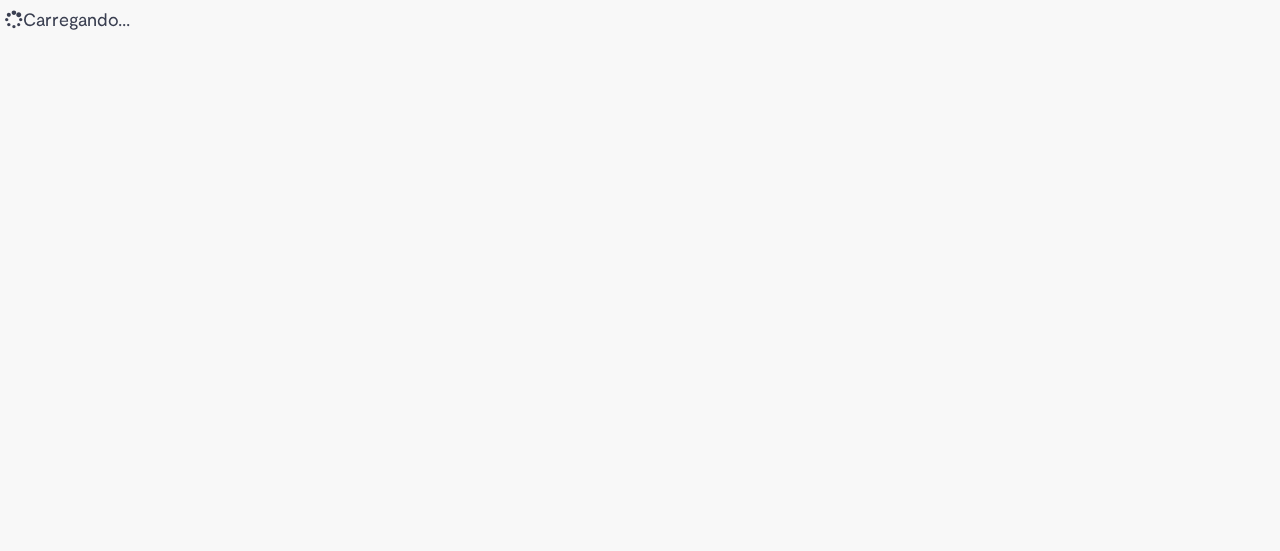scroll, scrollTop: 0, scrollLeft: 0, axis: both 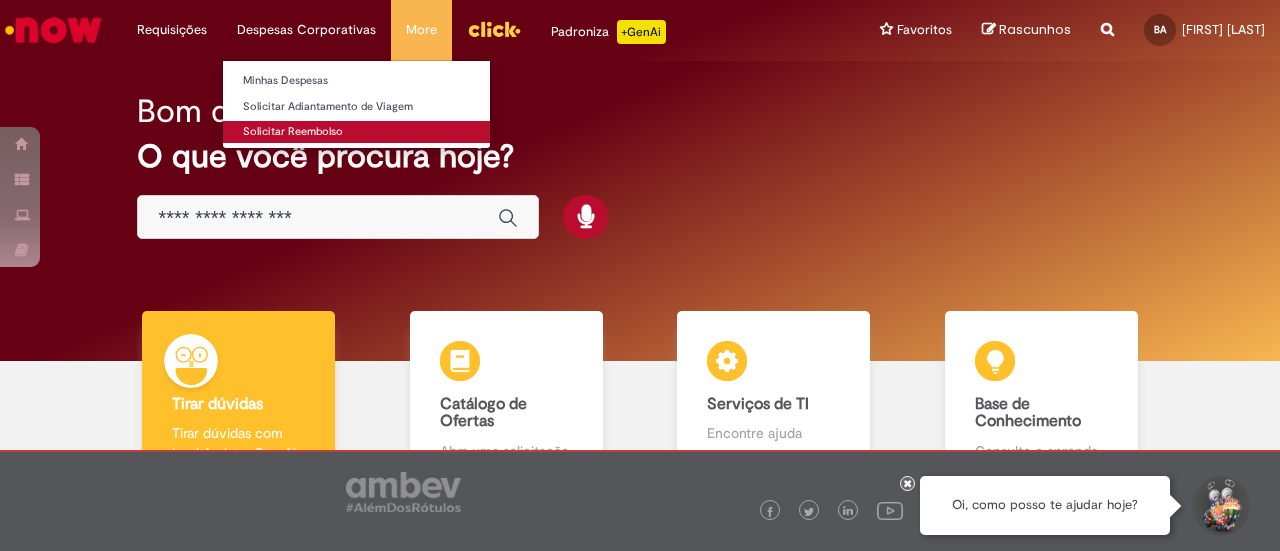 click on "Solicitar Reembolso" at bounding box center [356, 132] 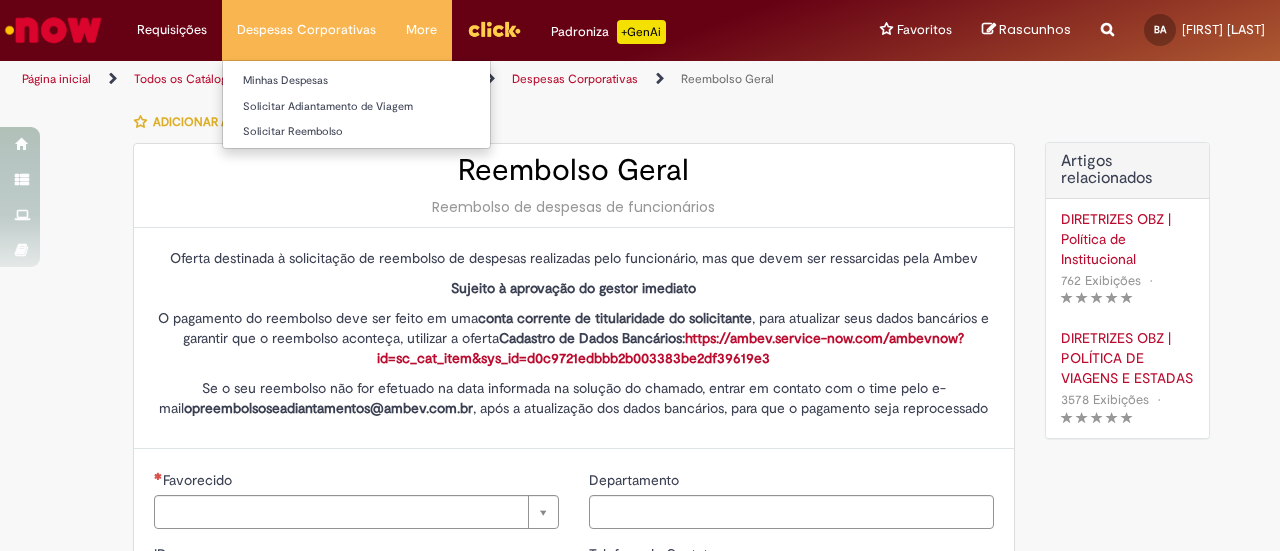 type on "********" 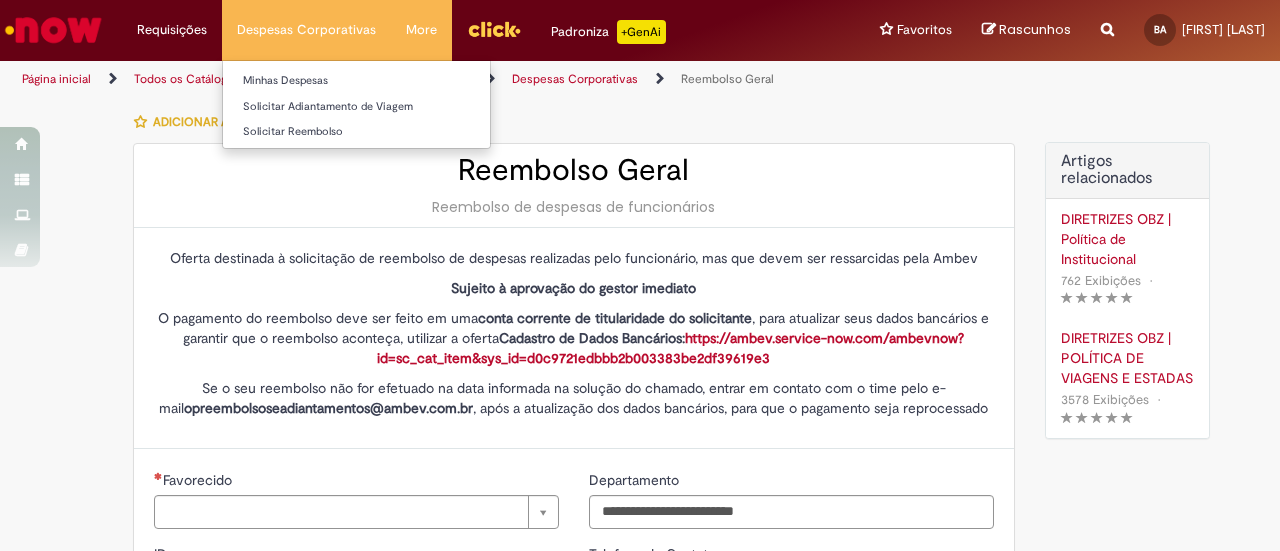 type on "**********" 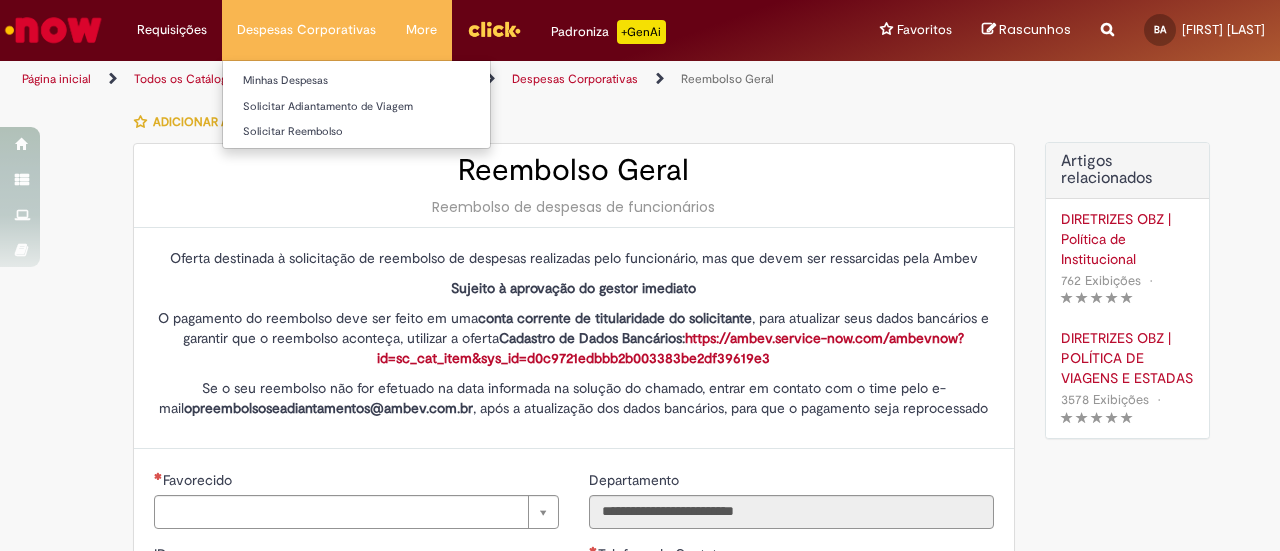 type on "**********" 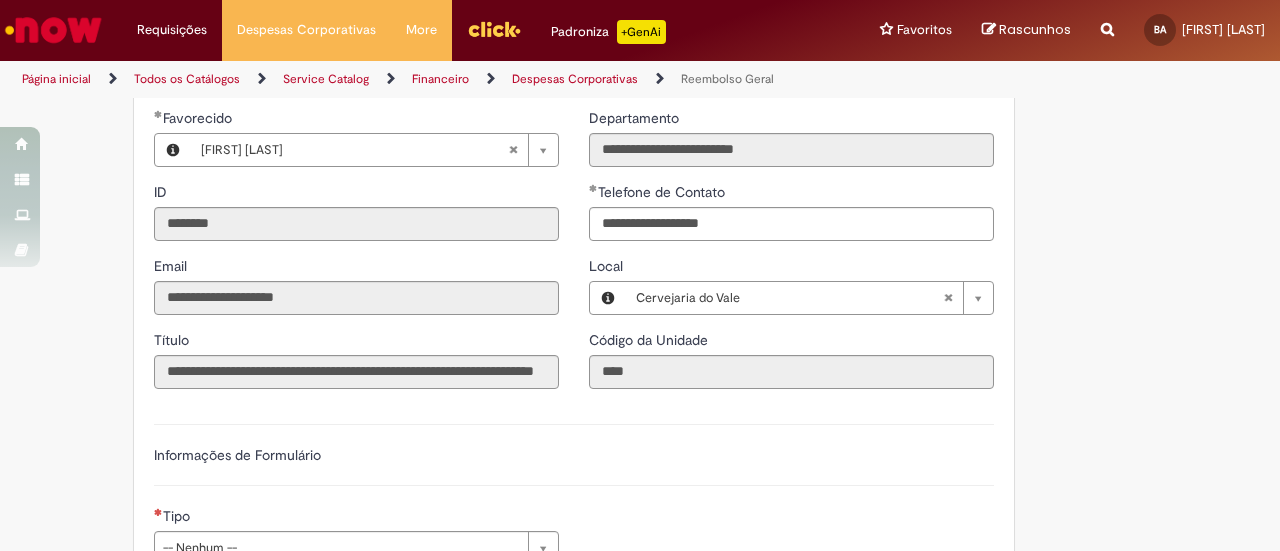 scroll, scrollTop: 400, scrollLeft: 0, axis: vertical 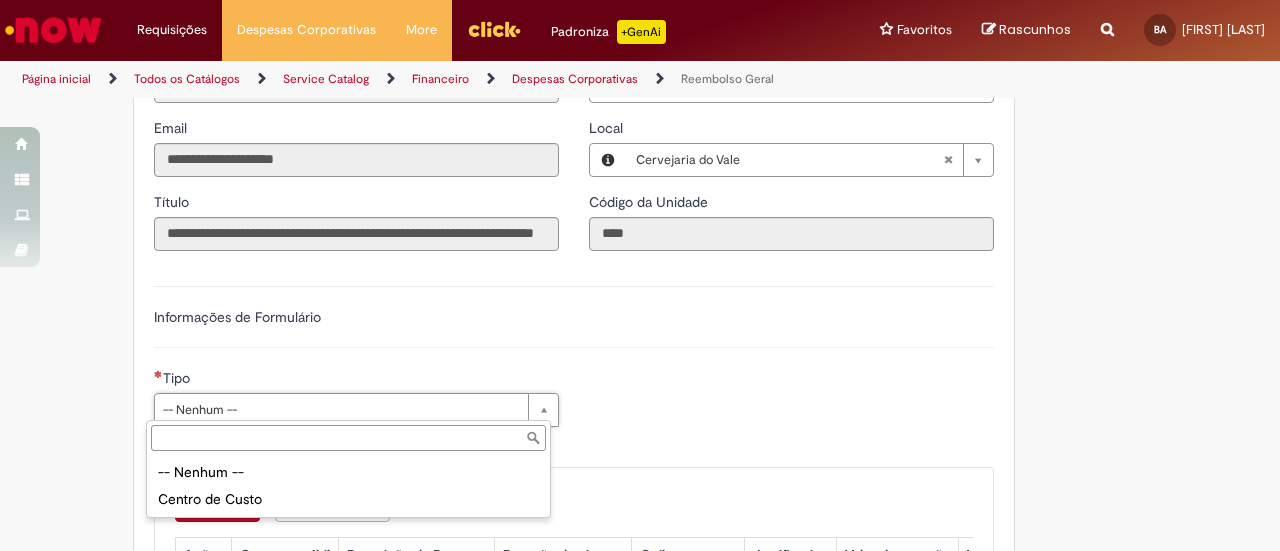 drag, startPoint x: 276, startPoint y: 514, endPoint x: 266, endPoint y: 506, distance: 12.806249 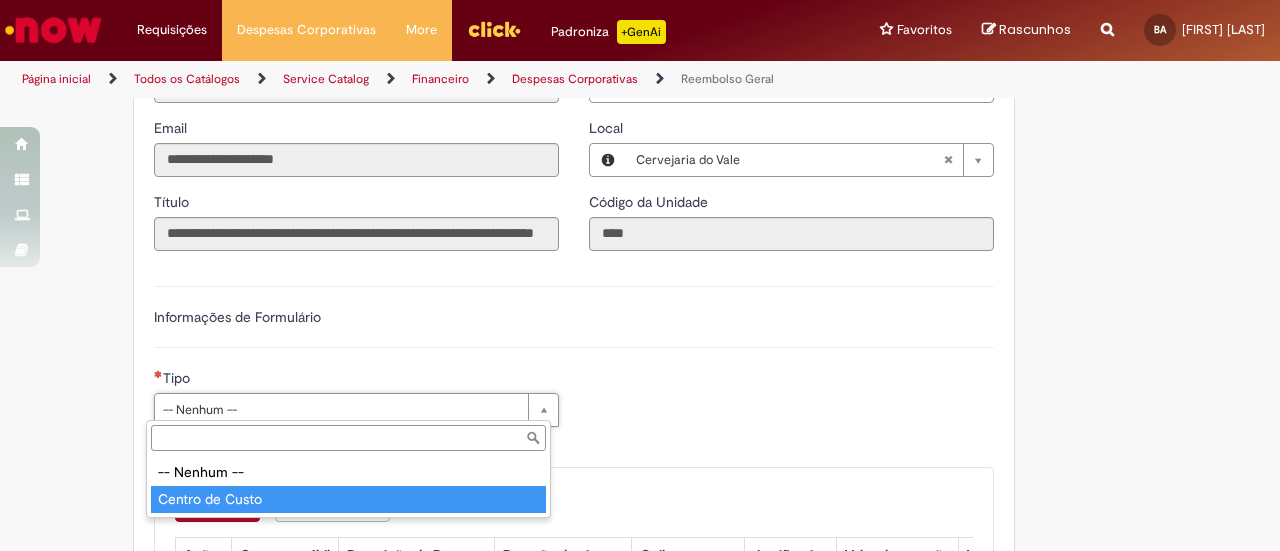 type on "**********" 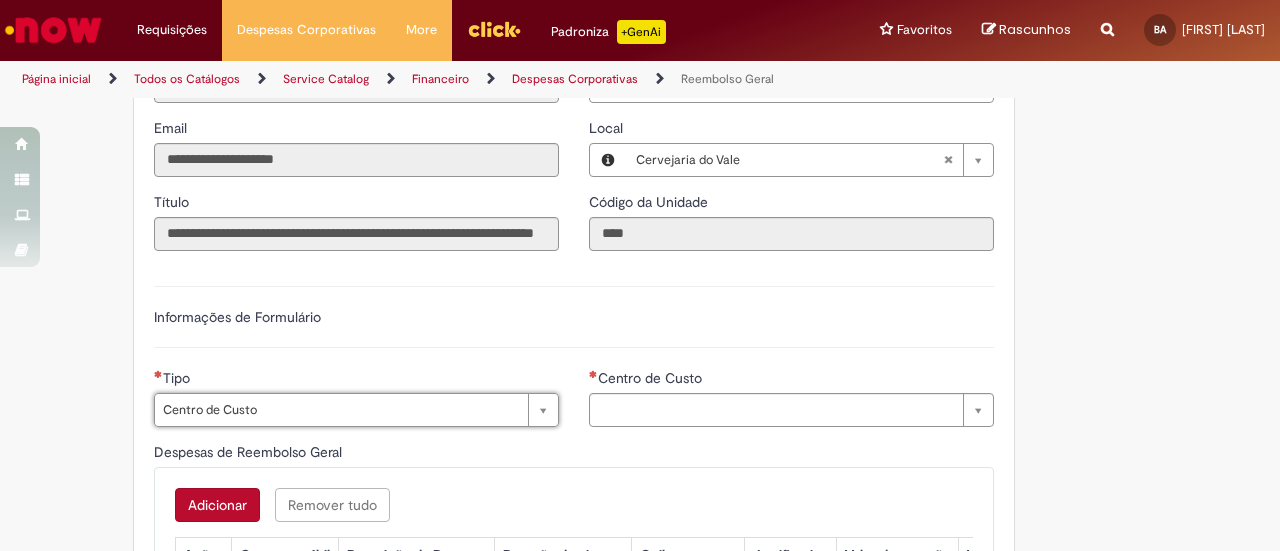 type on "**********" 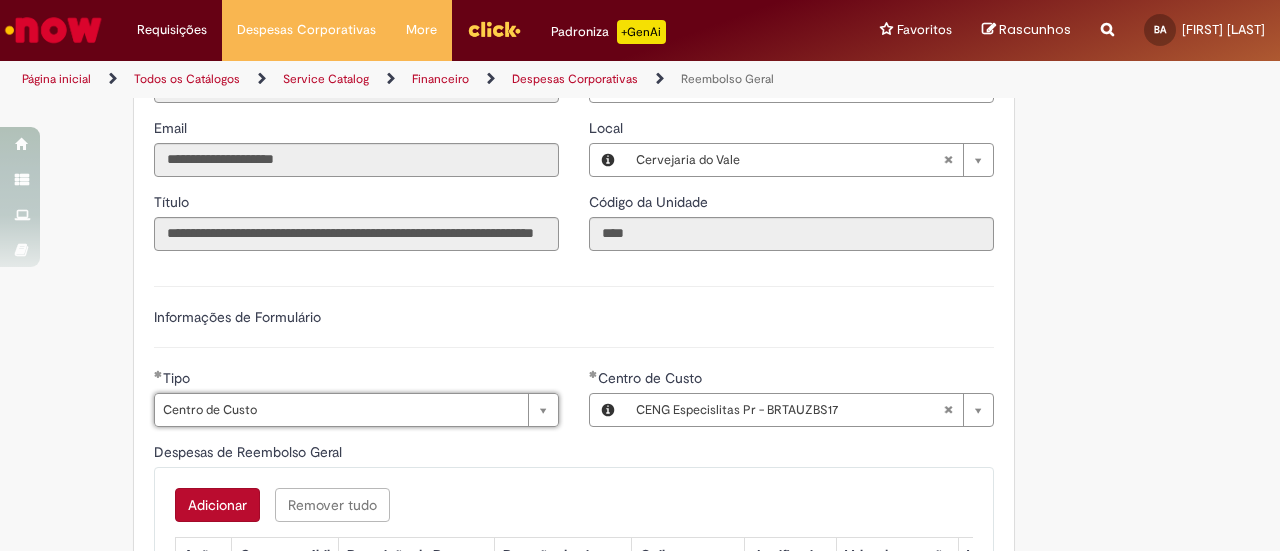 click on "Adicionar a Favoritos
Reembolso Geral
Reembolso de despesas de funcionários
Oferta destinada à solicitação de reembolso de despesas realizadas pelo funcionário, mas que devem ser ressarcidas pela Ambev
Sujeito à aprovação do gestor imediato
O pagamento do reembolso deve ser feito em uma  conta corrente de titularidade do solicitante , para atualizar seus dados bancários e garantir que o reembolso aconteça, utilizar a oferta  Cadastro de Dados Bancários:  https://ambev.service-now.com/ambevnow?id=sc_cat_item&sys_id=d0c9721edbbb2b003383be2df39619e3
Se o seu reembolso não for efetuado na data informada na solução do chamado, entrar em contato com o time pelo e-mail  opreembolsoseadiantamentos@ambev.com.br , após a atualização dos dados bancários, para que o pagamento seja reprocessado
sap a integrar ** Country Code ** Favorecido" at bounding box center [542, 290] 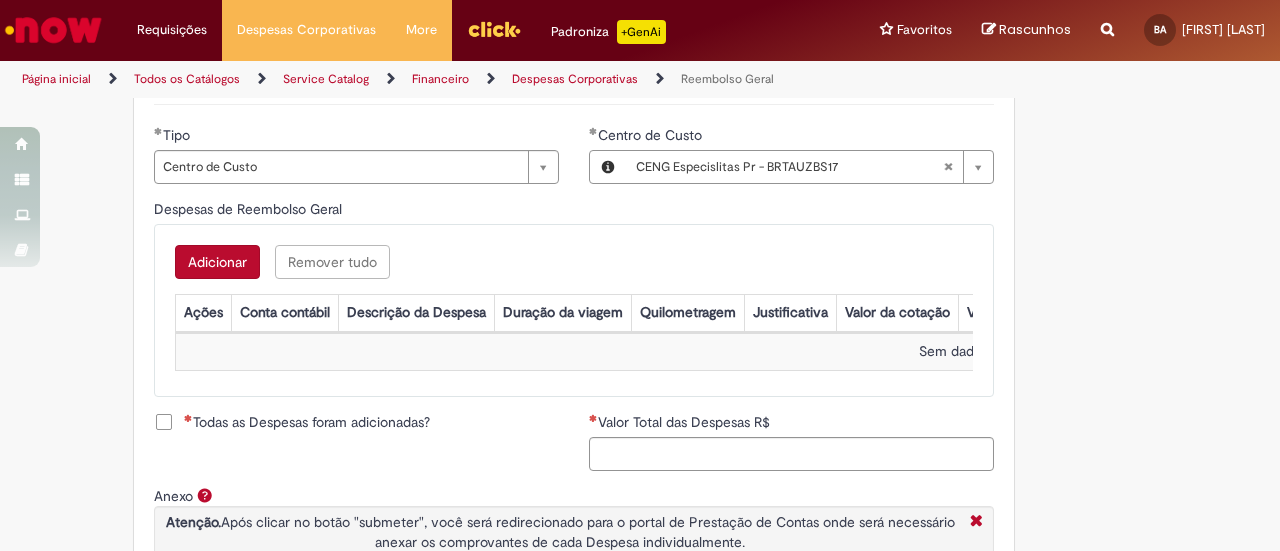 scroll, scrollTop: 700, scrollLeft: 0, axis: vertical 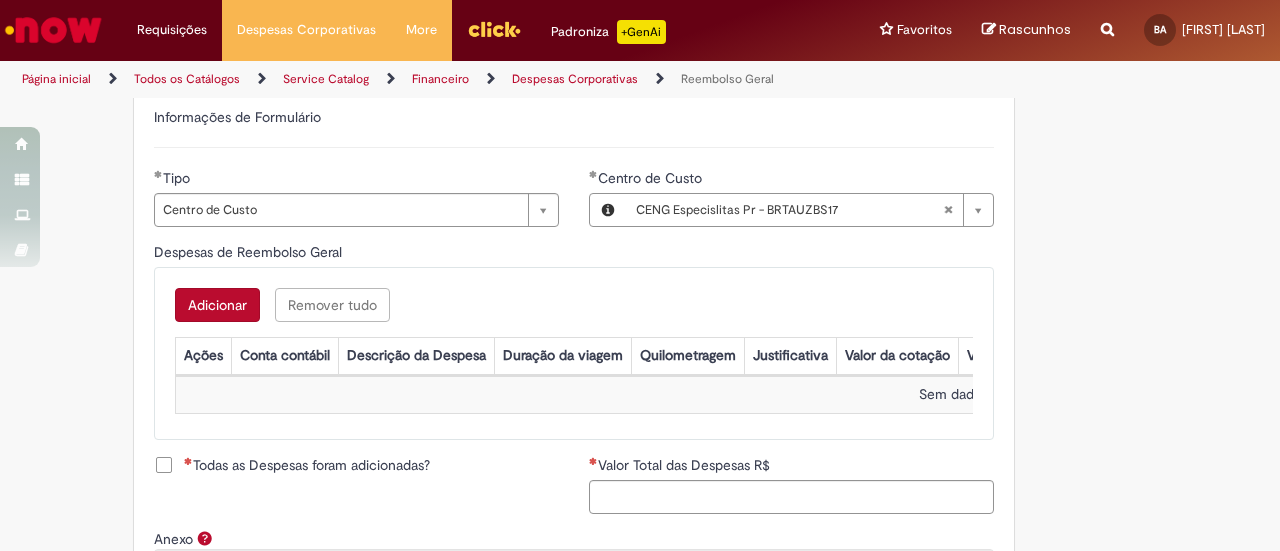 type 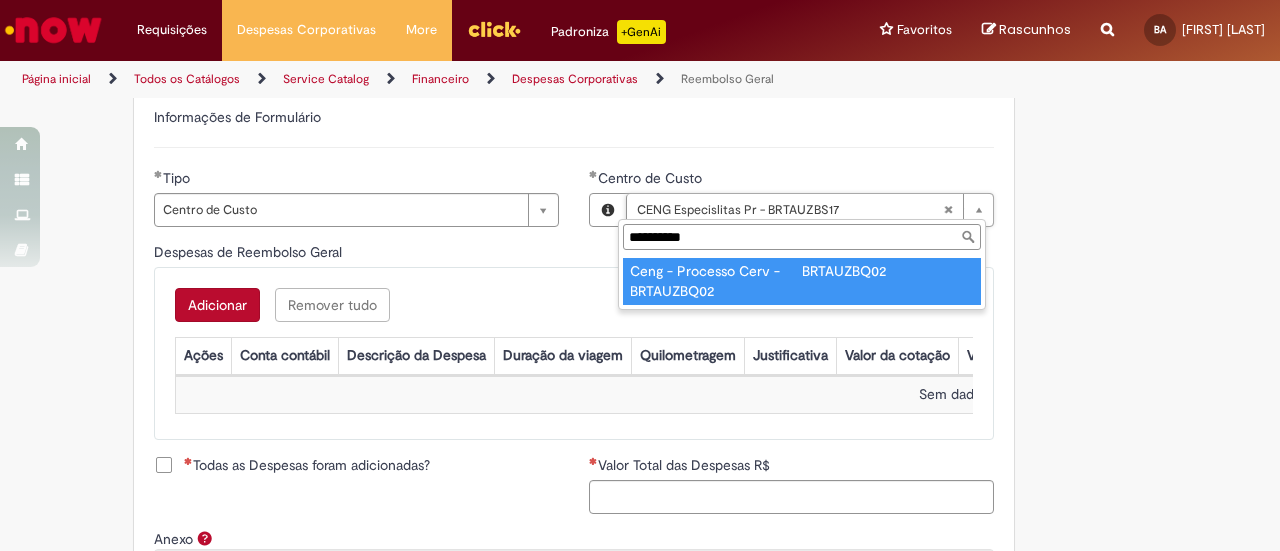 type on "**********" 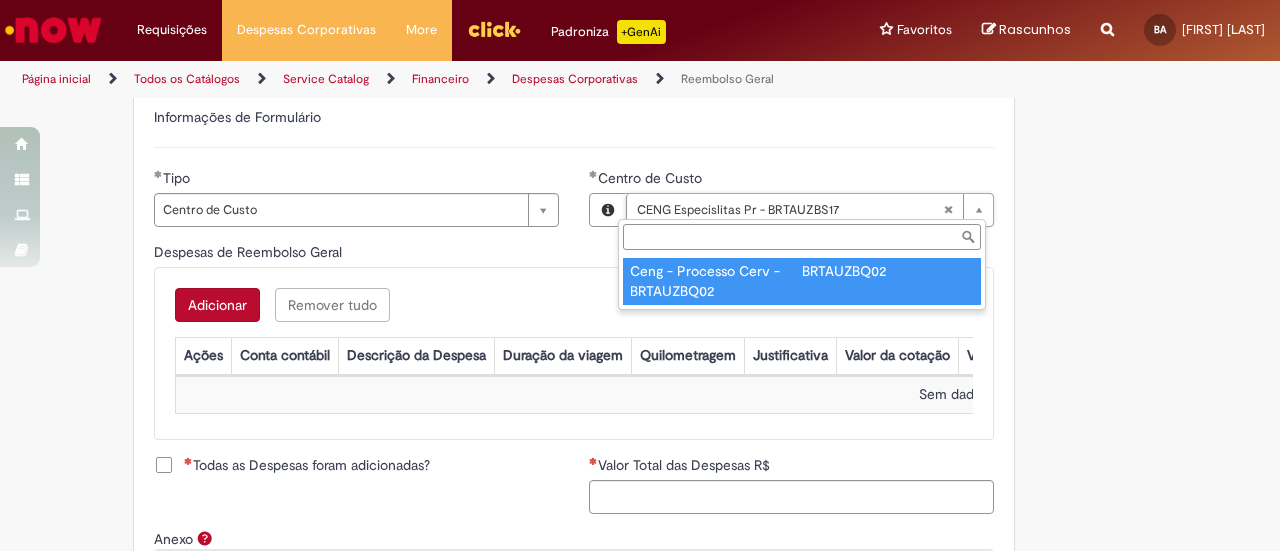 scroll, scrollTop: 0, scrollLeft: 222, axis: horizontal 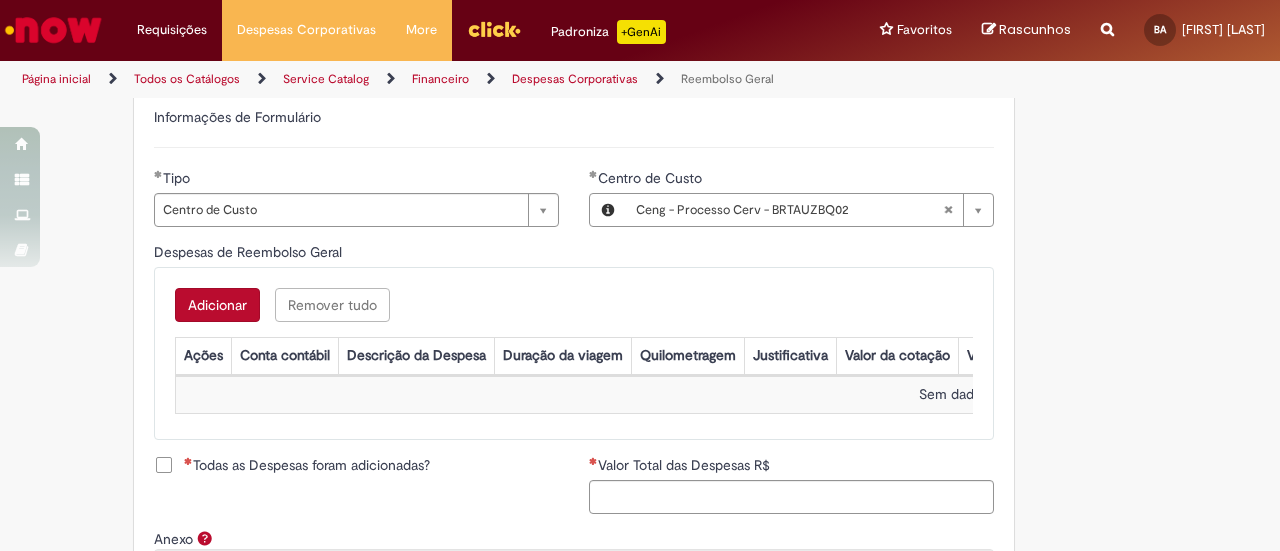 click on "Adicionar" at bounding box center [217, 305] 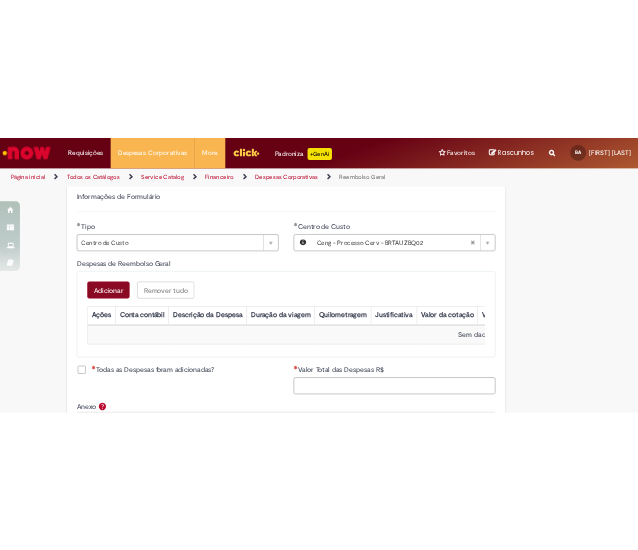 scroll, scrollTop: 0, scrollLeft: 0, axis: both 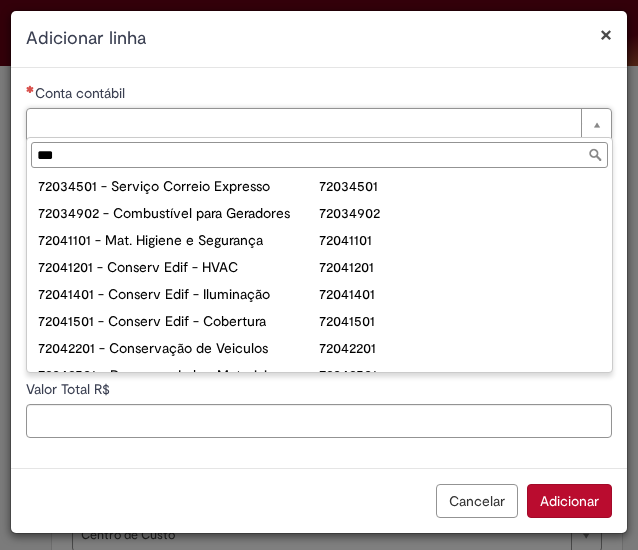 type on "****" 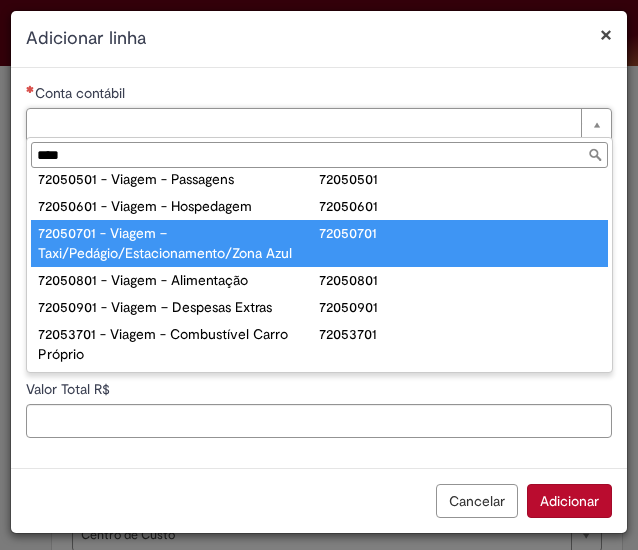 scroll, scrollTop: 9, scrollLeft: 0, axis: vertical 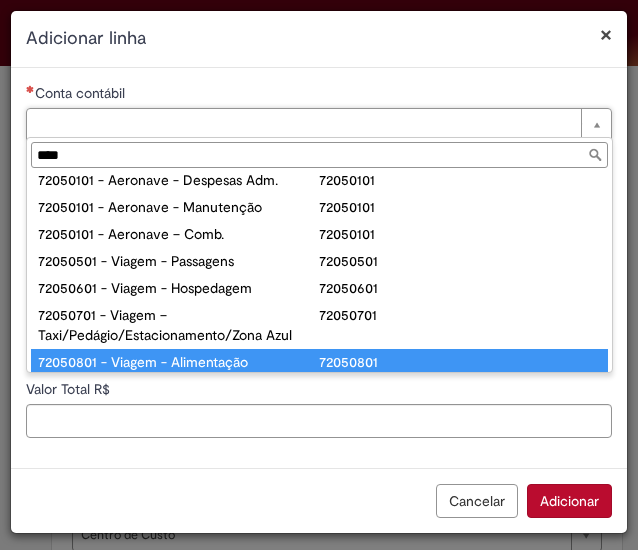 type on "**********" 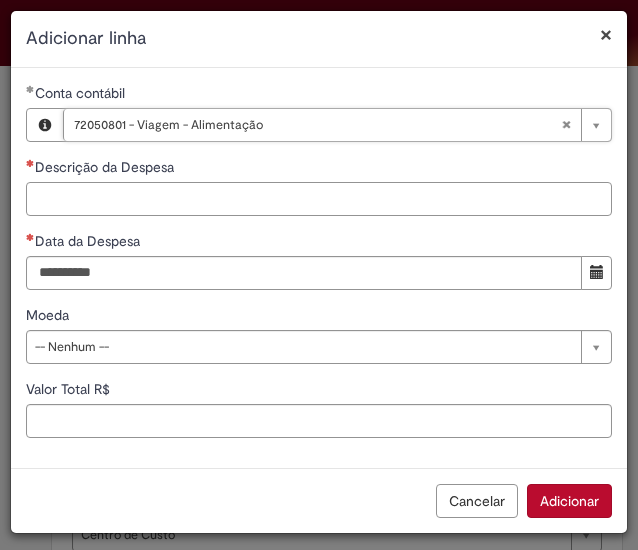 click on "Descrição da Despesa" at bounding box center (319, 199) 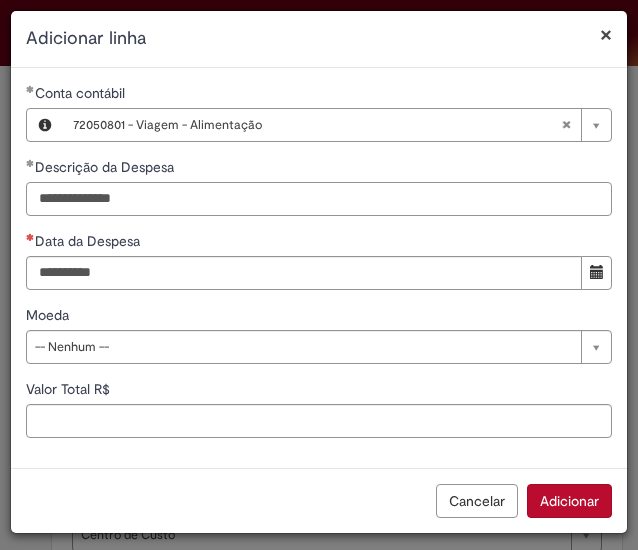 type on "**********" 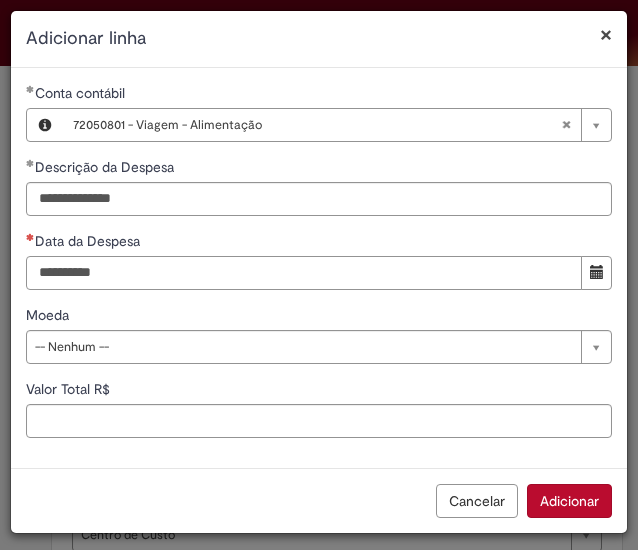 click on "Data da Despesa" at bounding box center (304, 273) 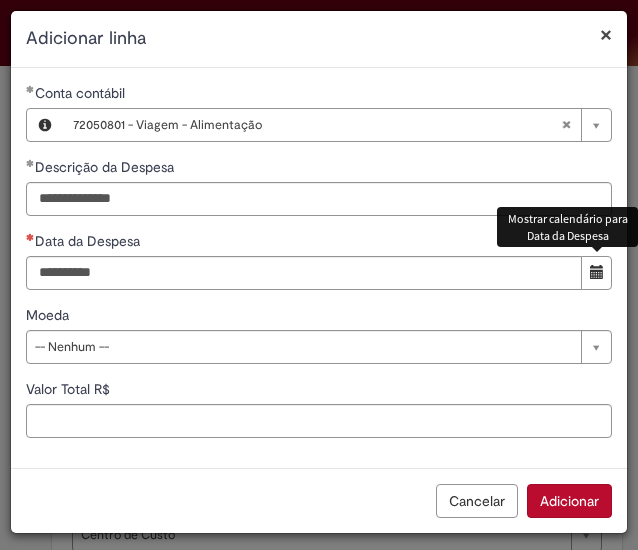 click at bounding box center (597, 272) 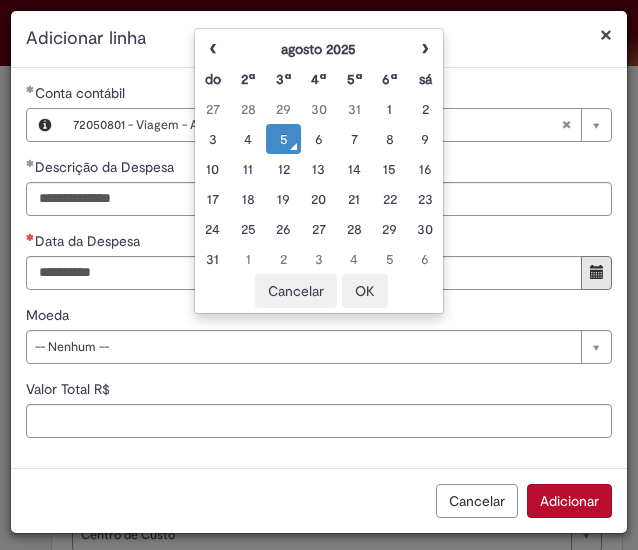 click on "do" at bounding box center (212, 79) 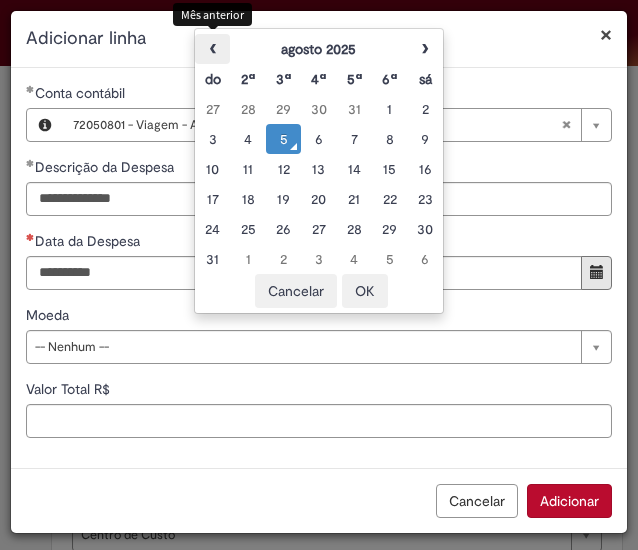 drag, startPoint x: 217, startPoint y: 57, endPoint x: 214, endPoint y: 47, distance: 10.440307 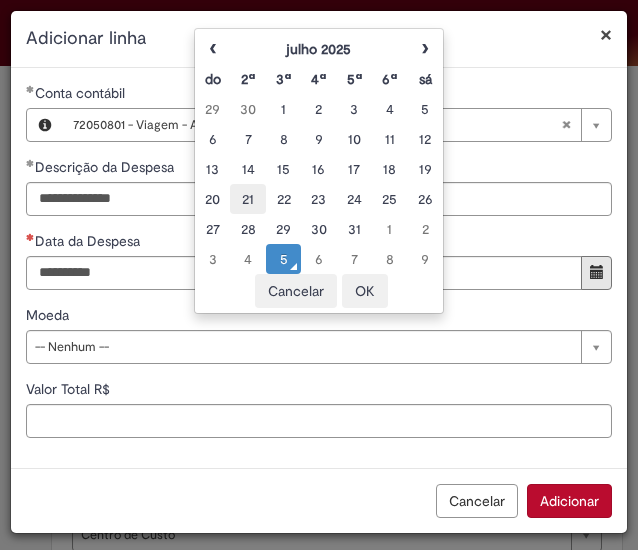 click on "21" at bounding box center (247, 199) 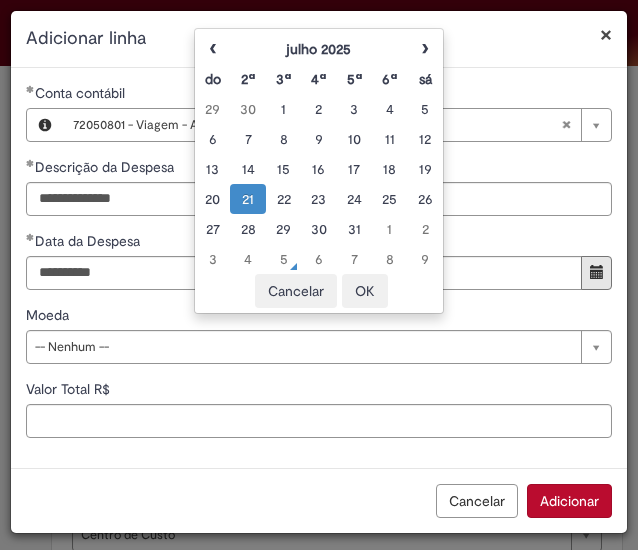 click on "**********" at bounding box center (319, 334) 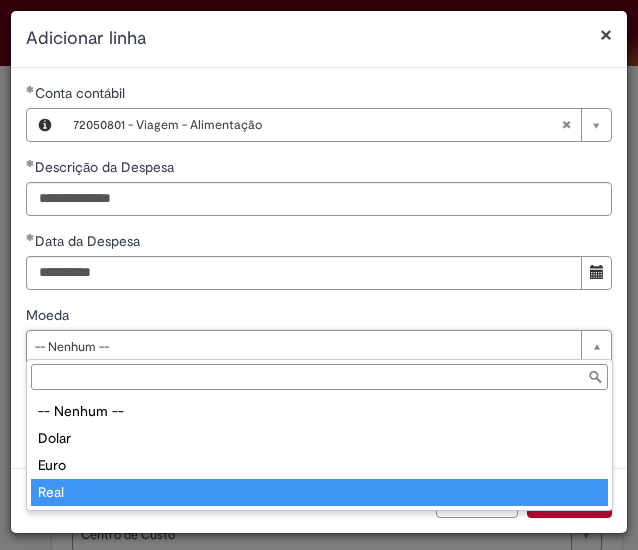 type on "****" 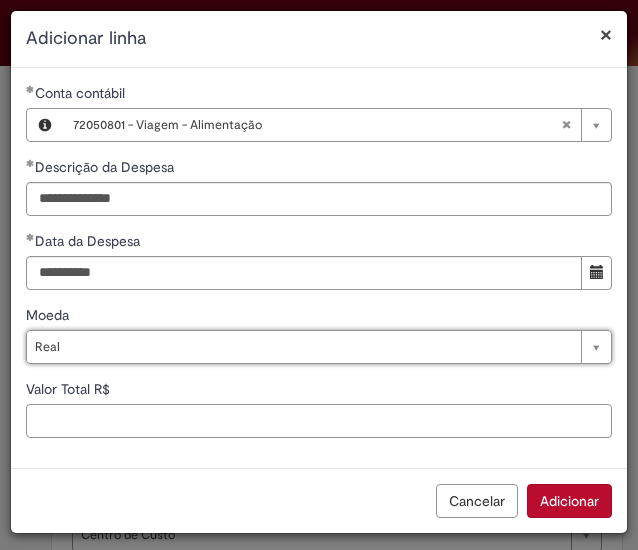 click on "Valor Total R$" at bounding box center [319, 421] 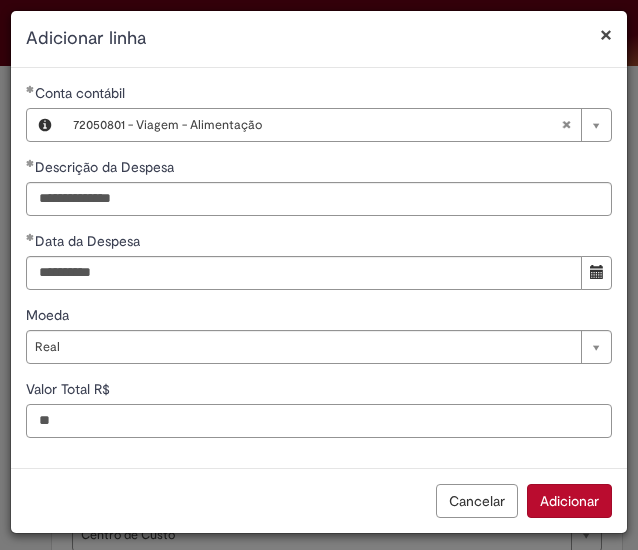type on "**" 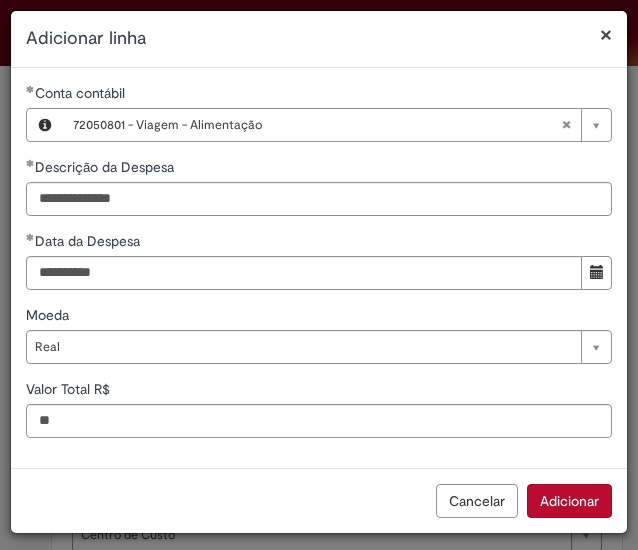click on "**********" at bounding box center (319, 268) 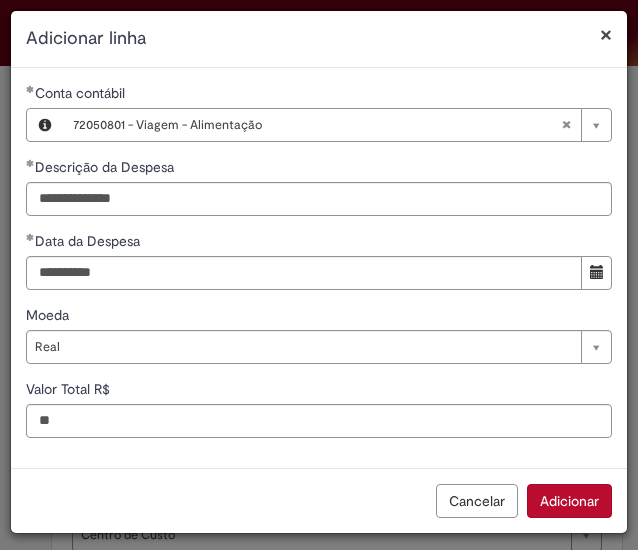 click on "Adicionar" at bounding box center [569, 501] 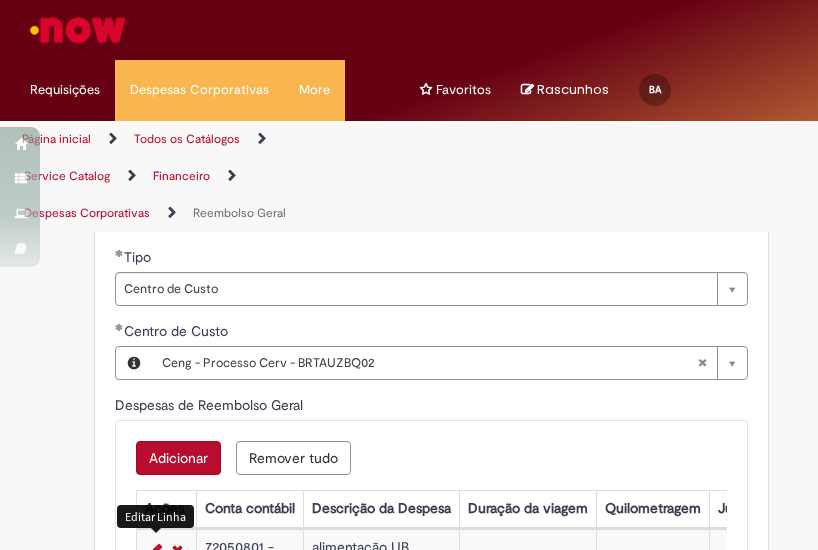 scroll, scrollTop: 992, scrollLeft: 0, axis: vertical 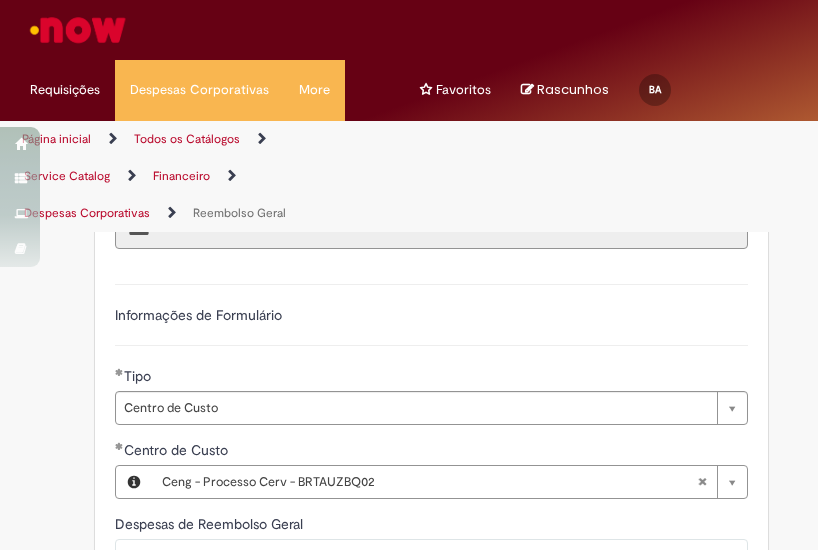 click on "Adicionar" at bounding box center [178, 577] 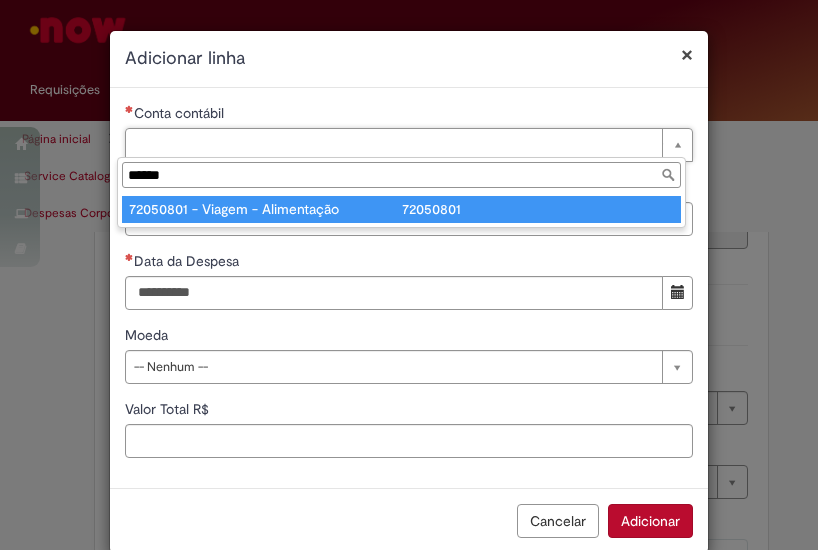 type on "******" 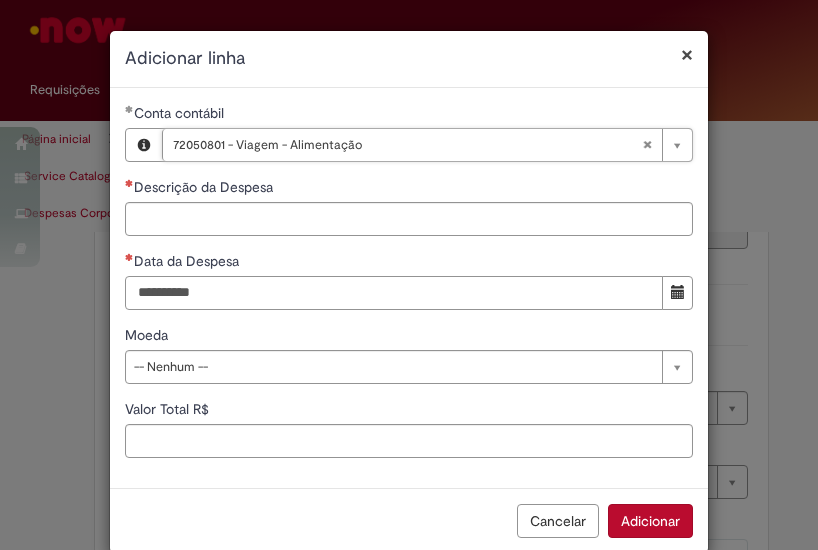 drag, startPoint x: 211, startPoint y: 307, endPoint x: 245, endPoint y: 295, distance: 36.05551 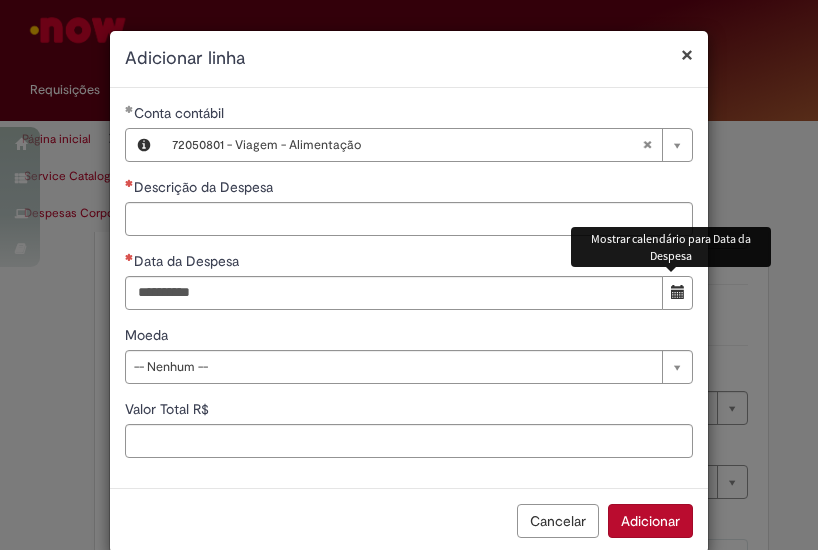 drag, startPoint x: 688, startPoint y: 287, endPoint x: 671, endPoint y: 294, distance: 18.384777 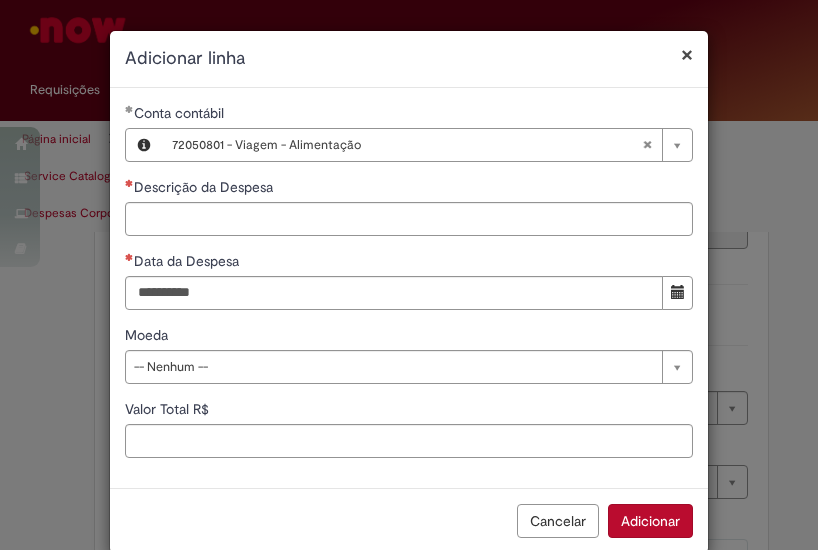 click at bounding box center [678, 292] 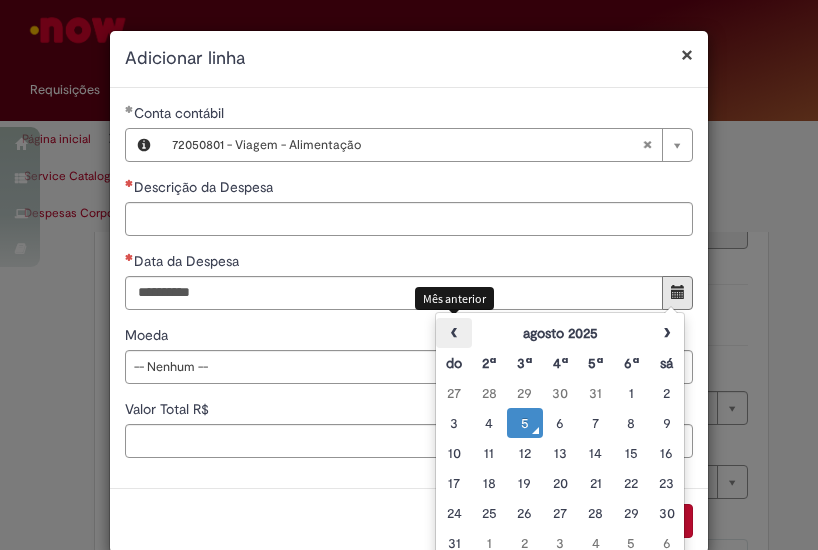 drag, startPoint x: 450, startPoint y: 335, endPoint x: 462, endPoint y: 347, distance: 16.970562 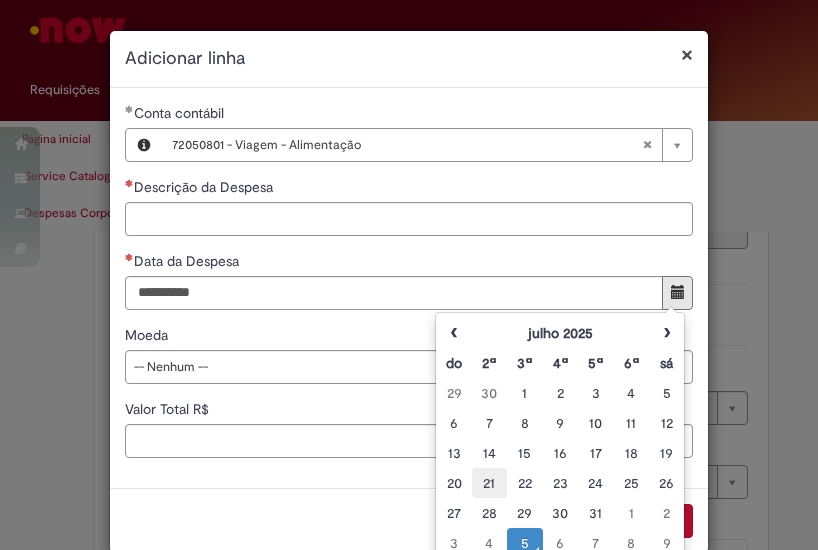 click on "21" at bounding box center (489, 483) 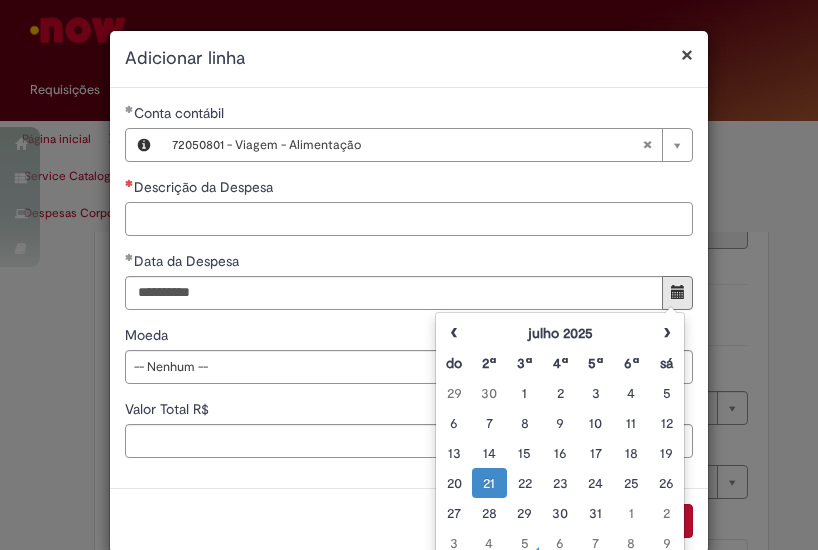 click on "Descrição da Despesa" at bounding box center (409, 219) 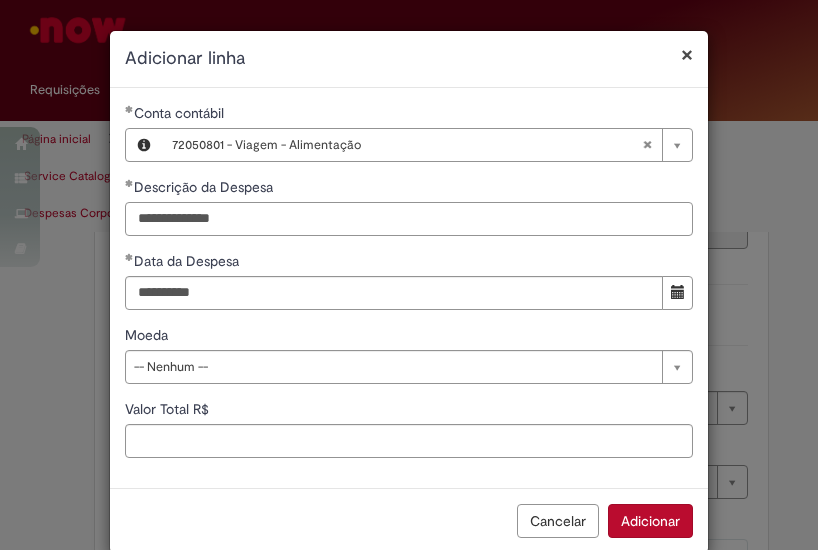 type on "**********" 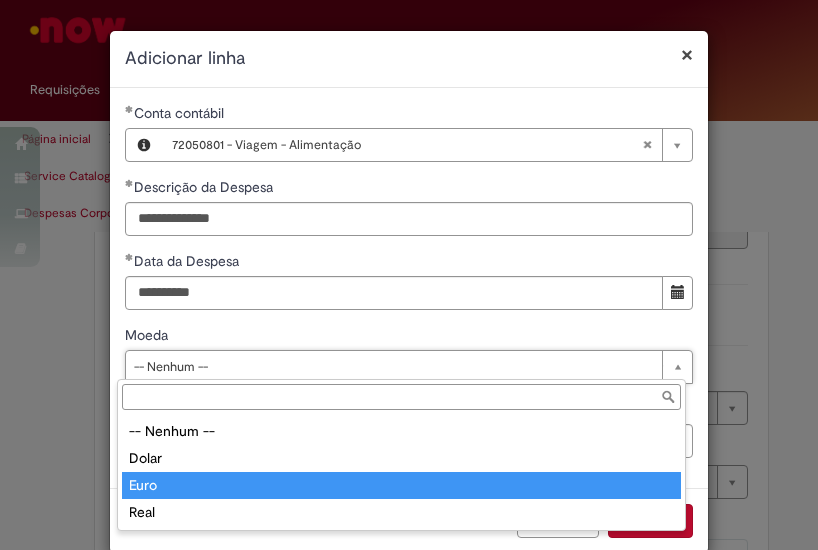 type on "****" 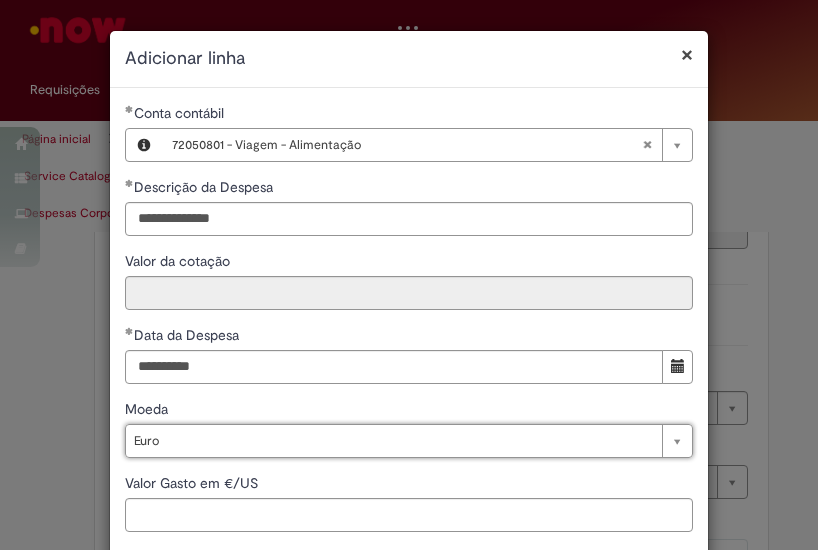 type on "****" 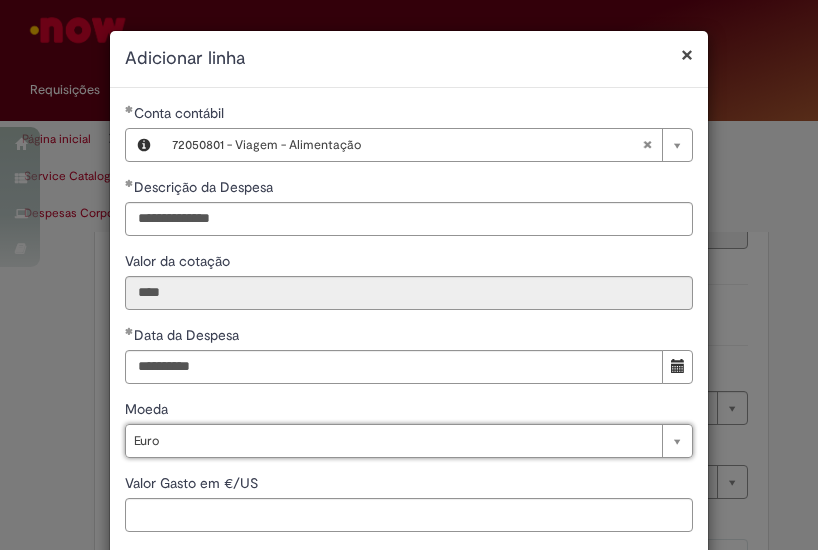 click on "Moeda" at bounding box center [409, 411] 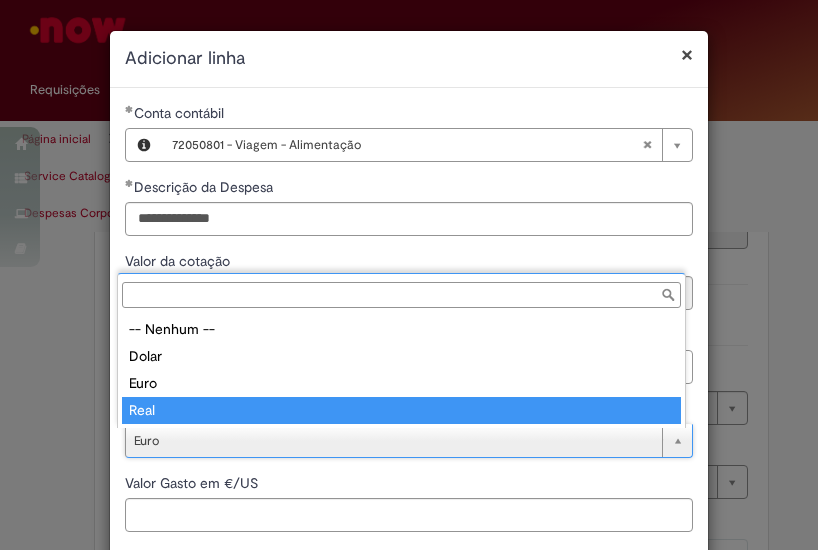 type on "****" 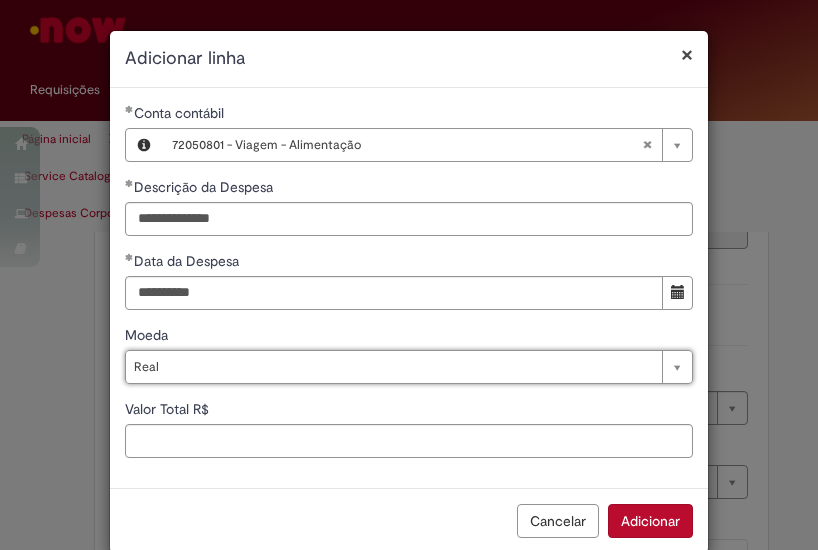 scroll, scrollTop: 0, scrollLeft: 24, axis: horizontal 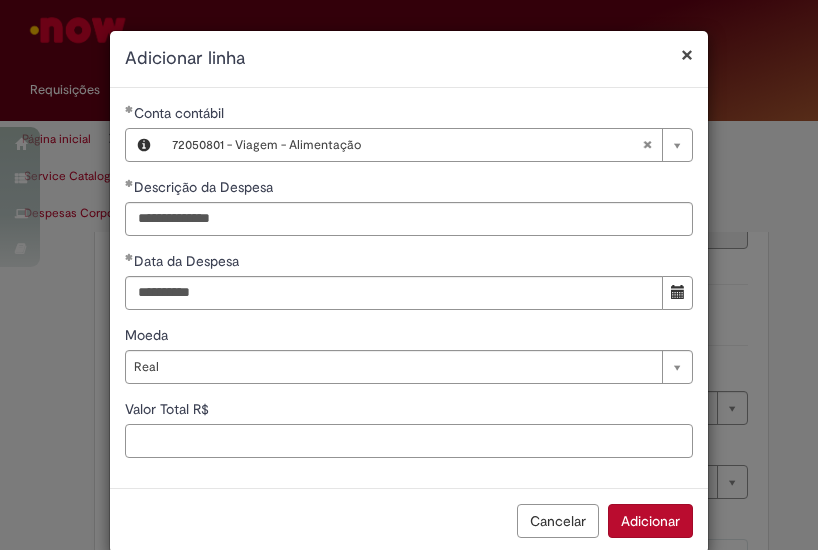 click on "Valor Total R$" at bounding box center [409, 441] 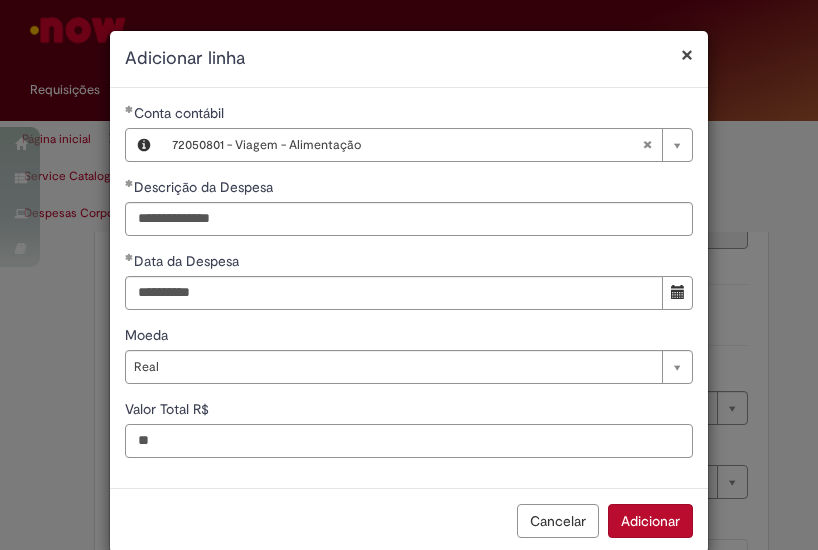 type on "*" 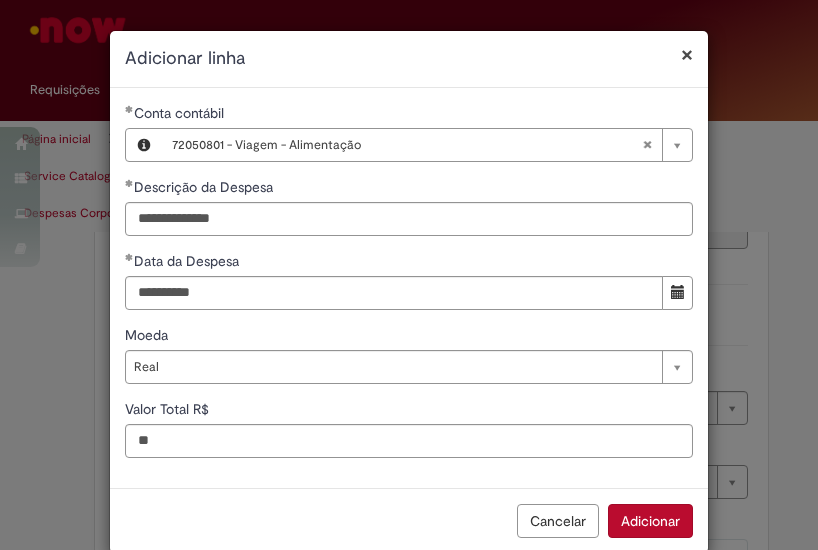 click on "**********" at bounding box center [409, 288] 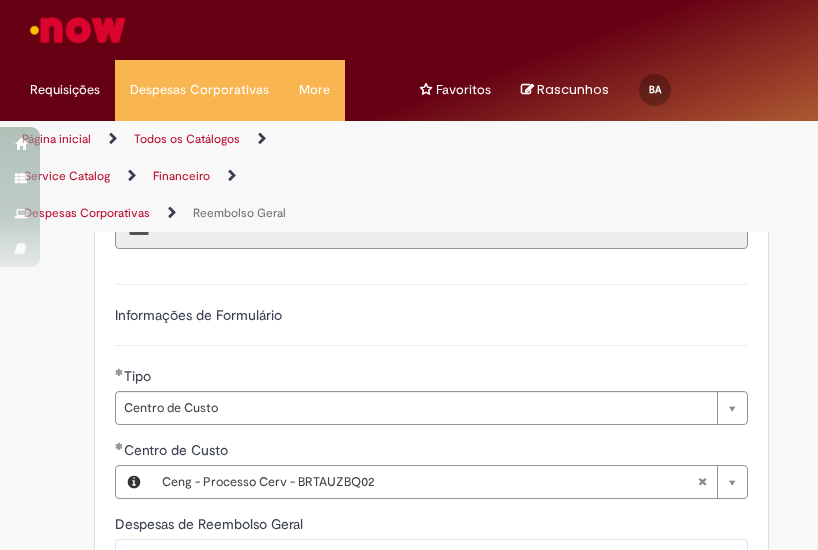drag, startPoint x: 171, startPoint y: 508, endPoint x: 158, endPoint y: 469, distance: 41.109608 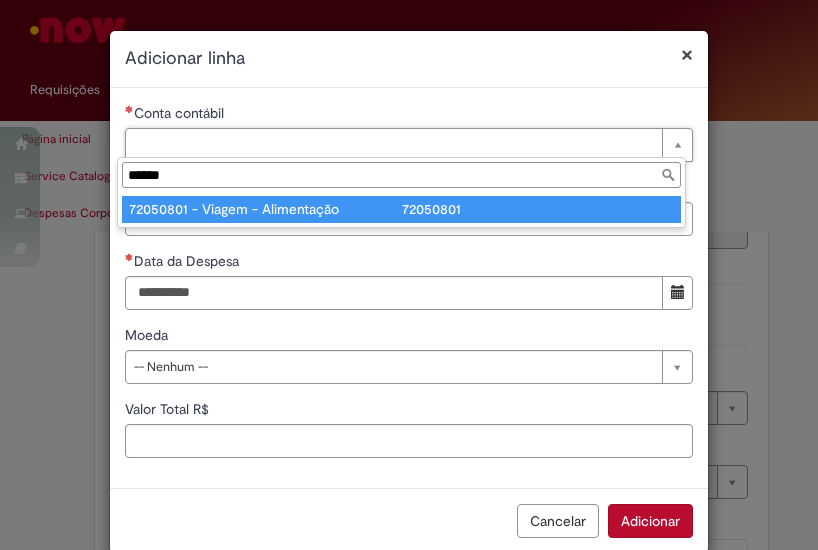 type on "******" 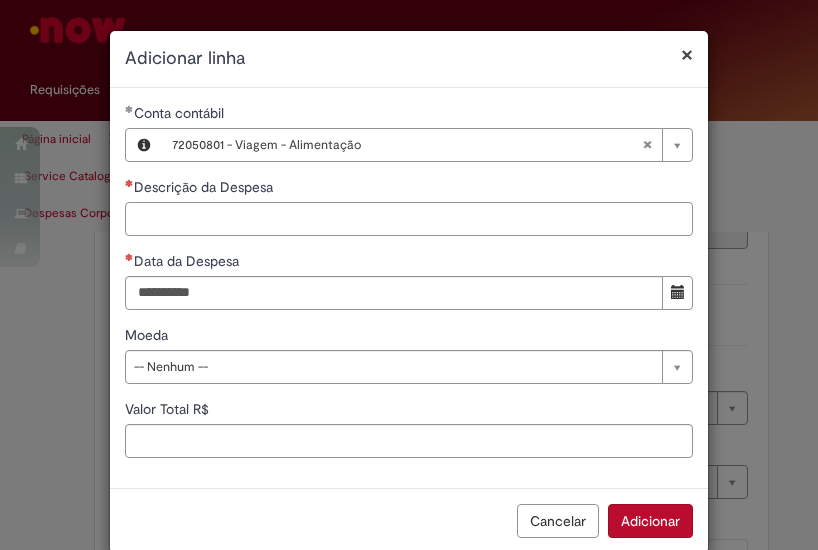 drag, startPoint x: 208, startPoint y: 217, endPoint x: 237, endPoint y: 239, distance: 36.40055 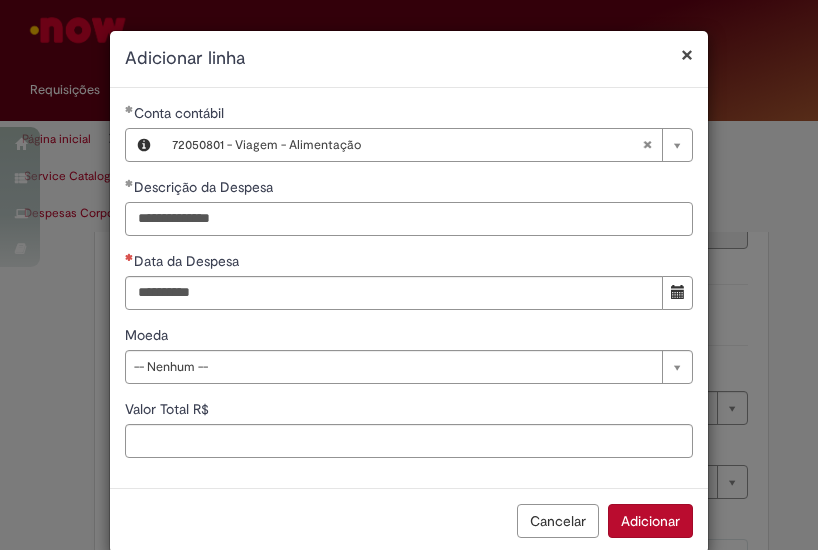 type on "**********" 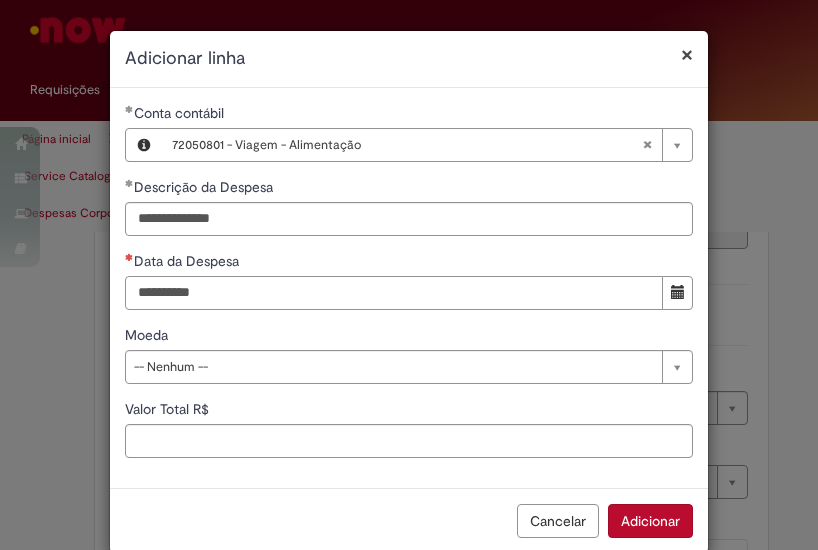 click on "Data da Despesa" at bounding box center (394, 293) 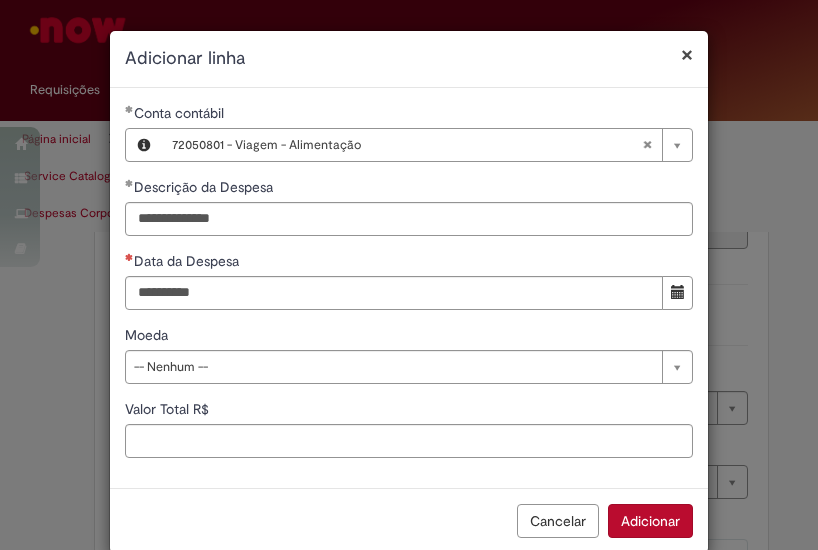 click at bounding box center (678, 292) 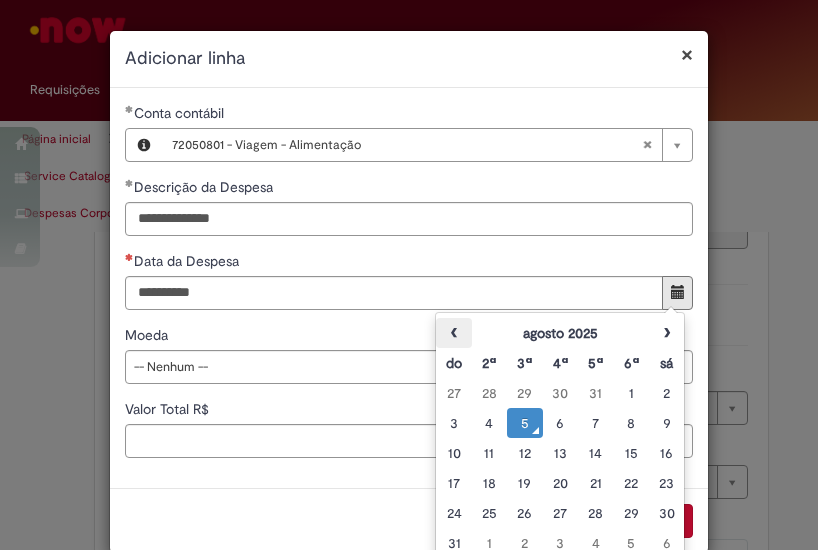 click on "‹" at bounding box center [453, 333] 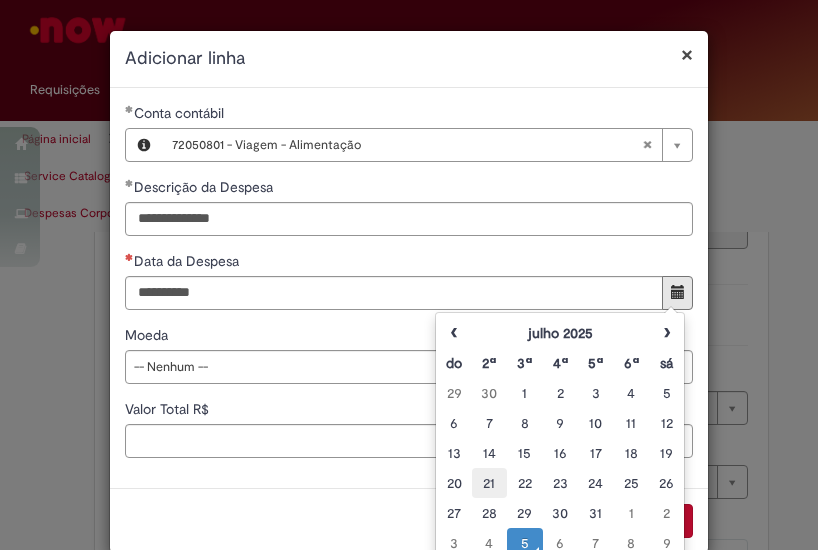 click on "21" at bounding box center [489, 483] 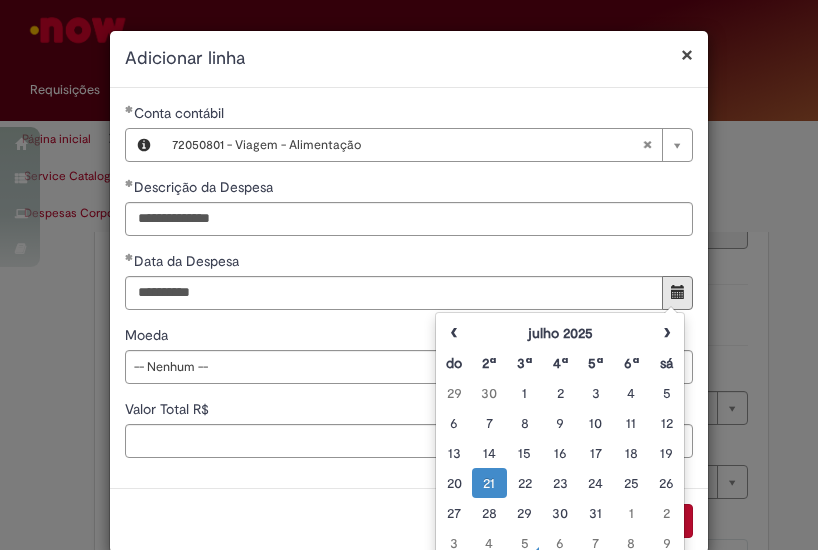click on "Moeda" at bounding box center [409, 337] 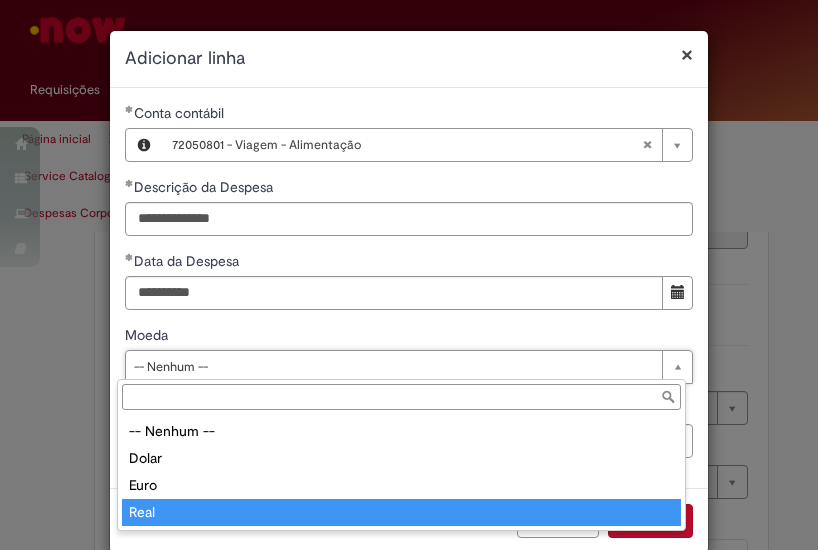 type on "****" 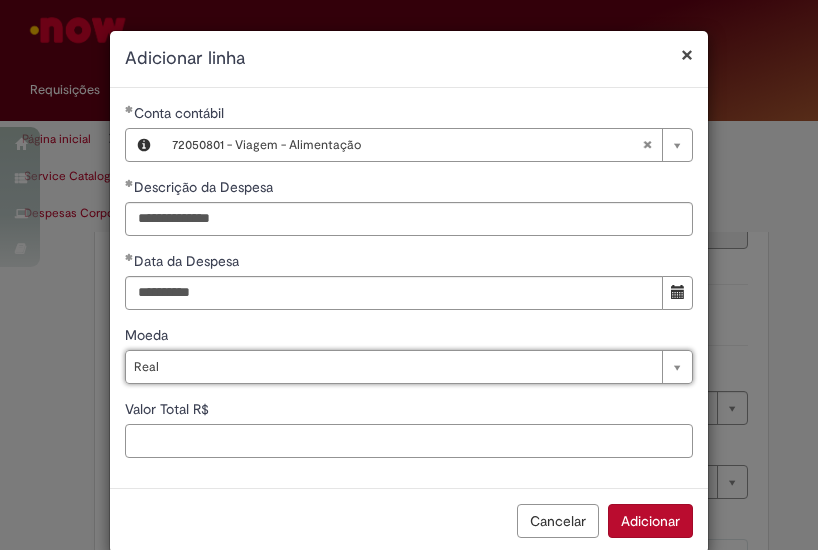 click on "Valor Total R$" at bounding box center (409, 441) 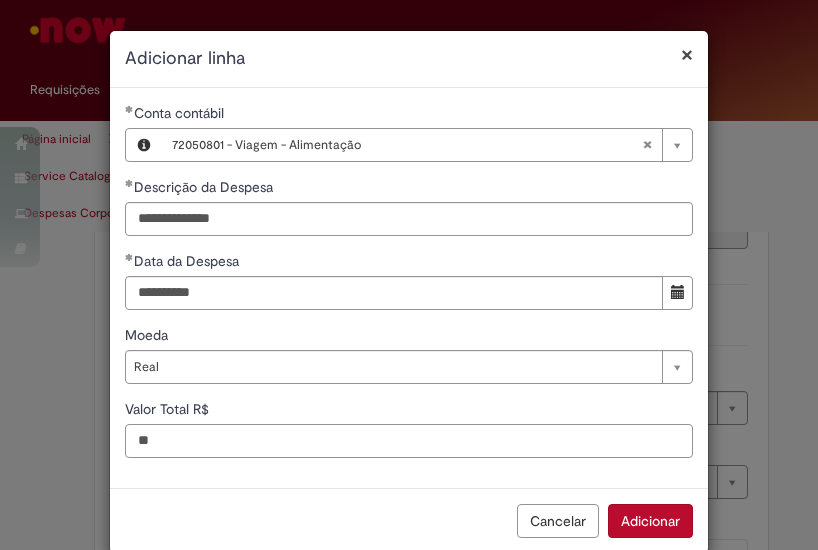 type on "**" 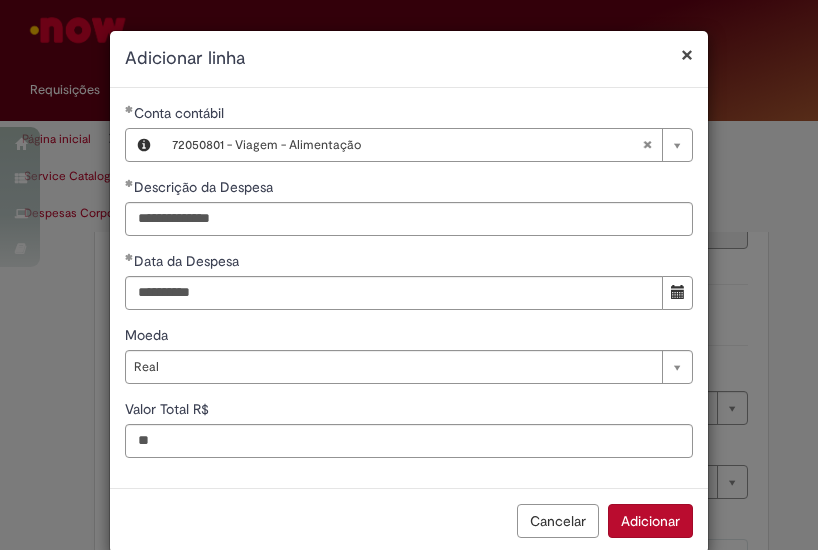click on "Cancelar   Adicionar" at bounding box center (409, 520) 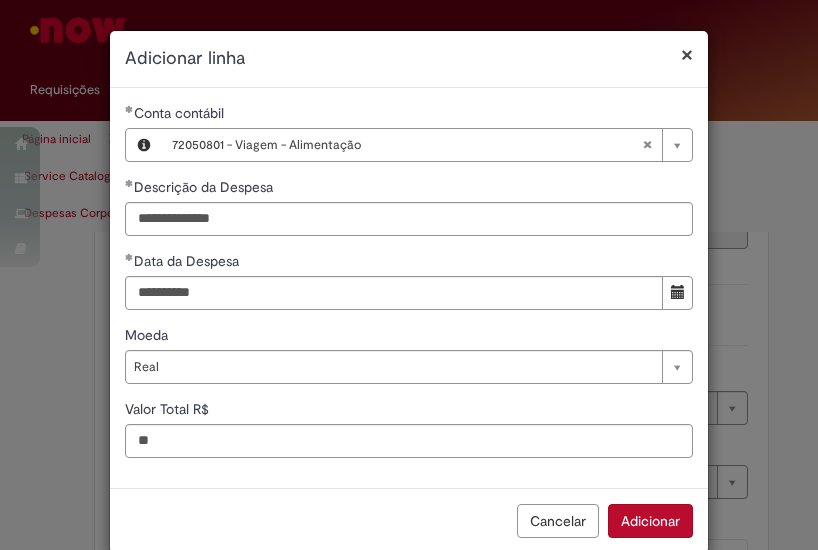 click on "Adicionar" at bounding box center (650, 521) 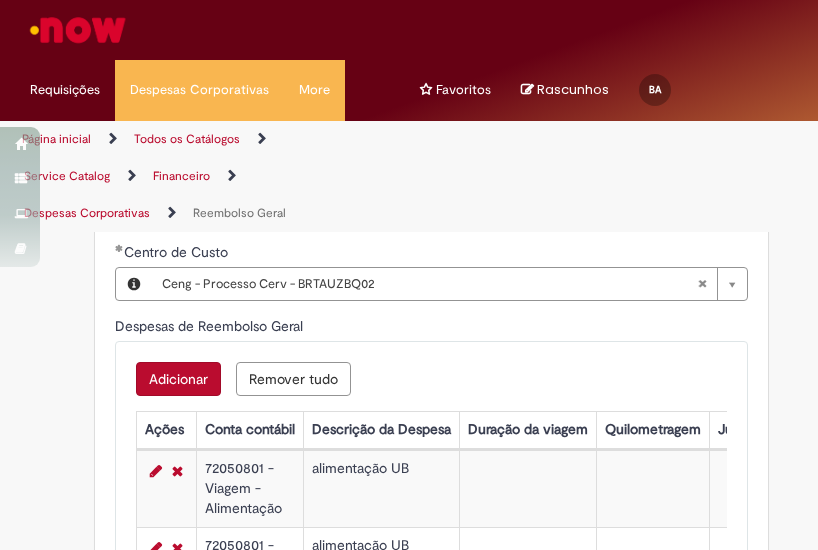 scroll, scrollTop: 1192, scrollLeft: 0, axis: vertical 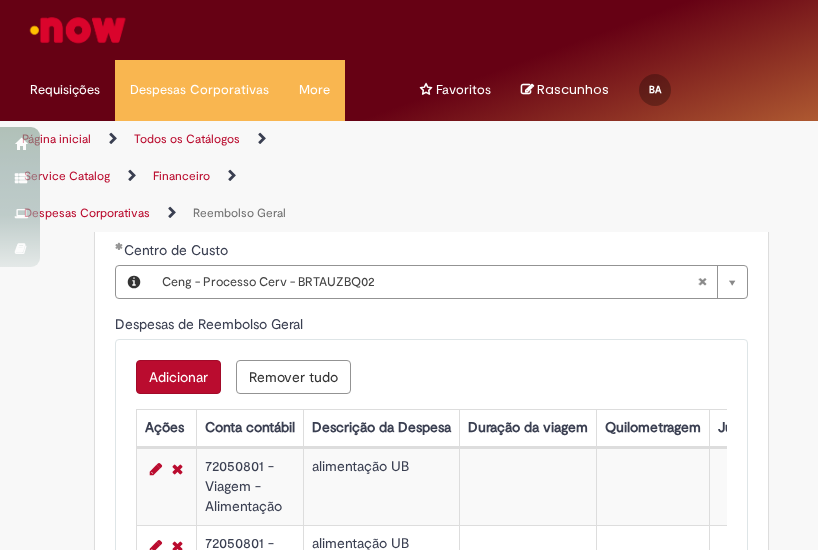 click on "Adicionar" at bounding box center (178, 377) 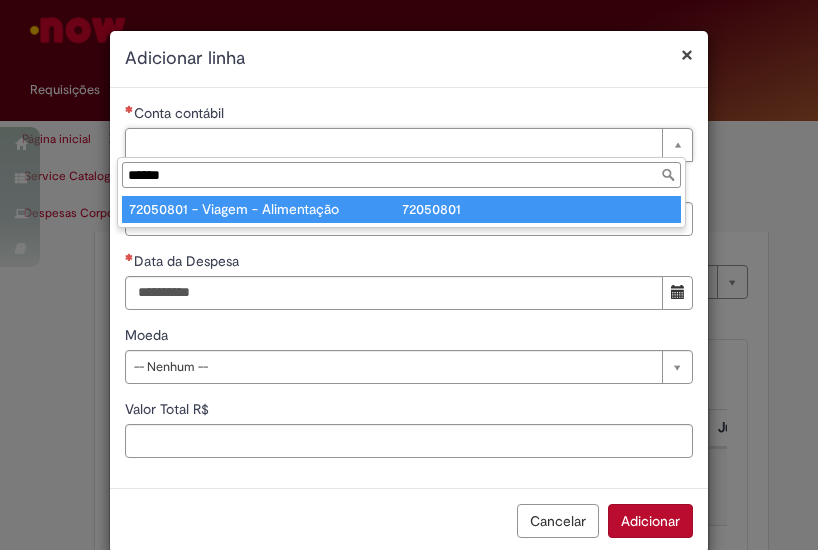 type on "******" 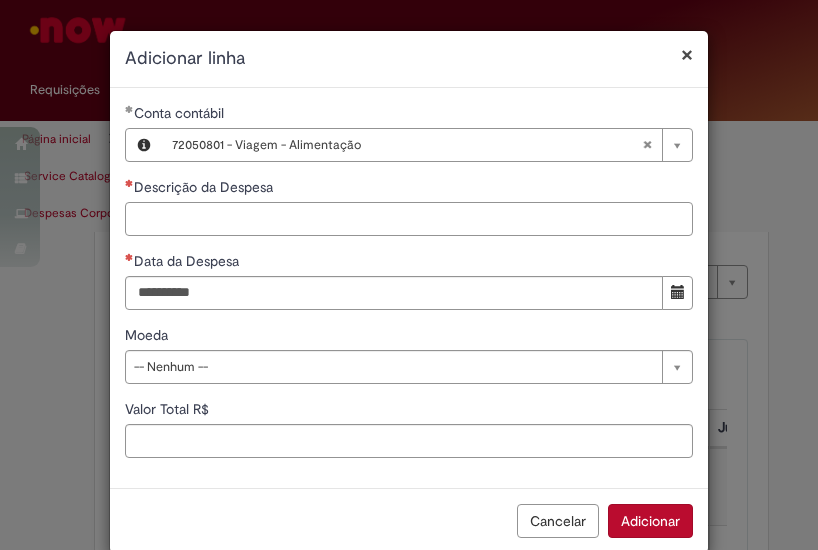 click on "Descrição da Despesa" at bounding box center [409, 219] 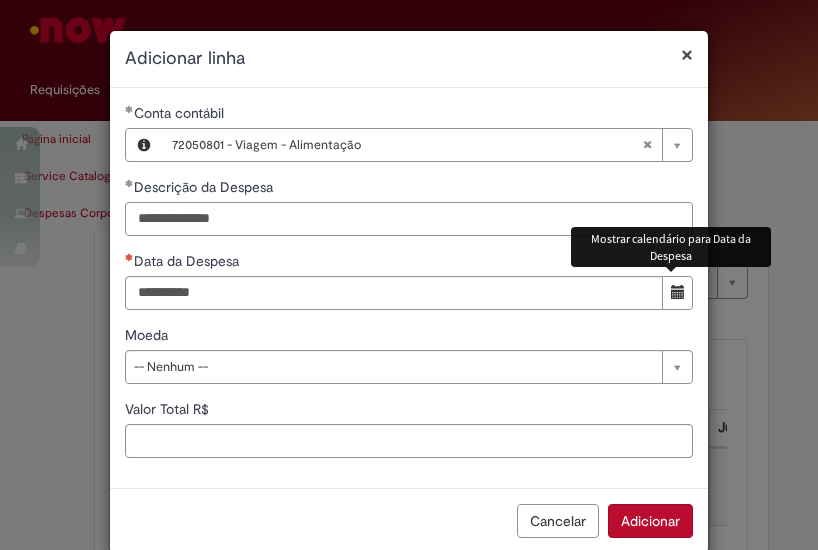 type on "**********" 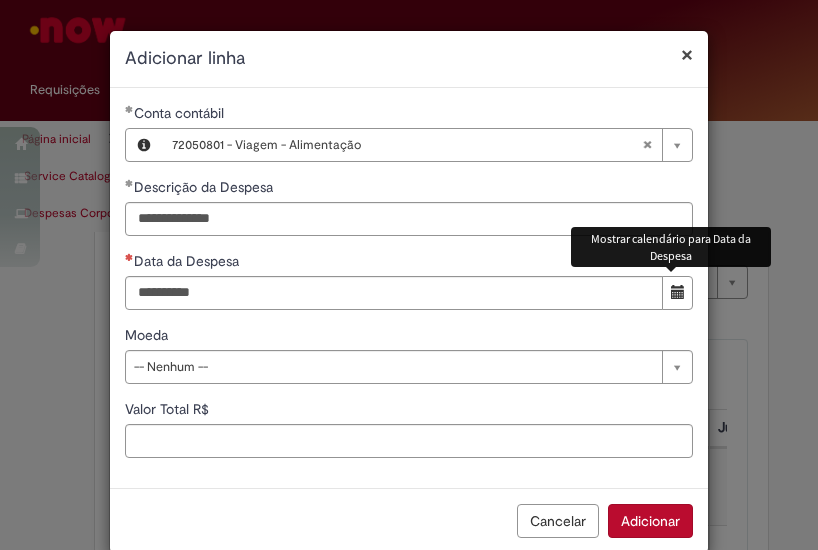 click at bounding box center (677, 293) 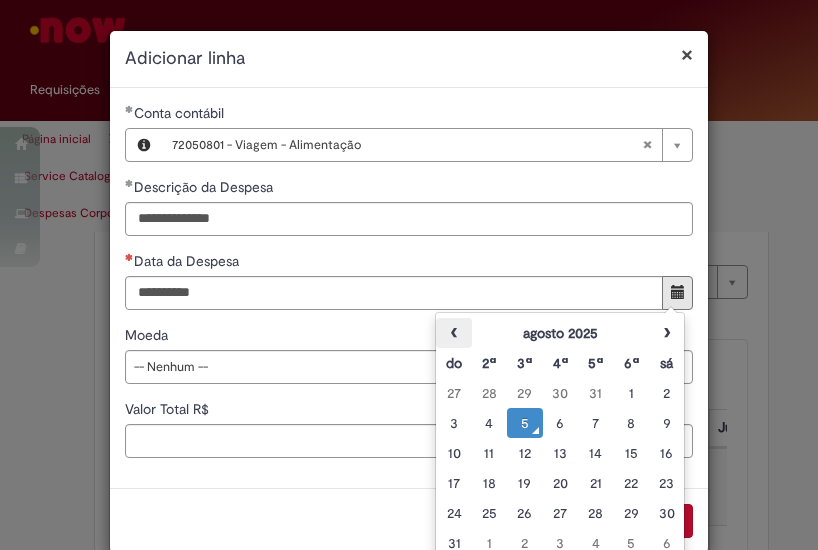 click on "‹" at bounding box center (453, 333) 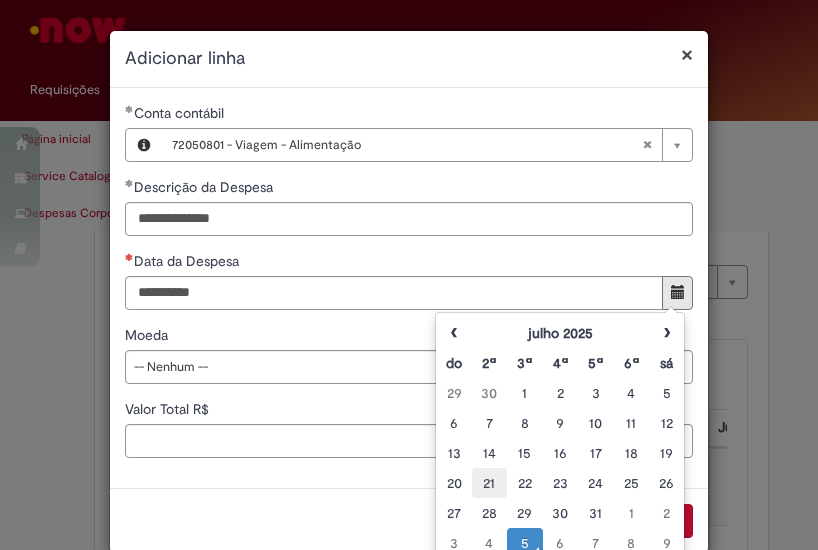 click on "21" at bounding box center [489, 483] 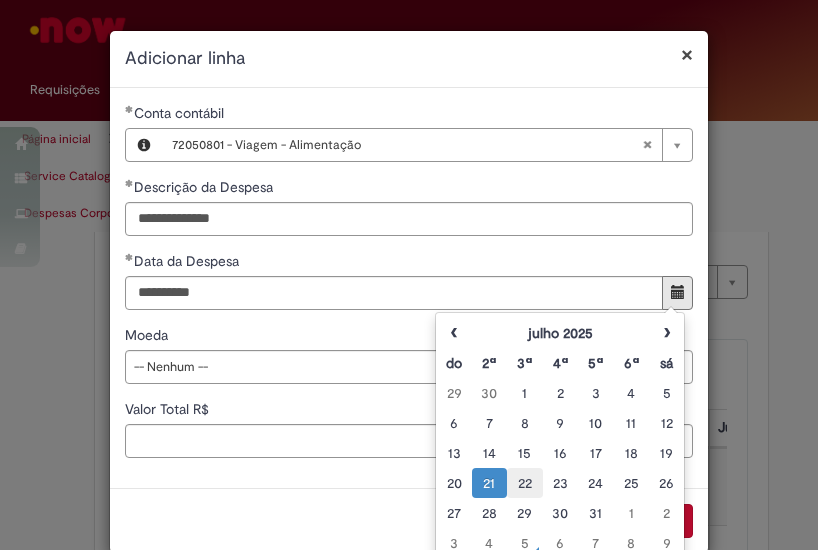 click on "22" at bounding box center (524, 483) 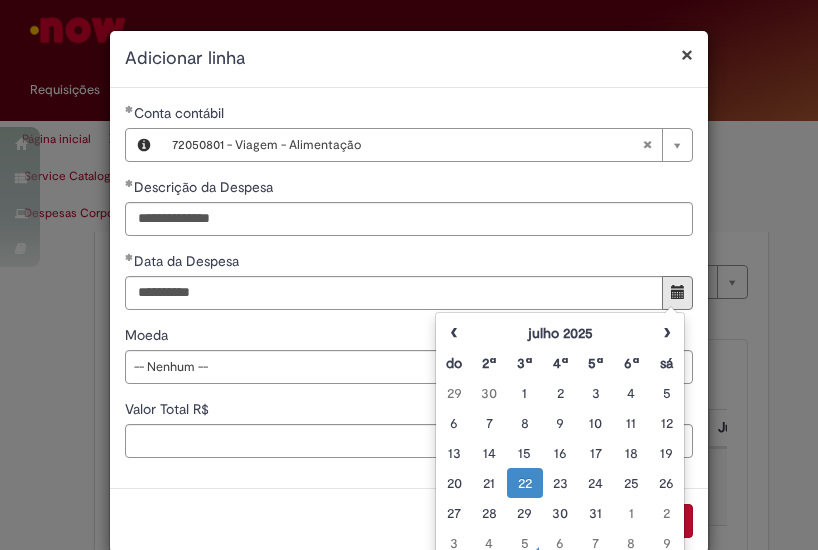 click on "**********" at bounding box center [409, 354] 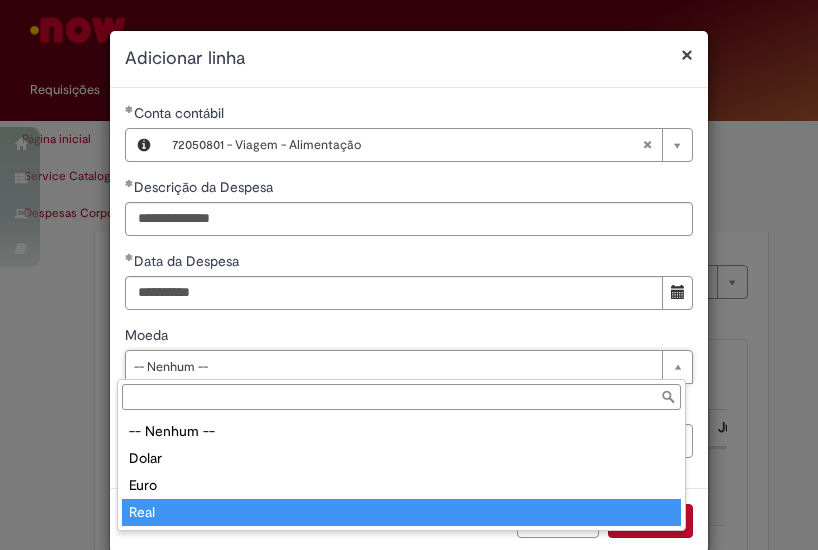 type on "****" 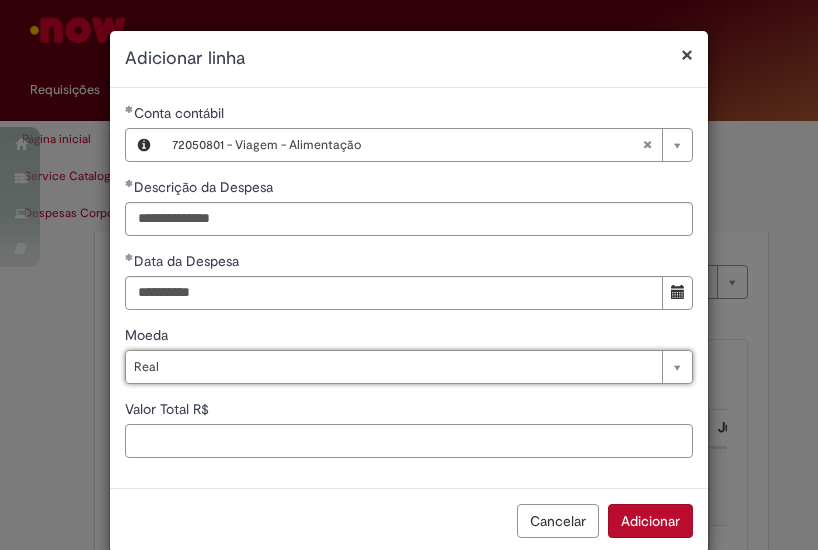click on "Valor Total R$" at bounding box center (409, 441) 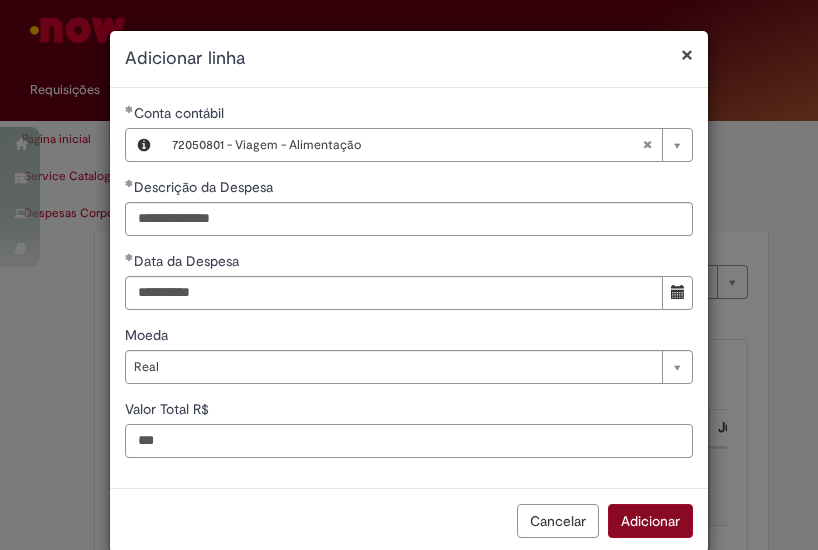 type on "***" 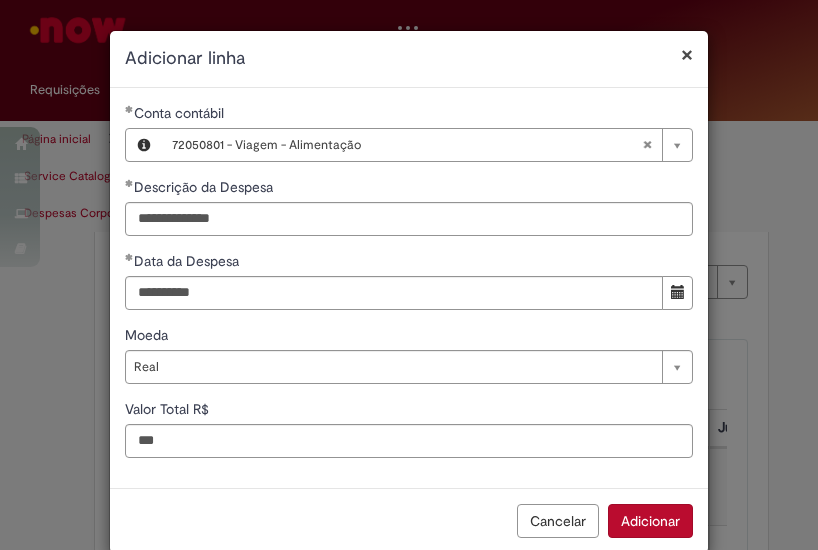 click on "Adicionar" at bounding box center [650, 521] 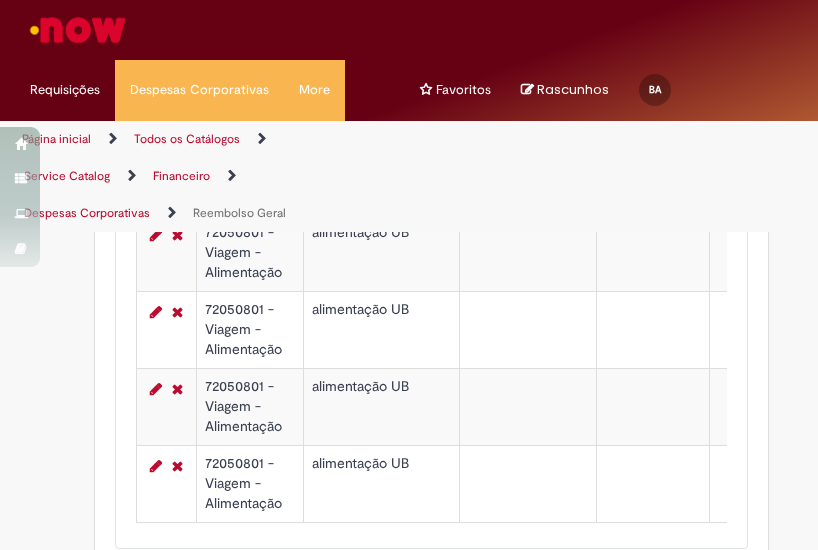 scroll, scrollTop: 1392, scrollLeft: 0, axis: vertical 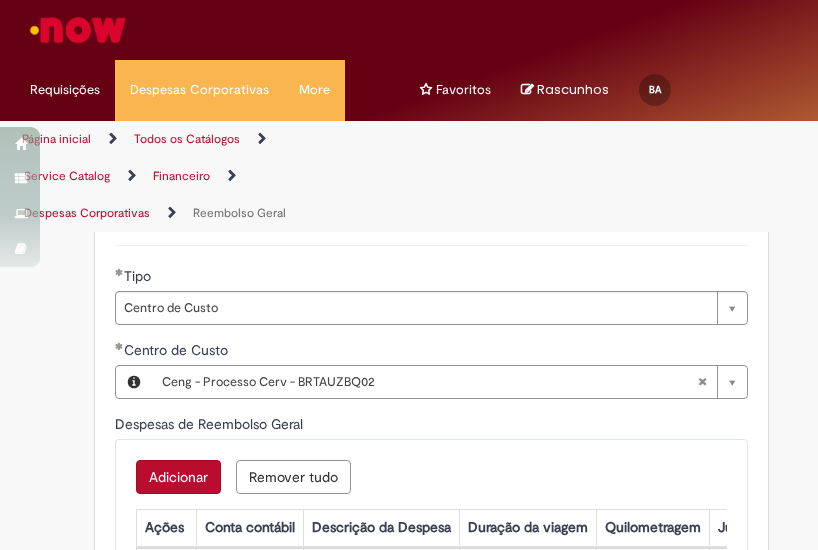 click on "Adicionar" at bounding box center [178, 477] 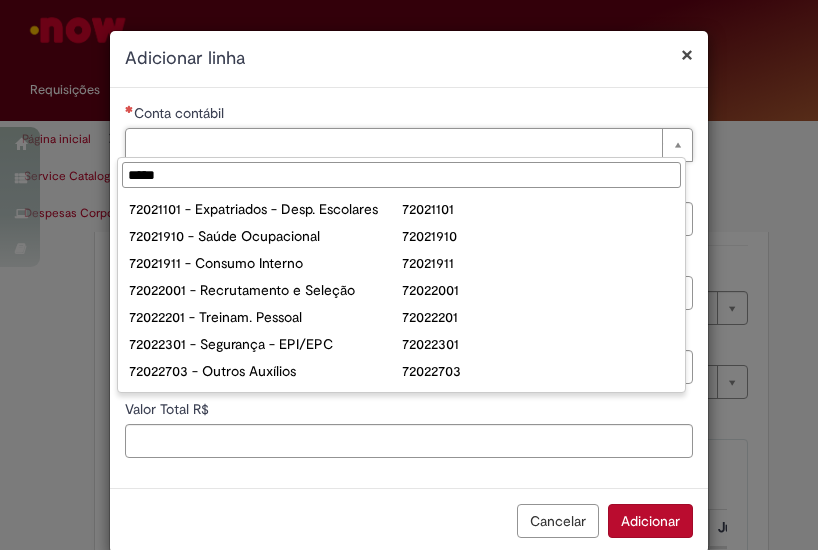 type on "******" 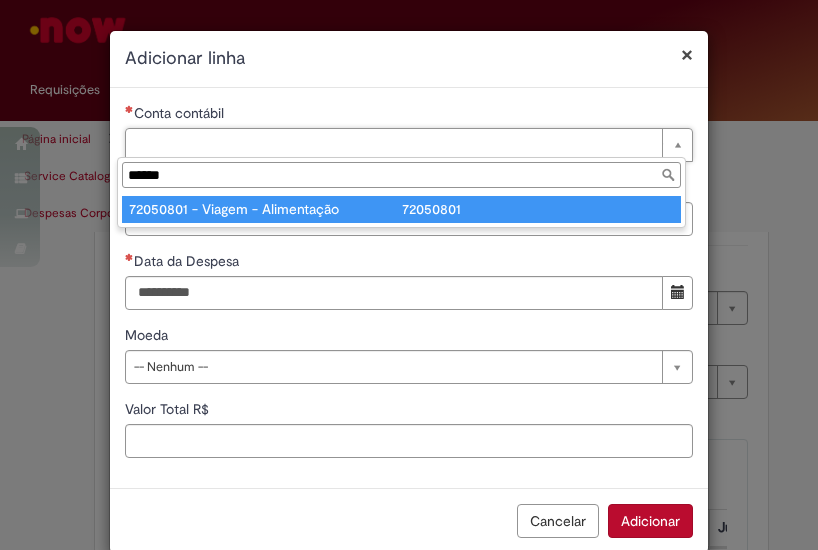 type on "**********" 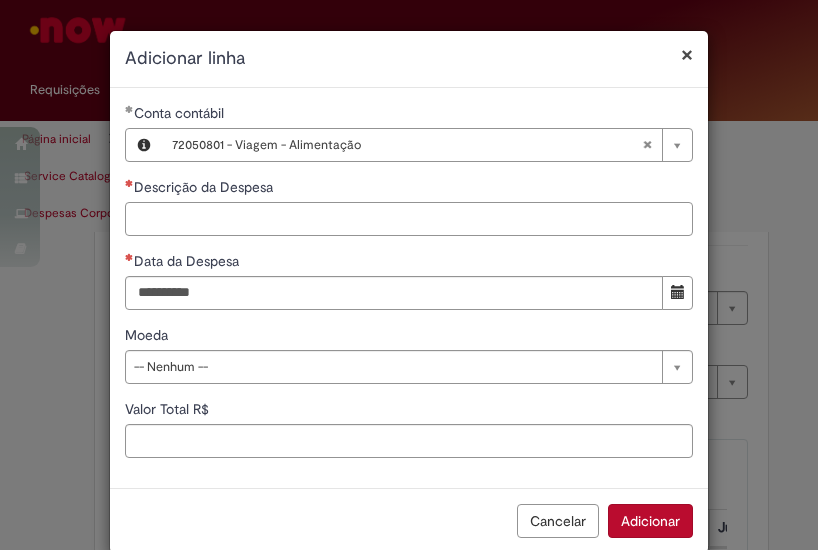 click on "Descrição da Despesa" at bounding box center (409, 219) 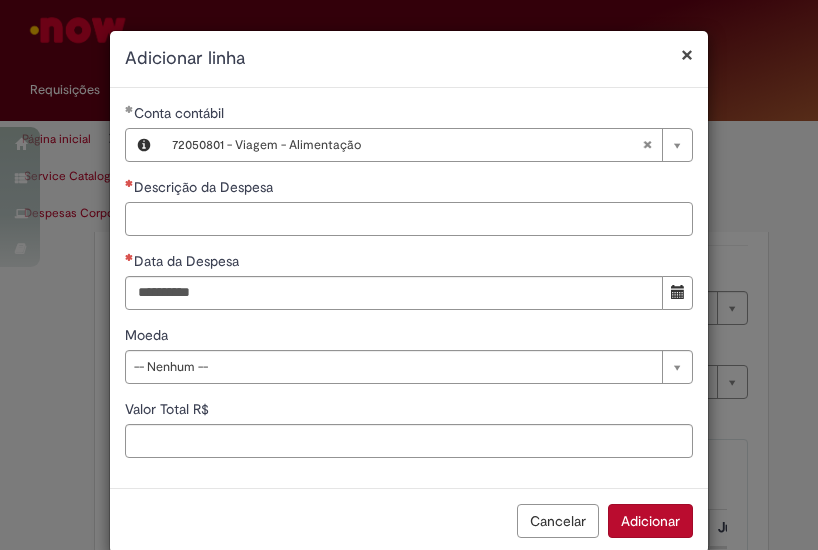 paste on "**********" 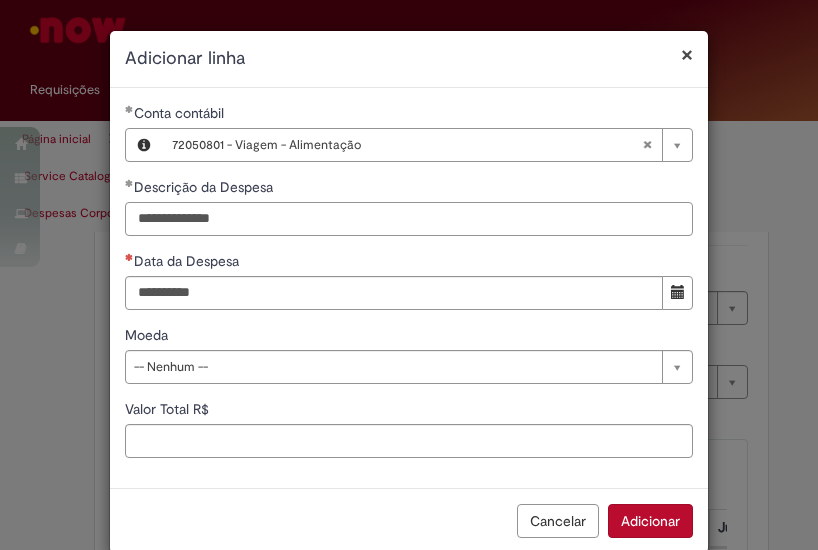 type on "**********" 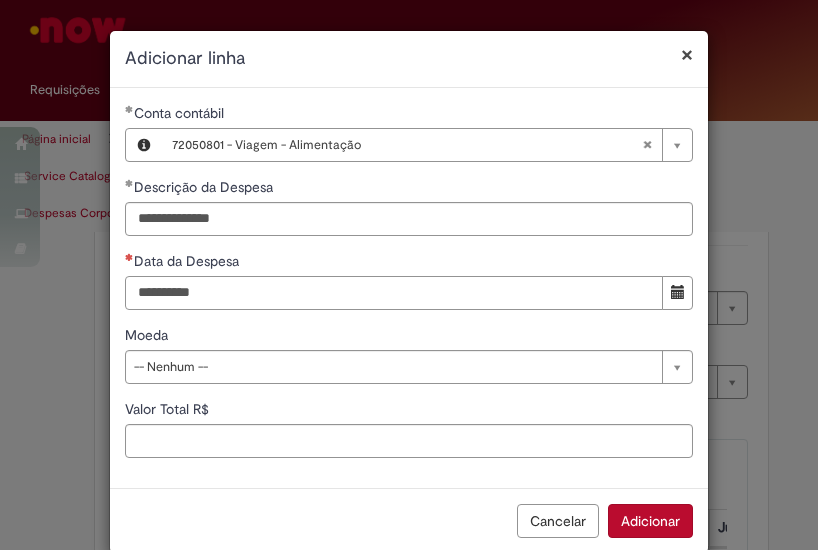 click on "Data da Despesa" at bounding box center (394, 293) 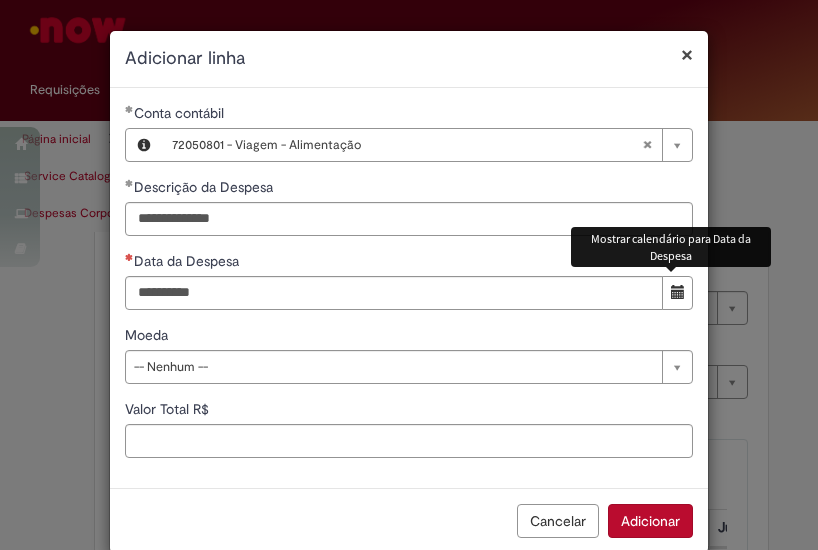 click at bounding box center [677, 293] 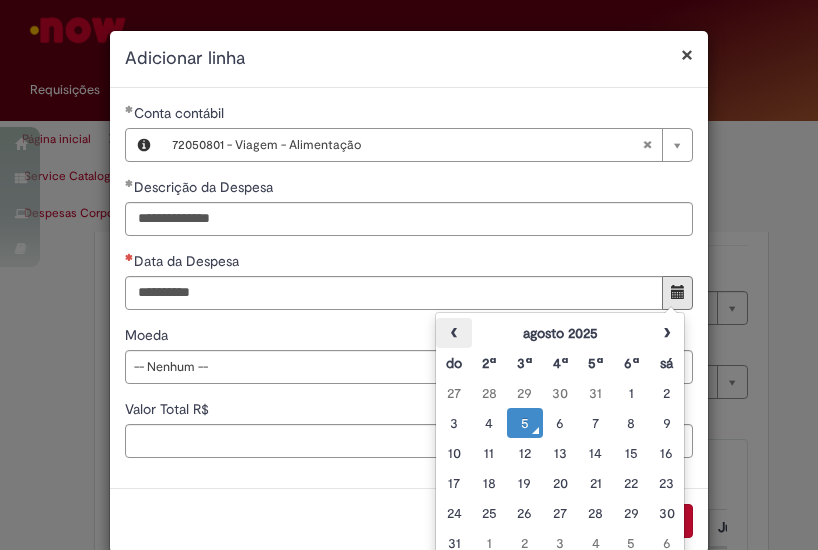 click on "‹" at bounding box center [453, 333] 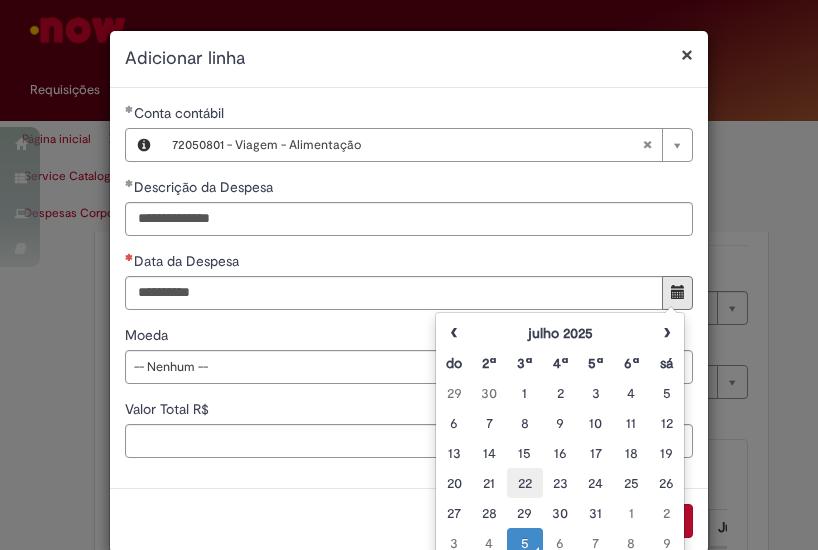 click on "22" at bounding box center (524, 483) 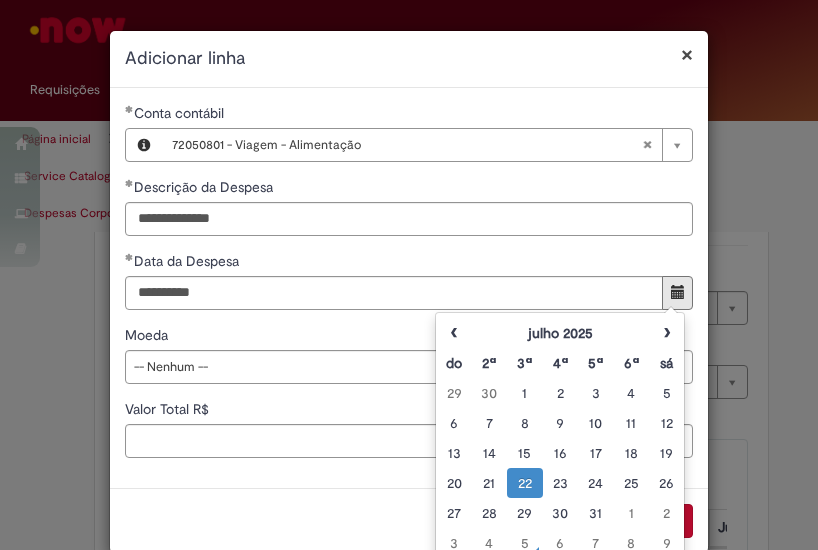 type on "**********" 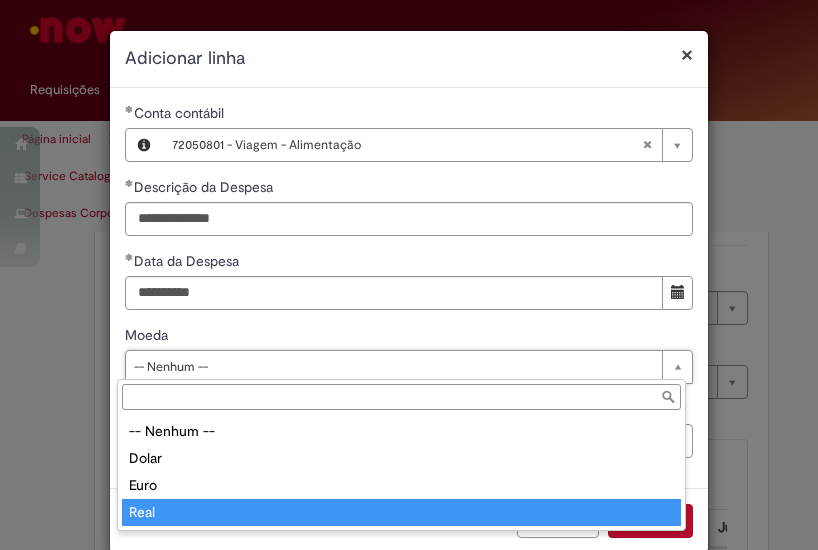 type on "****" 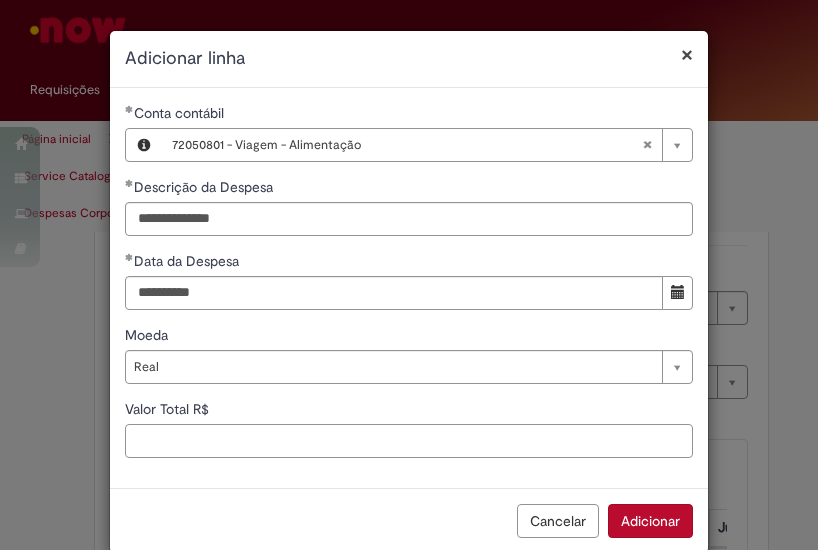 click on "Valor Total R$" at bounding box center [409, 441] 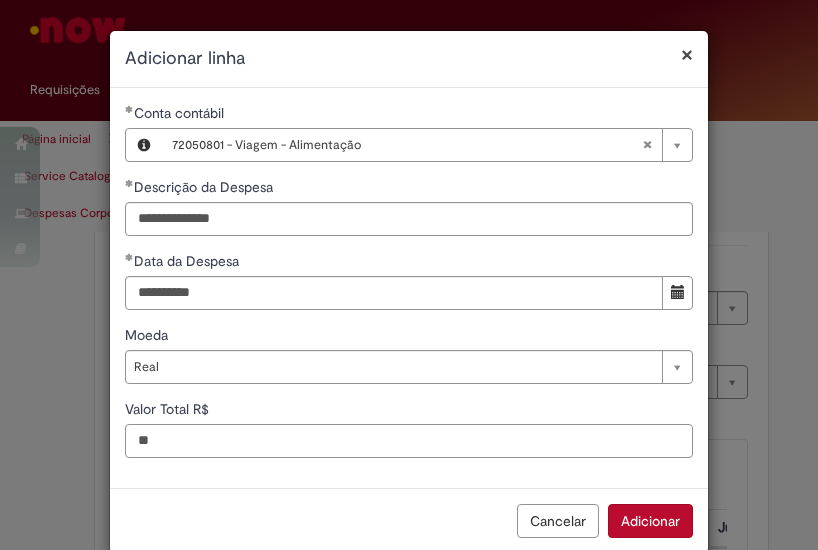 type on "**" 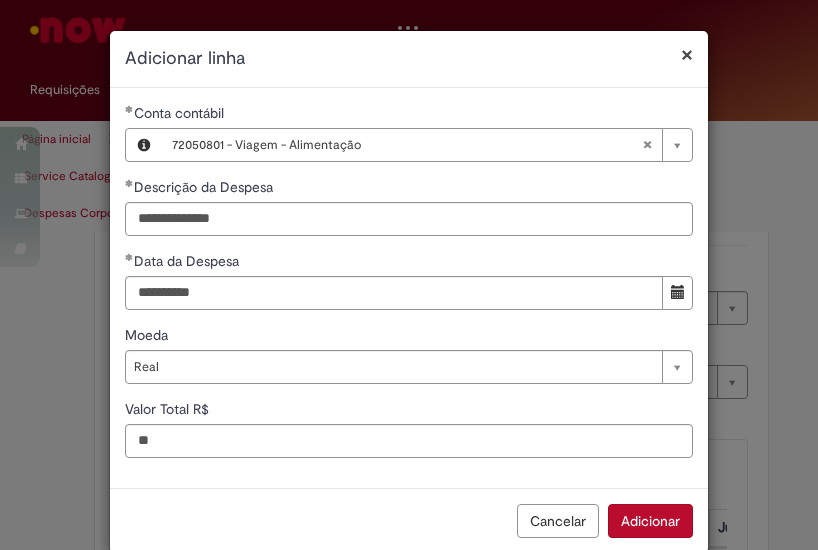 click on "Cancelar   Adicionar" at bounding box center [409, 520] 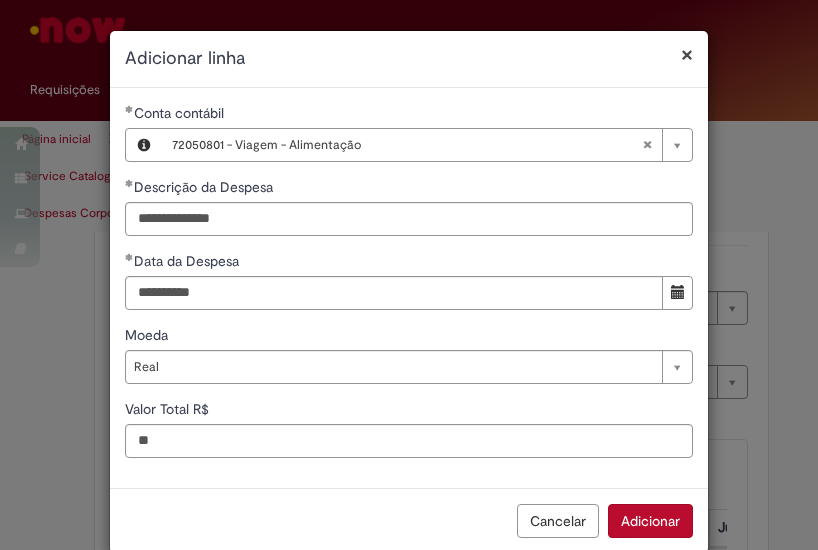 click on "Adicionar" at bounding box center (650, 521) 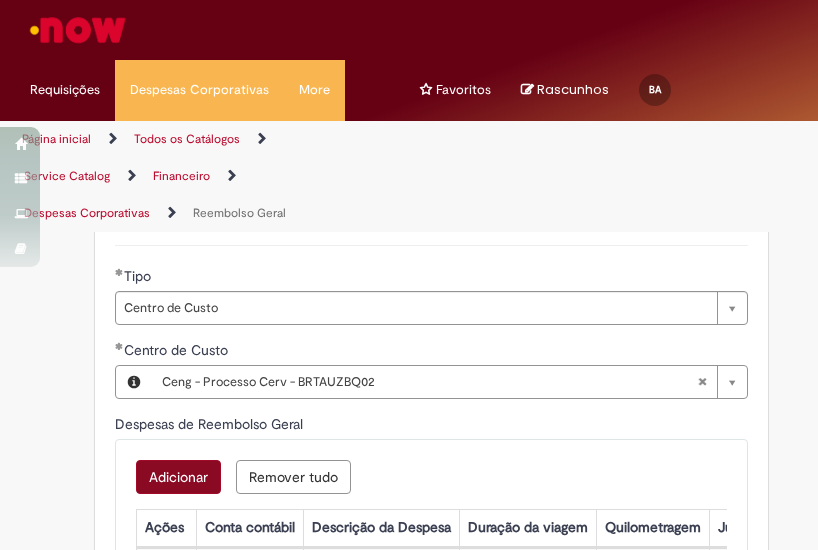 drag, startPoint x: 164, startPoint y: 386, endPoint x: 170, endPoint y: 397, distance: 12.529964 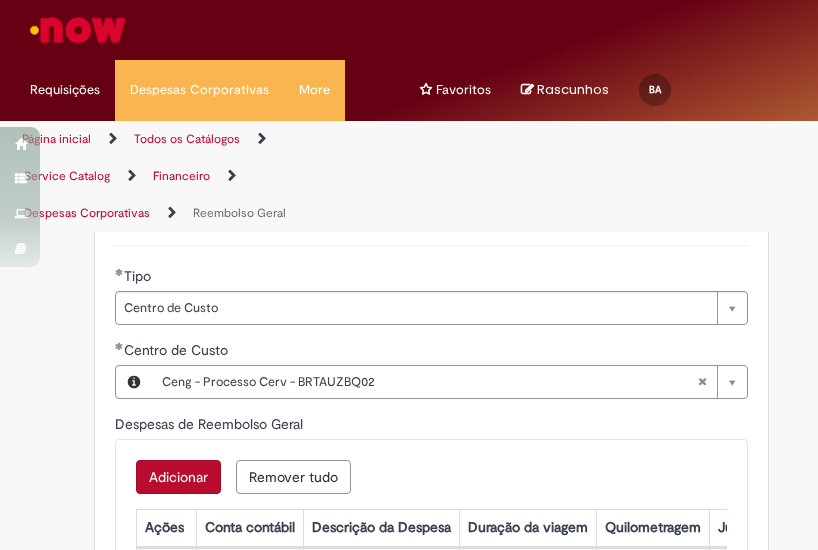 click on "Adicionar" at bounding box center (178, 477) 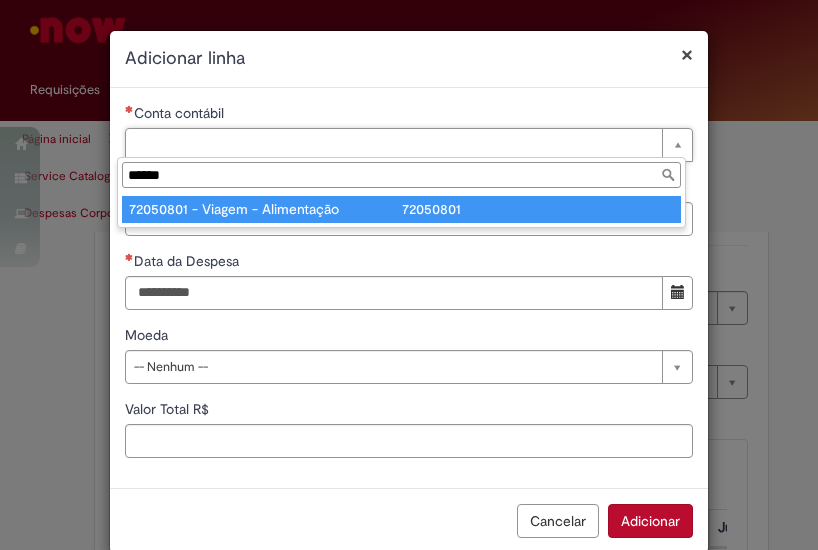 type on "******" 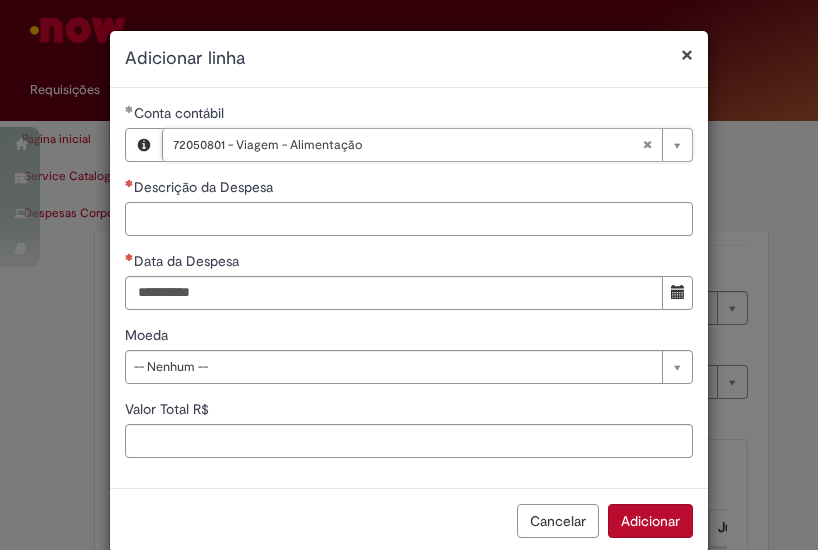 click on "Descrição da Despesa" at bounding box center [409, 219] 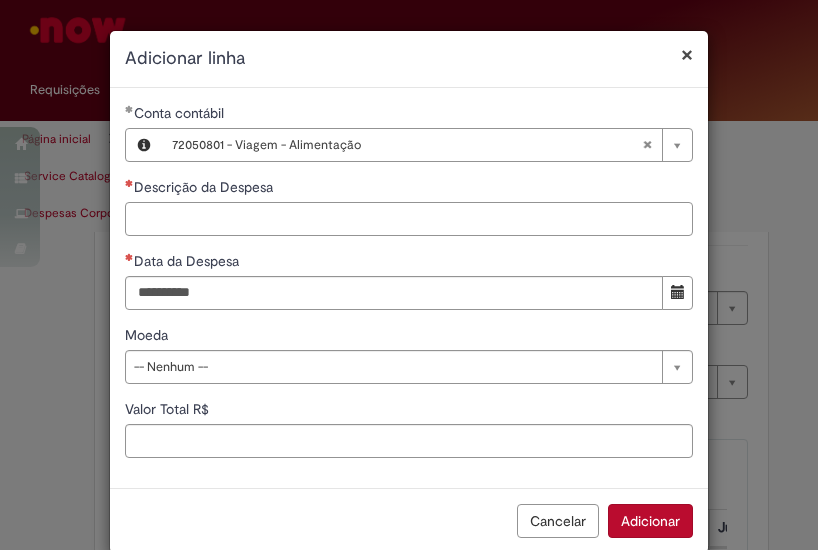 paste on "**********" 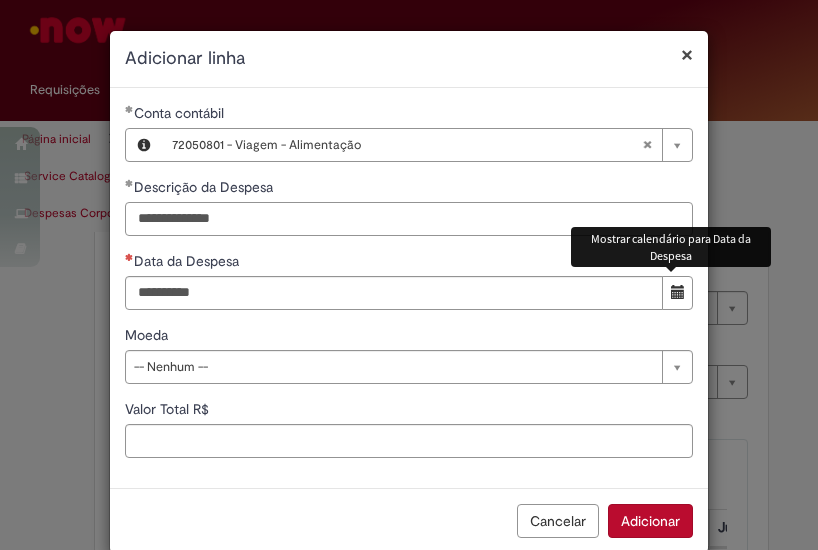 type on "**********" 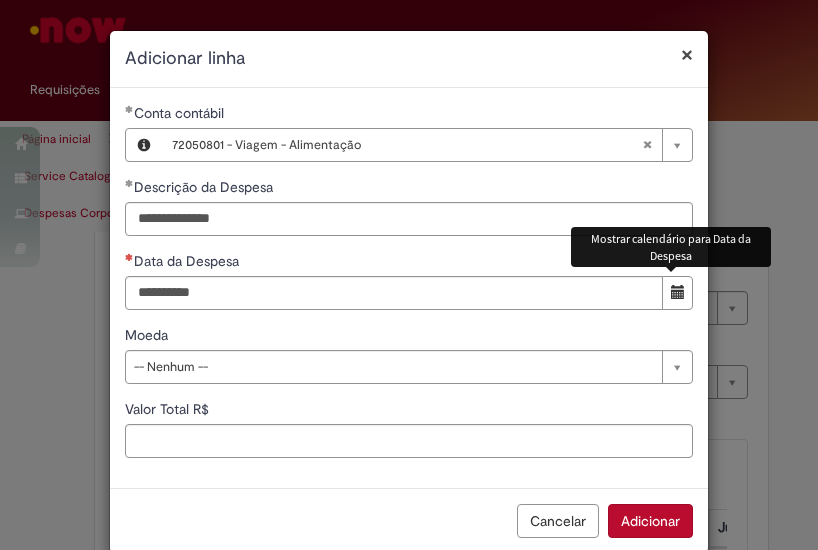 click at bounding box center [677, 293] 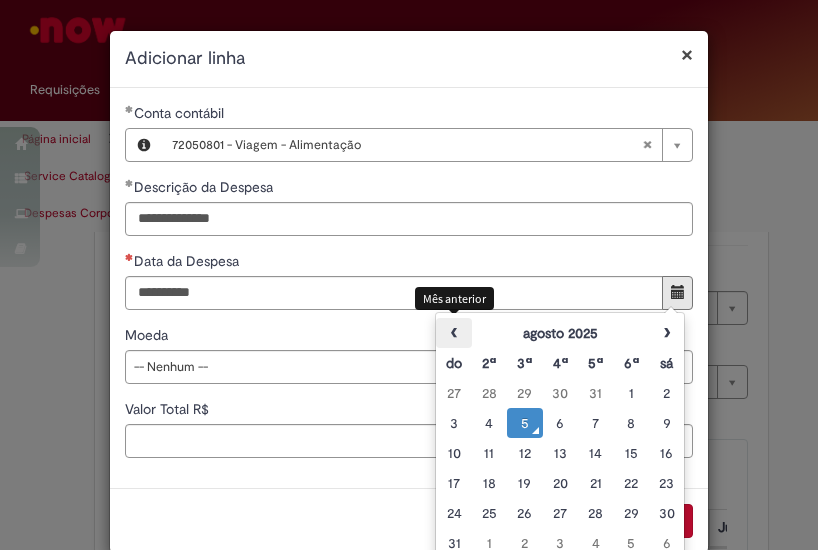 click on "‹" at bounding box center [453, 333] 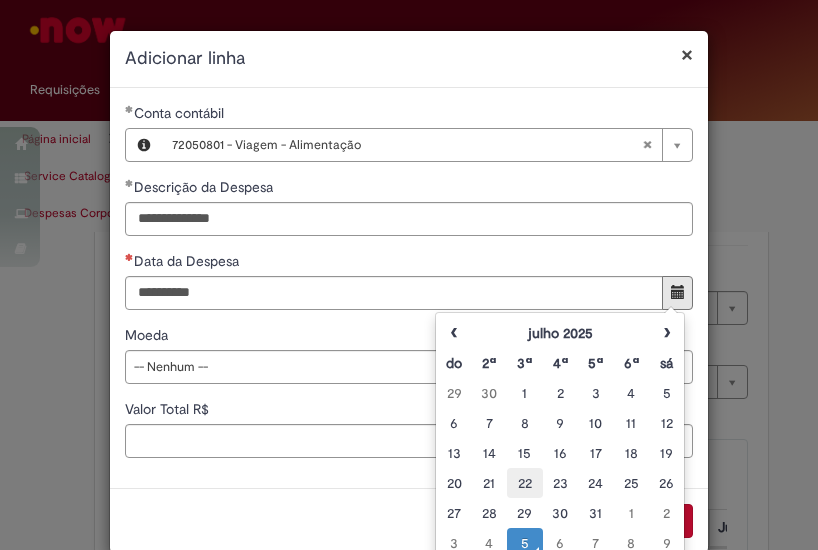 click on "22" at bounding box center (524, 483) 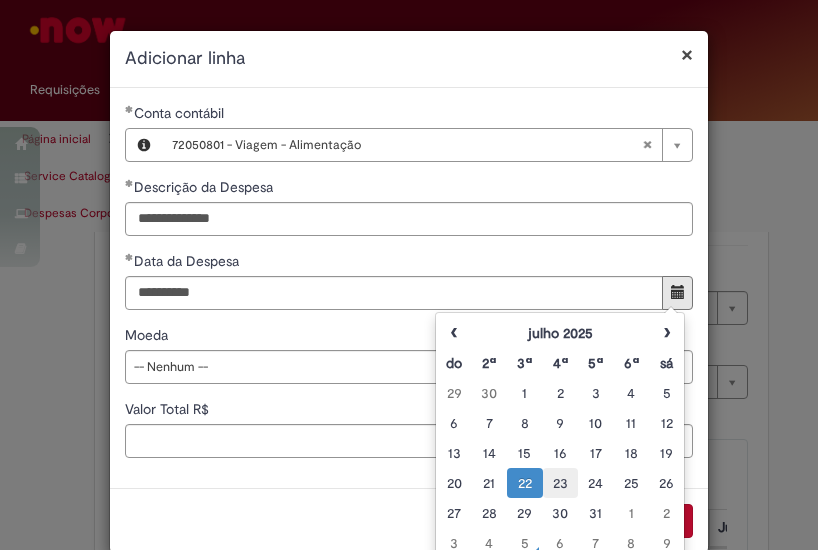 click on "23" at bounding box center [560, 483] 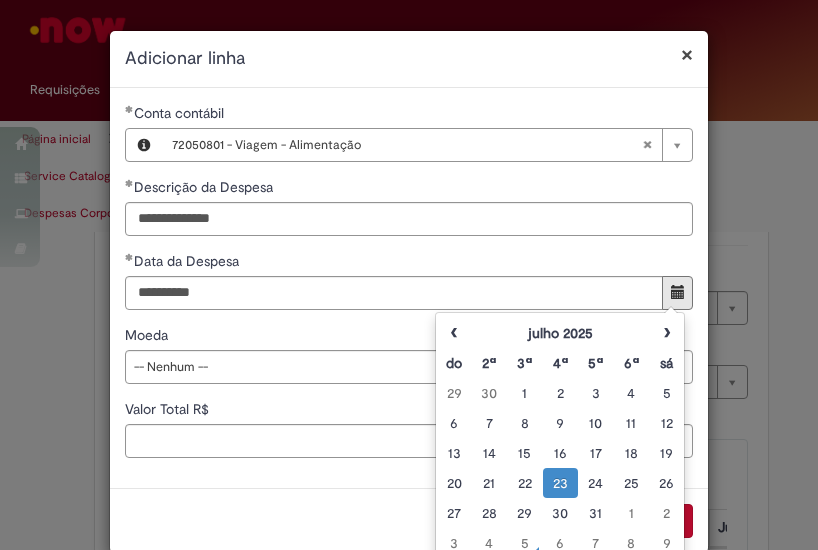 click on "Moeda" at bounding box center (409, 337) 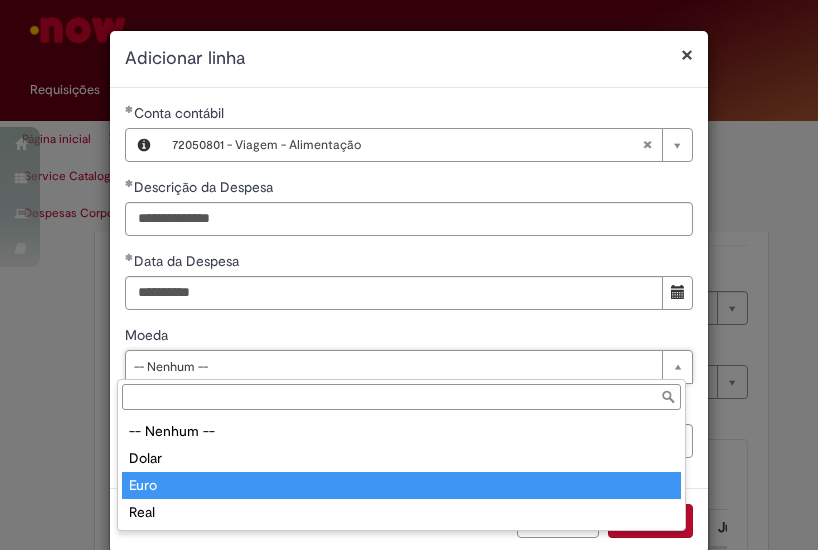 type on "****" 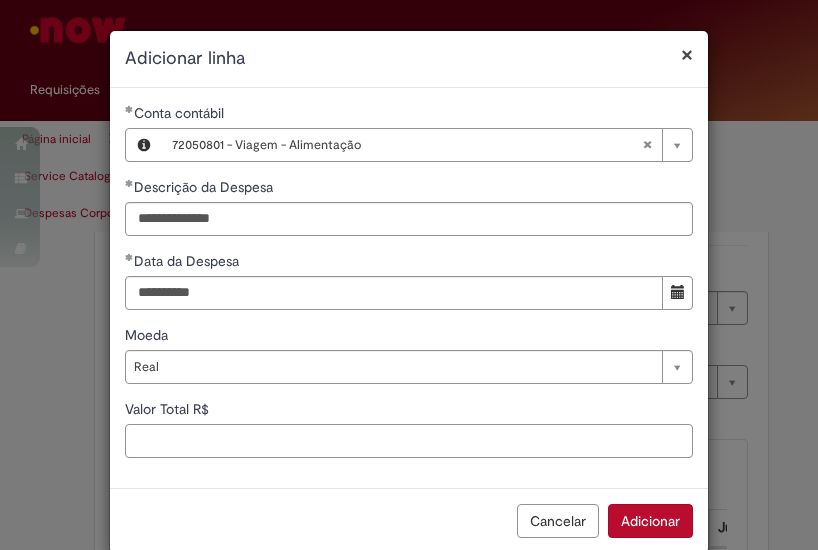 click on "Valor Total R$" at bounding box center [409, 441] 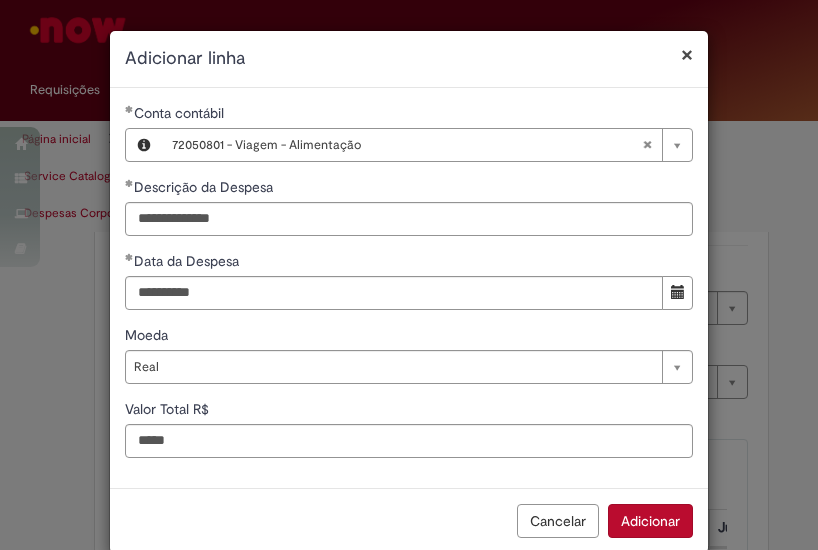 type on "*****" 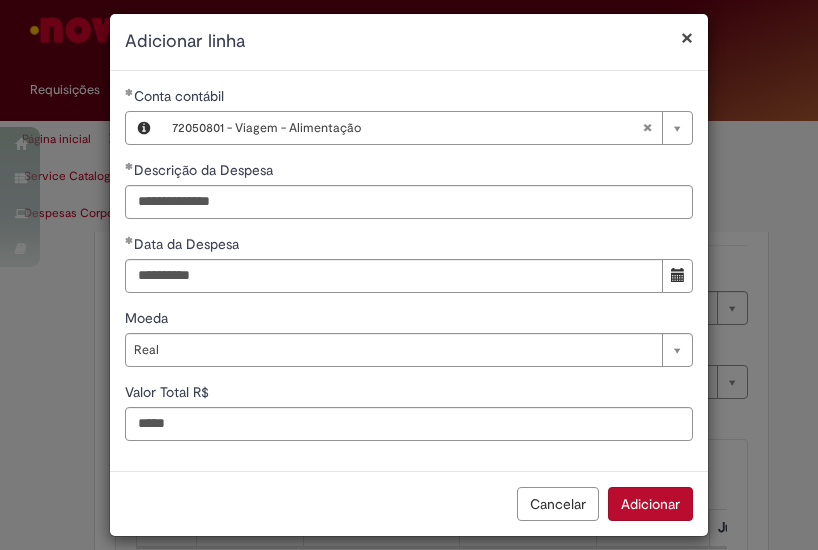 scroll, scrollTop: 33, scrollLeft: 0, axis: vertical 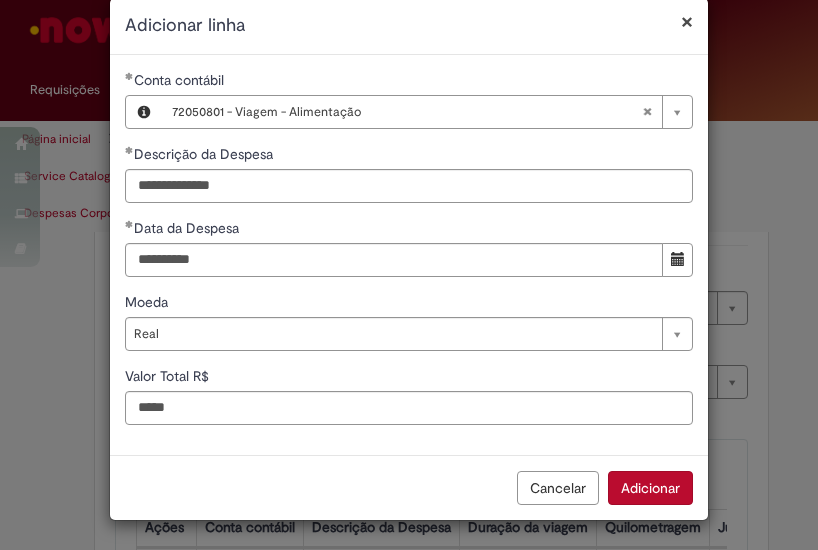 click on "Adicionar" at bounding box center [650, 488] 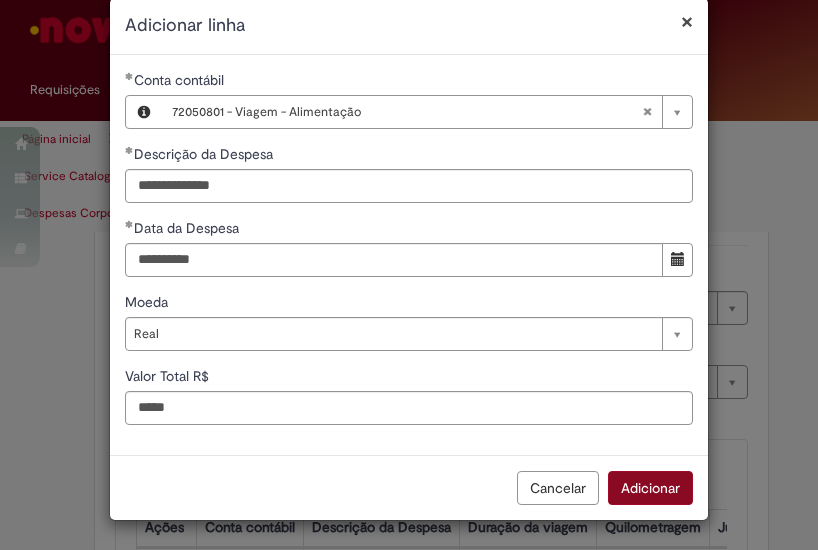 scroll, scrollTop: 32, scrollLeft: 0, axis: vertical 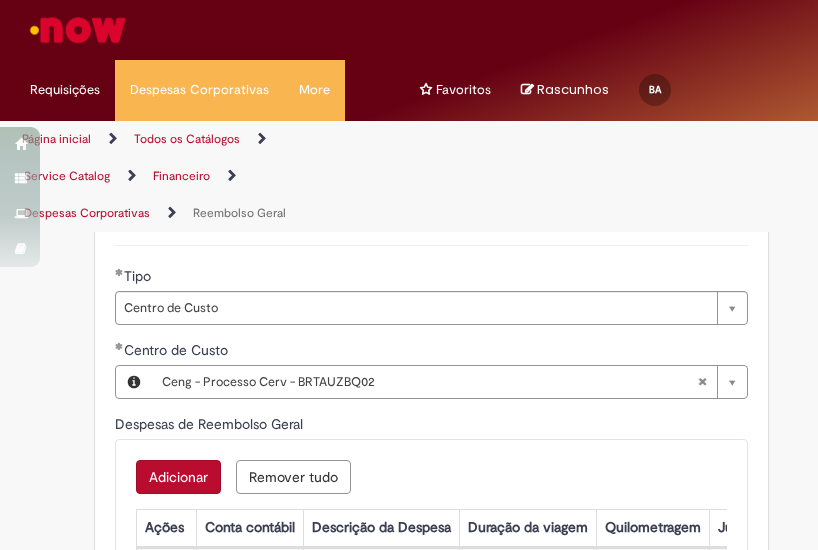 click on "Adicionar" at bounding box center [178, 477] 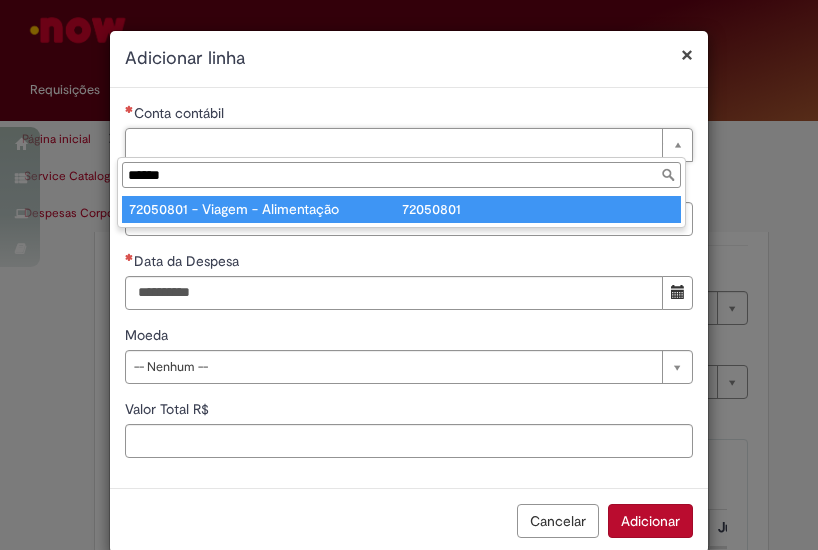 type on "******" 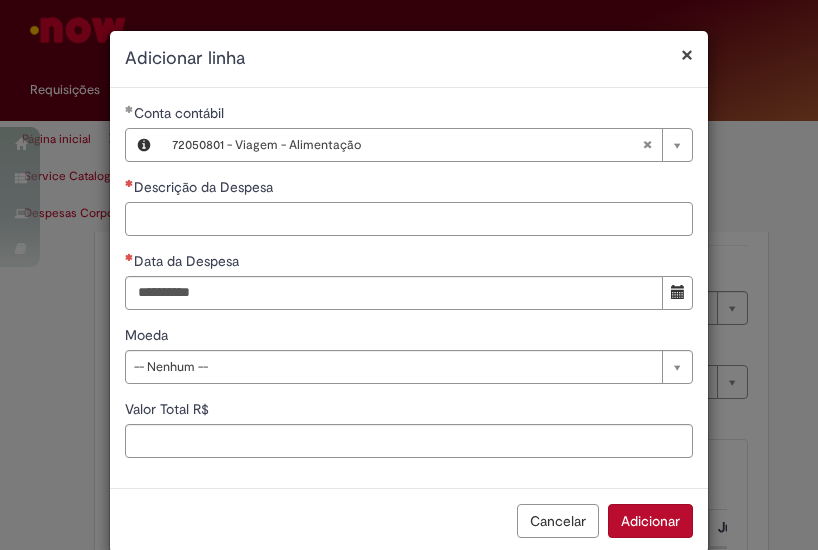 click on "Descrição da Despesa" at bounding box center [409, 219] 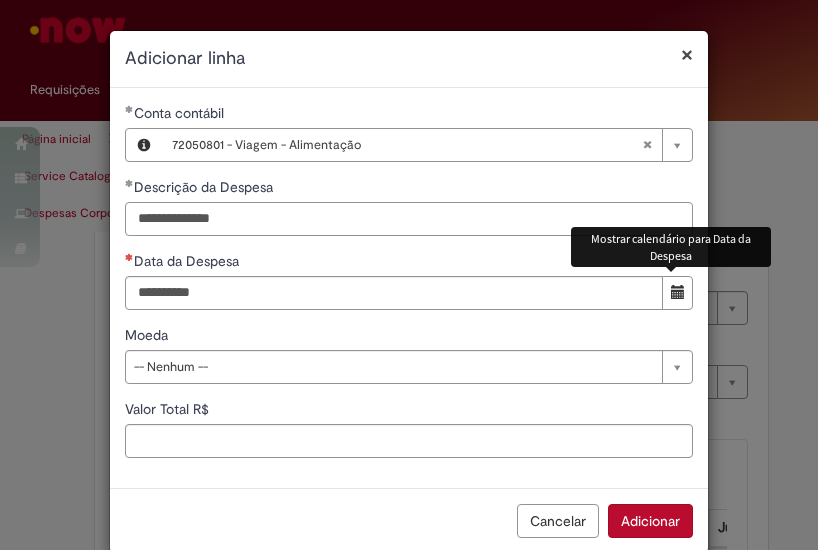 type on "**********" 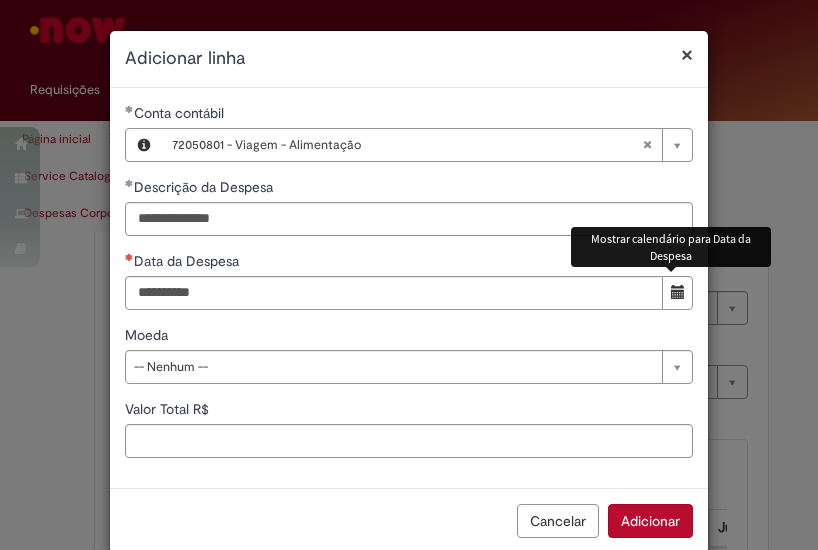 click at bounding box center (678, 292) 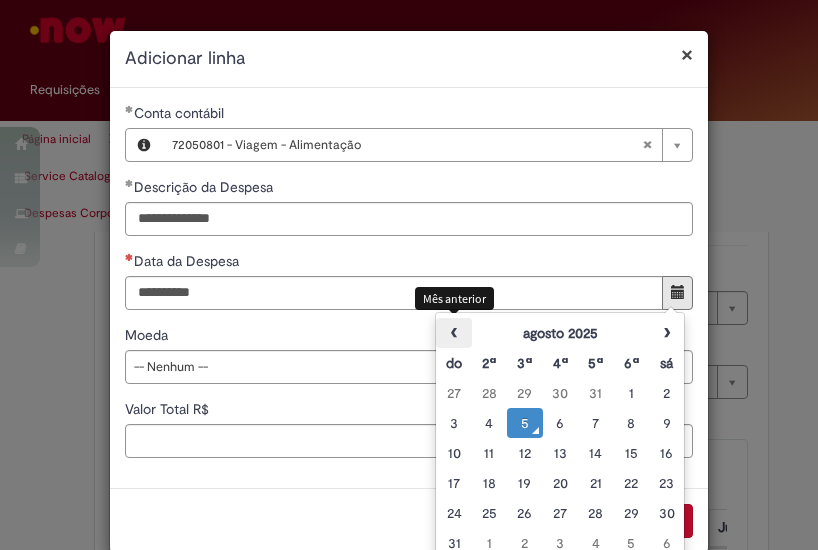 drag, startPoint x: 462, startPoint y: 337, endPoint x: 514, endPoint y: 357, distance: 55.713554 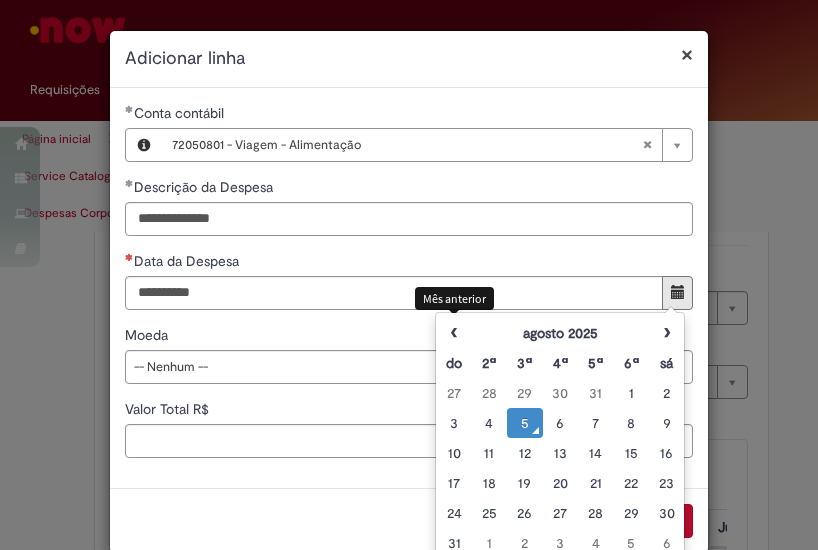 click on "‹" at bounding box center [453, 333] 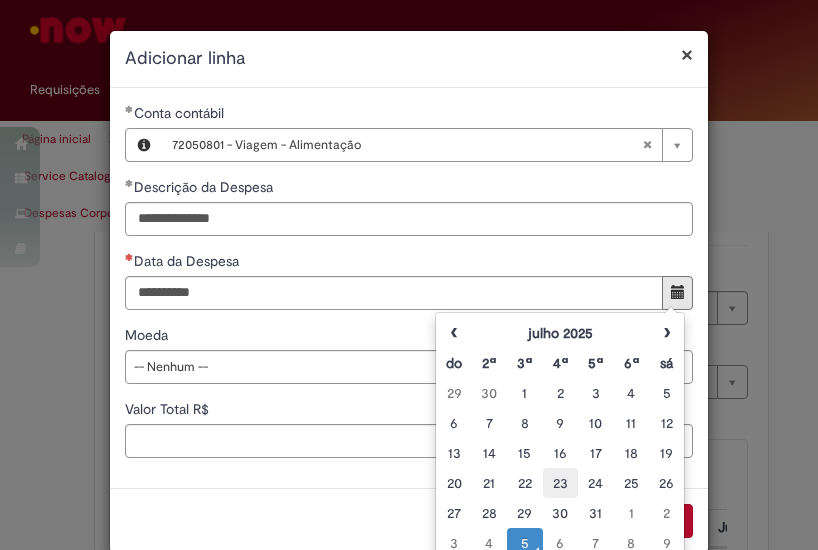 click on "23" at bounding box center (560, 483) 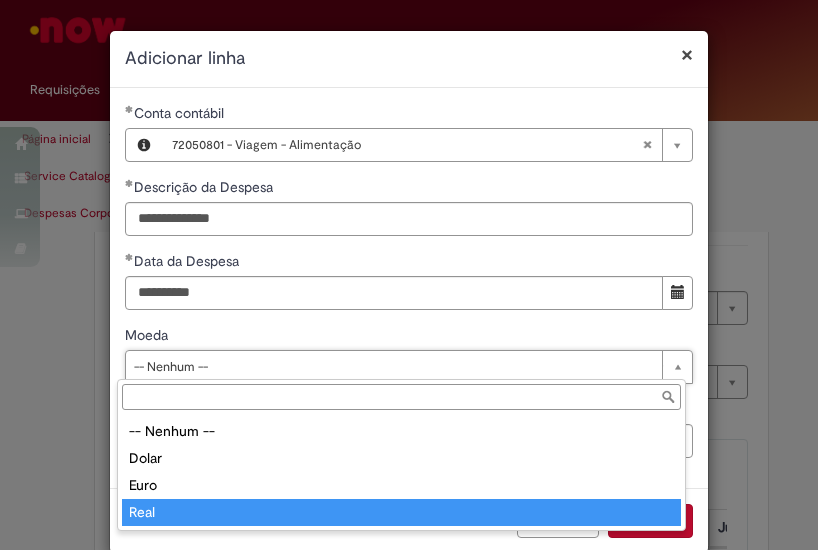 type on "****" 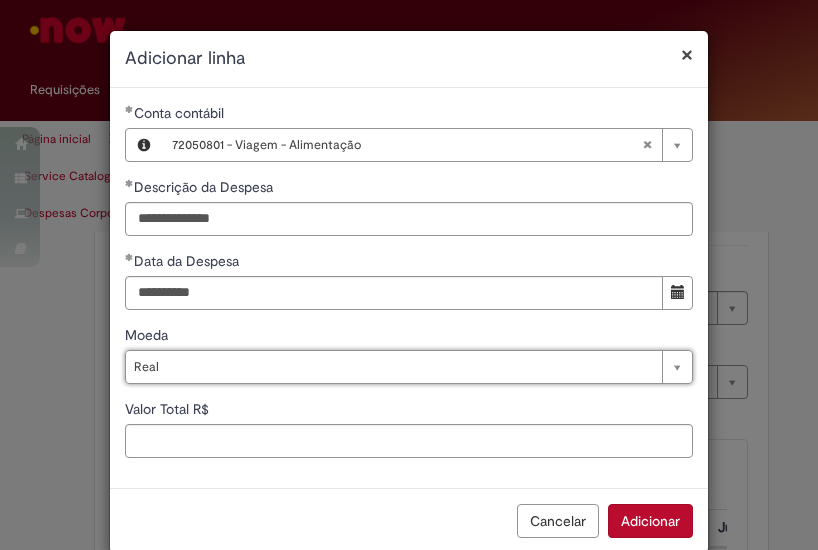 drag, startPoint x: 166, startPoint y: 419, endPoint x: 180, endPoint y: 443, distance: 27.784887 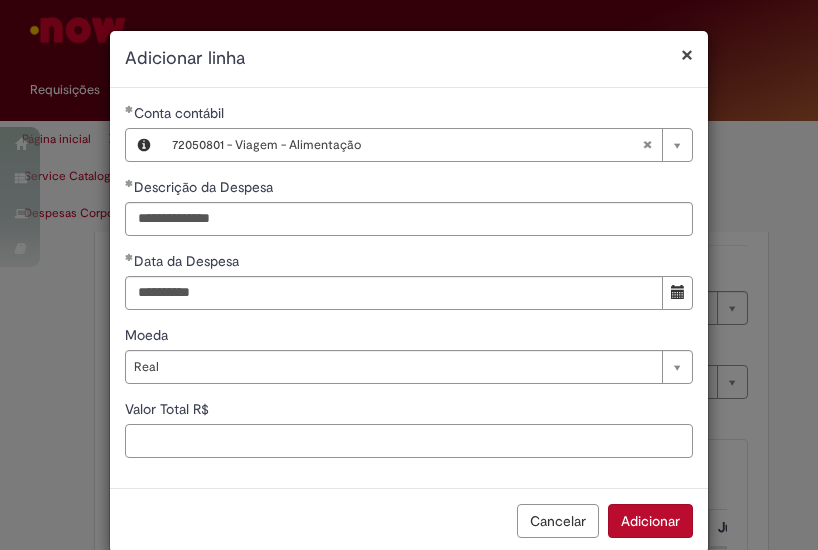 click on "Valor Total R$" at bounding box center [409, 441] 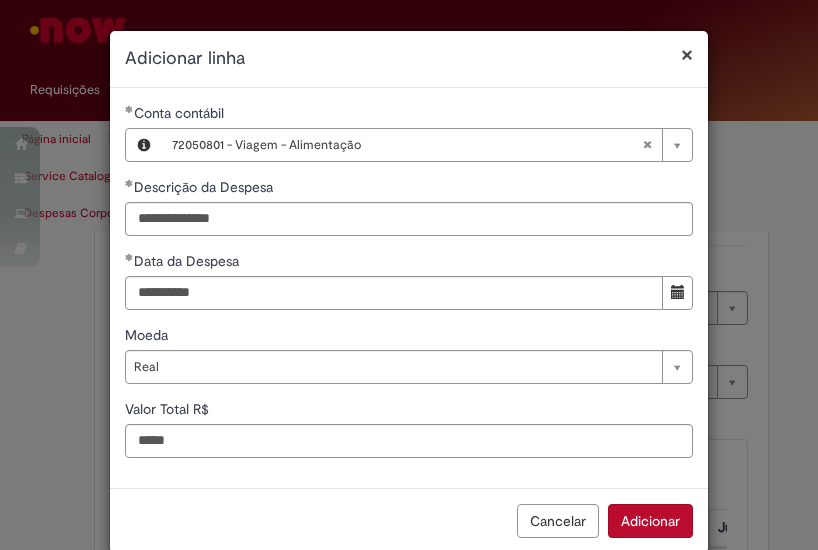 type on "*****" 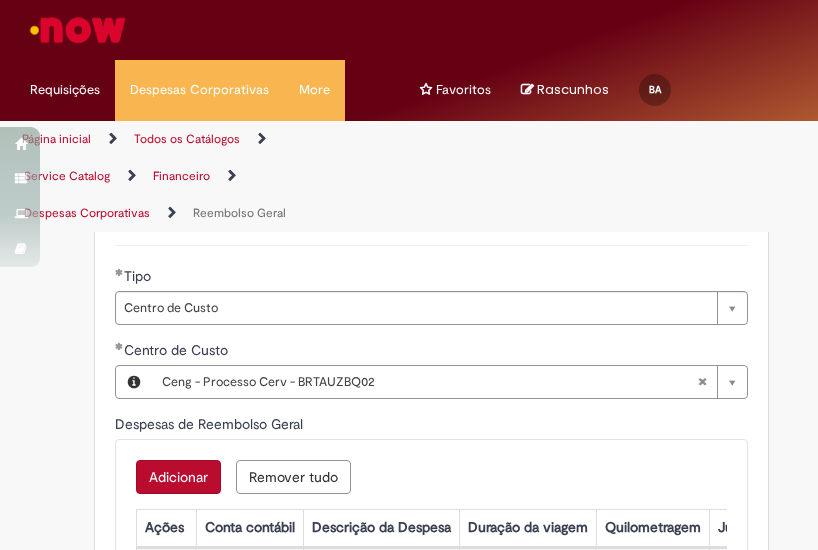 click on "Adicionar" at bounding box center [178, 477] 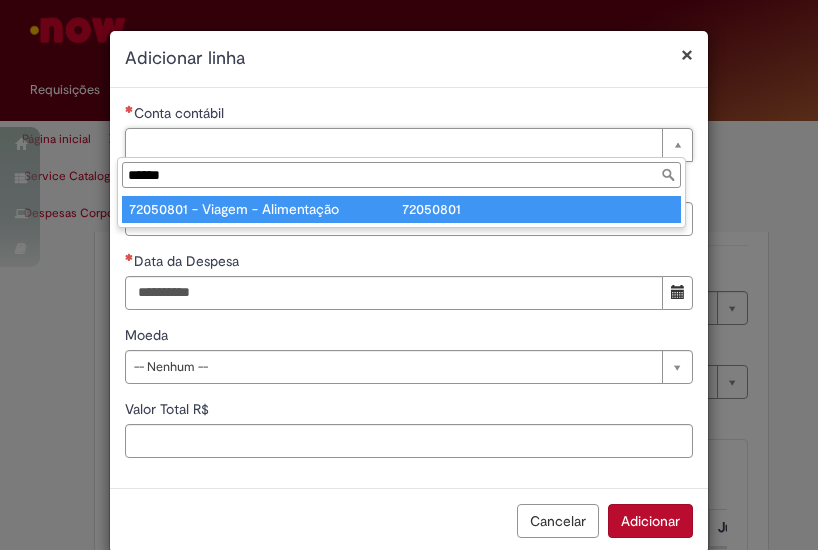 type on "******" 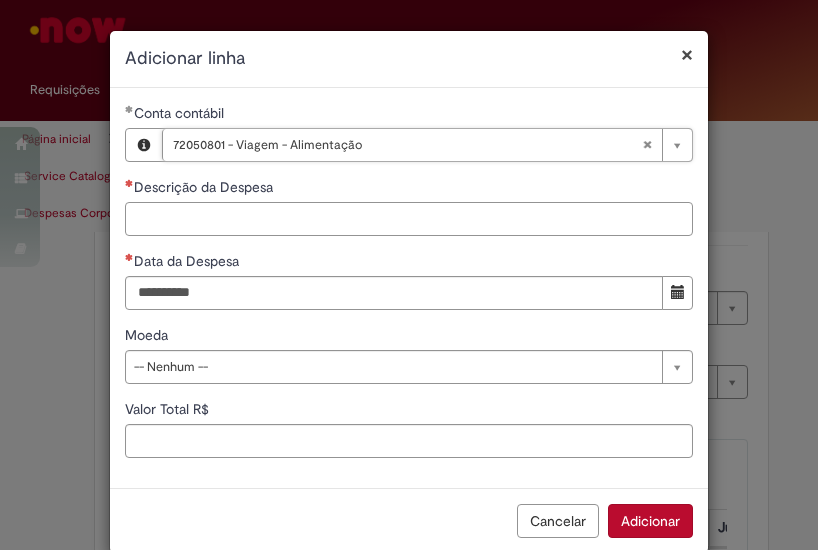 click on "Descrição da Despesa" at bounding box center (409, 219) 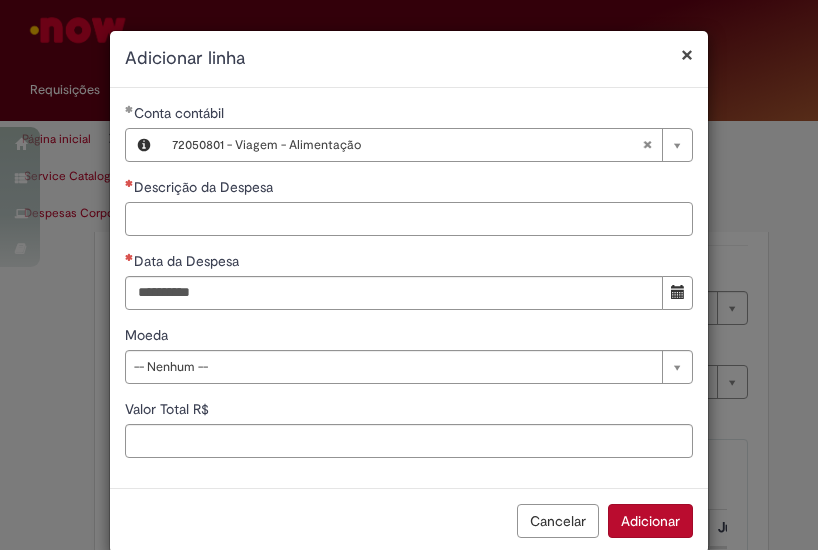 paste on "**********" 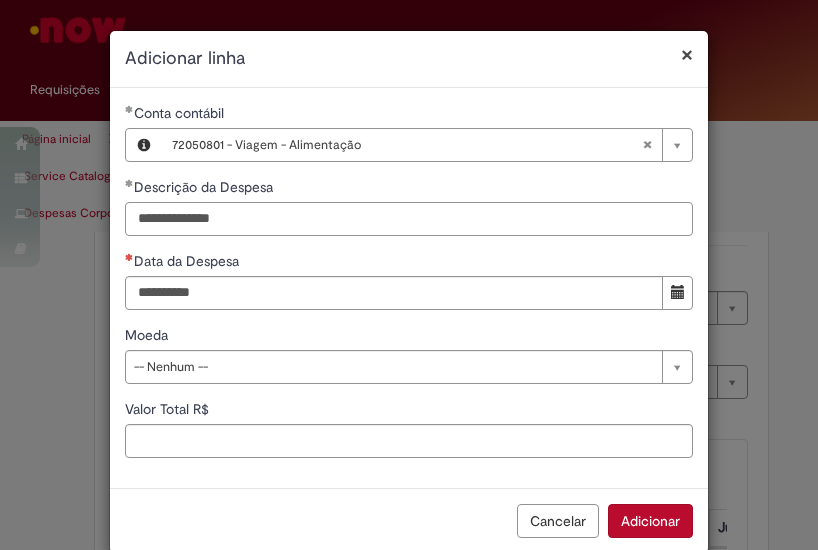 type on "**********" 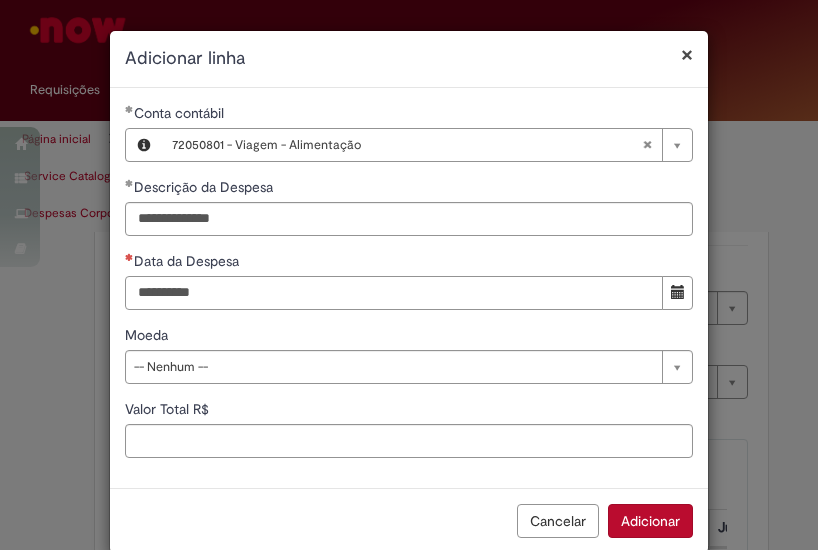 drag, startPoint x: 266, startPoint y: 295, endPoint x: 398, endPoint y: 295, distance: 132 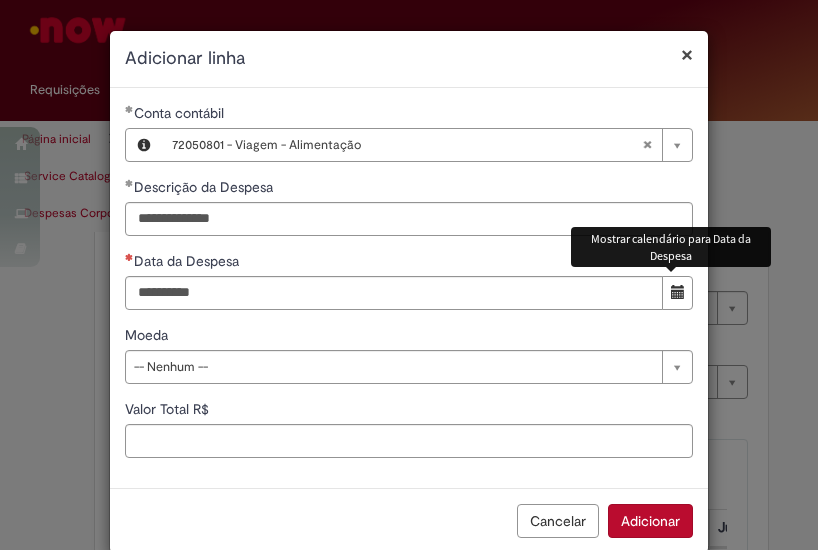 click at bounding box center (677, 293) 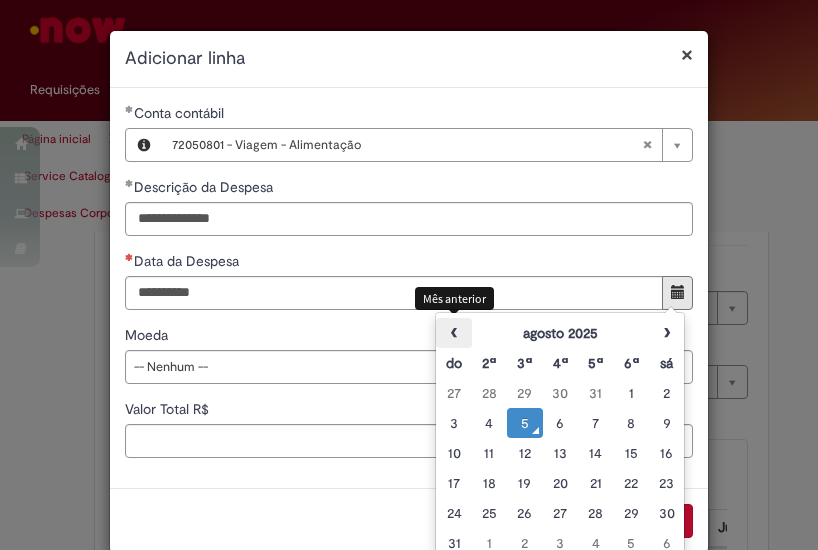 click on "‹" at bounding box center [453, 333] 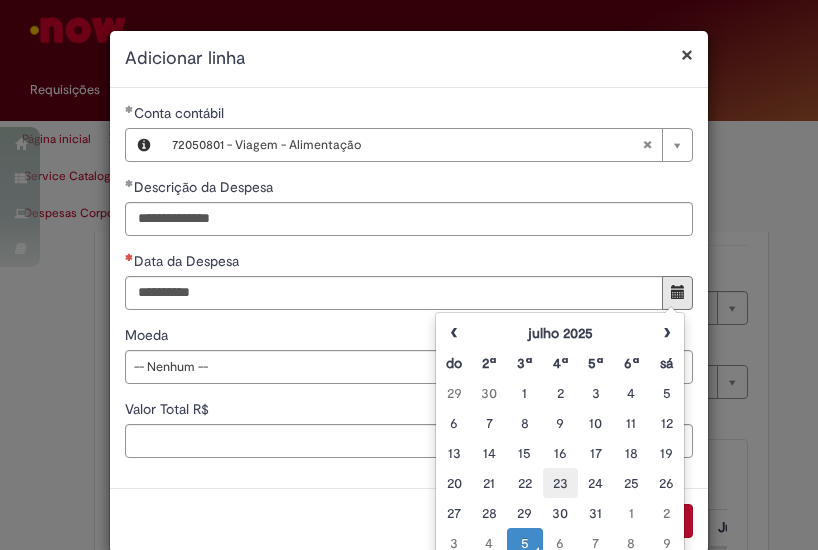 click on "23" at bounding box center [560, 483] 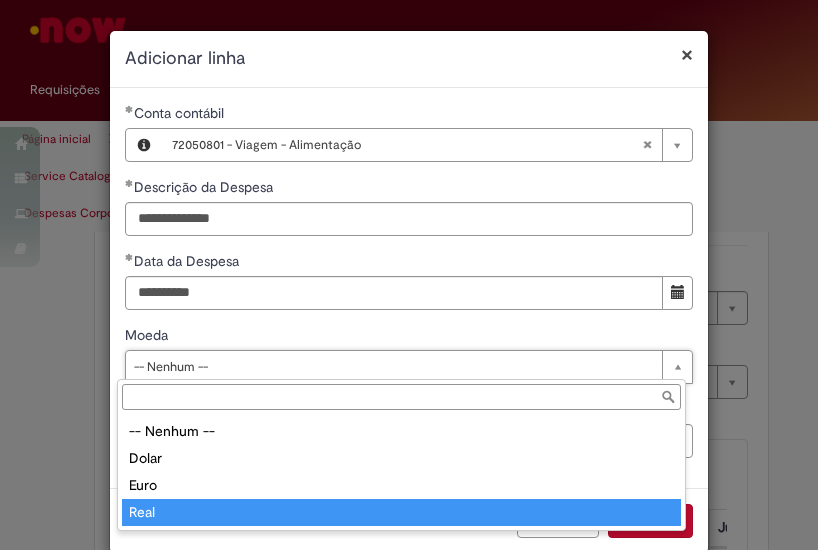 type on "****" 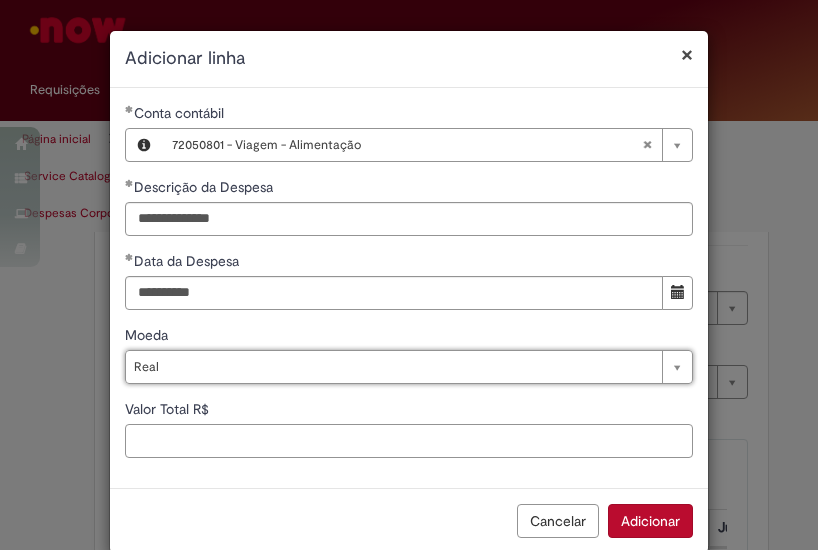 click on "Valor Total R$" at bounding box center [409, 441] 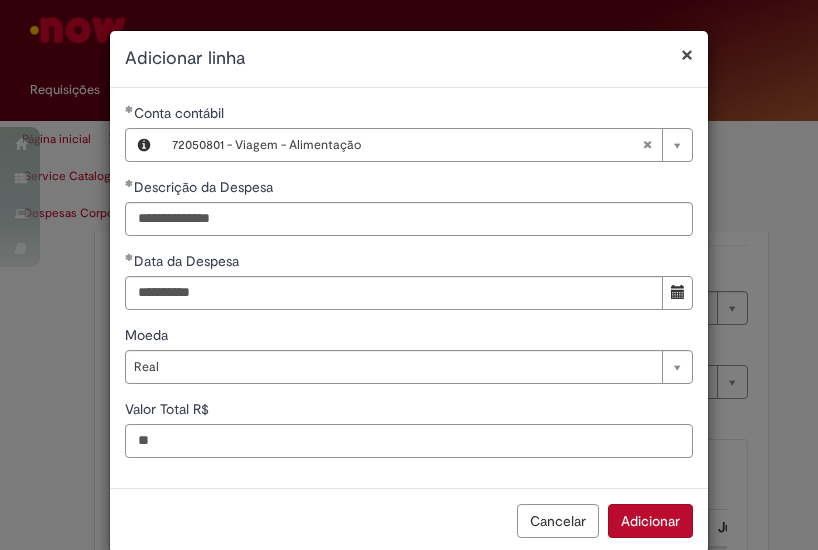 type on "**" 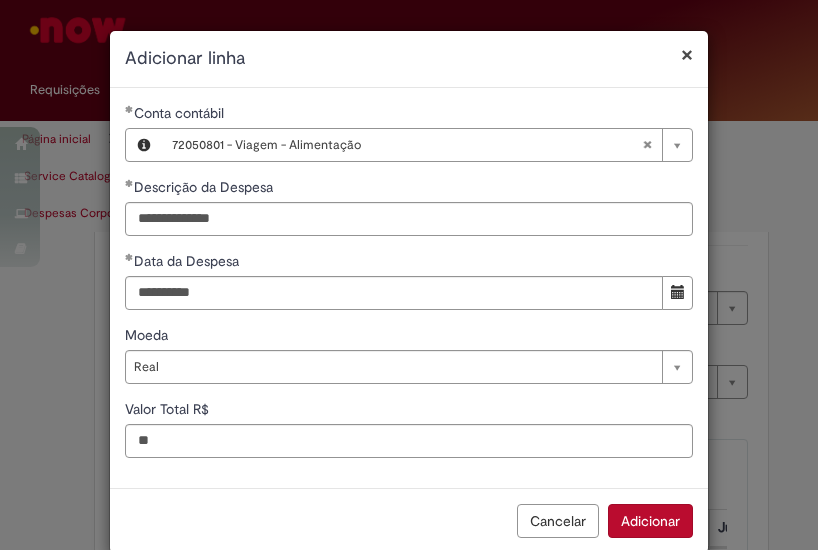 click on "**********" at bounding box center (409, 288) 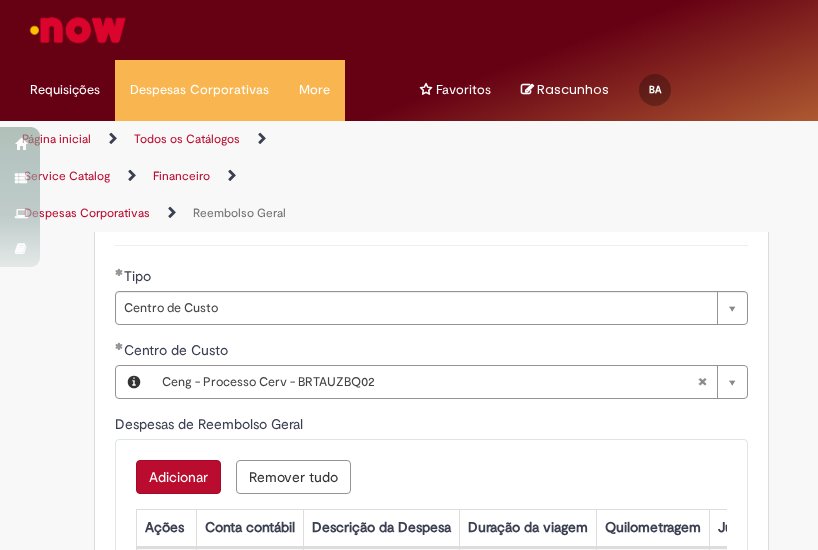 click on "Adicionar" at bounding box center [178, 477] 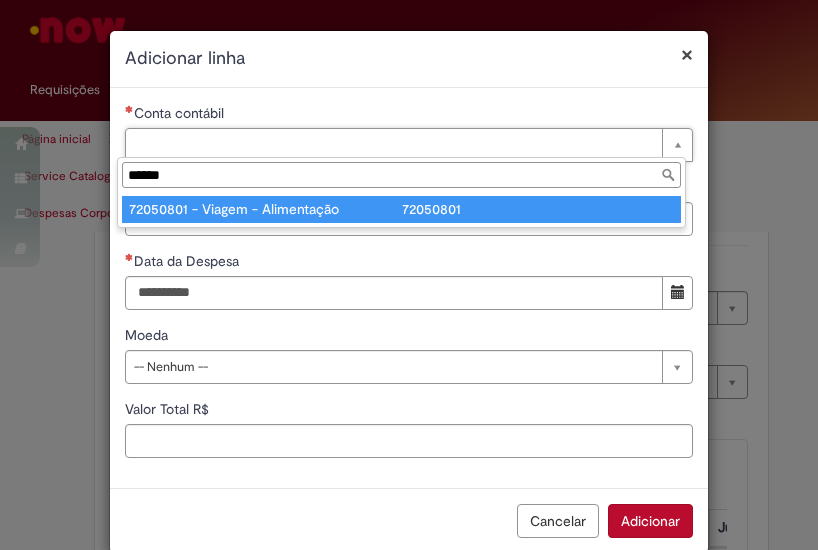 type on "******" 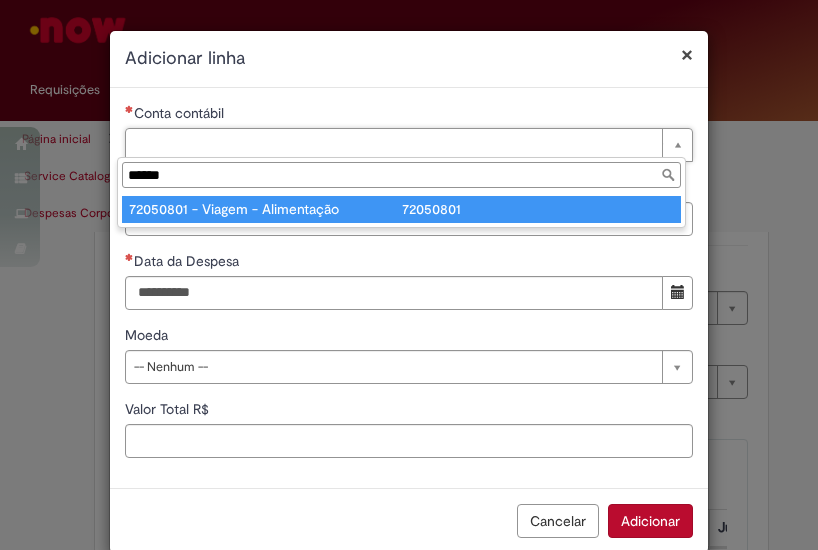 type on "**********" 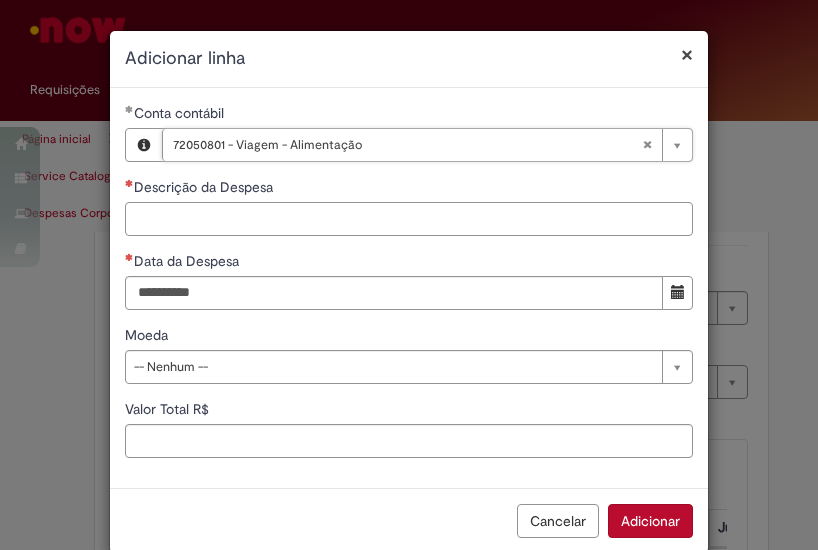 click on "Descrição da Despesa" at bounding box center [409, 219] 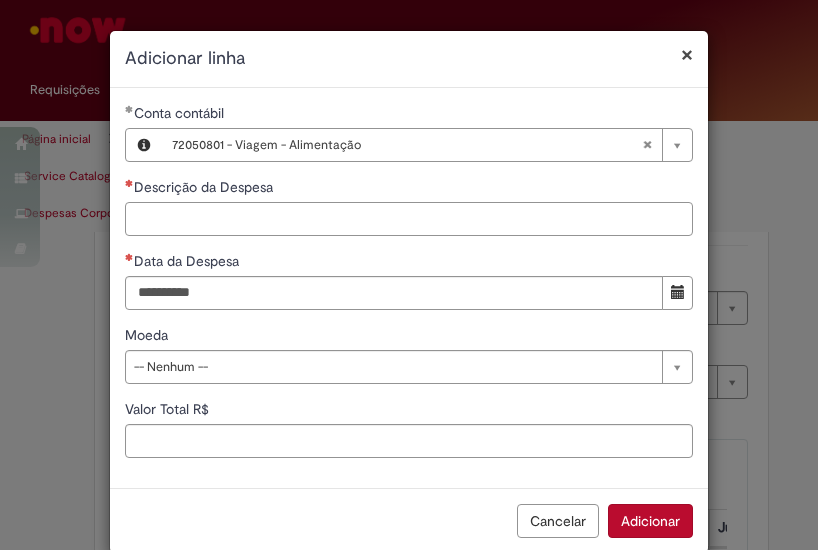 paste on "**********" 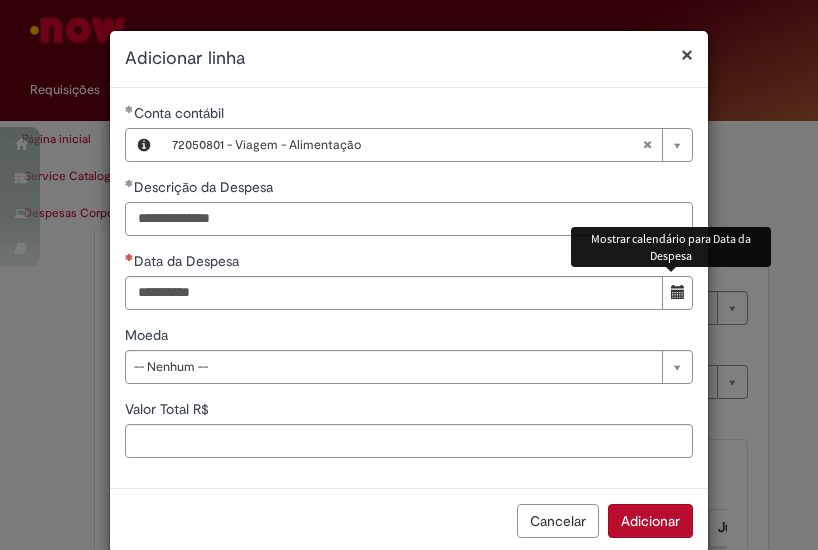 type on "**********" 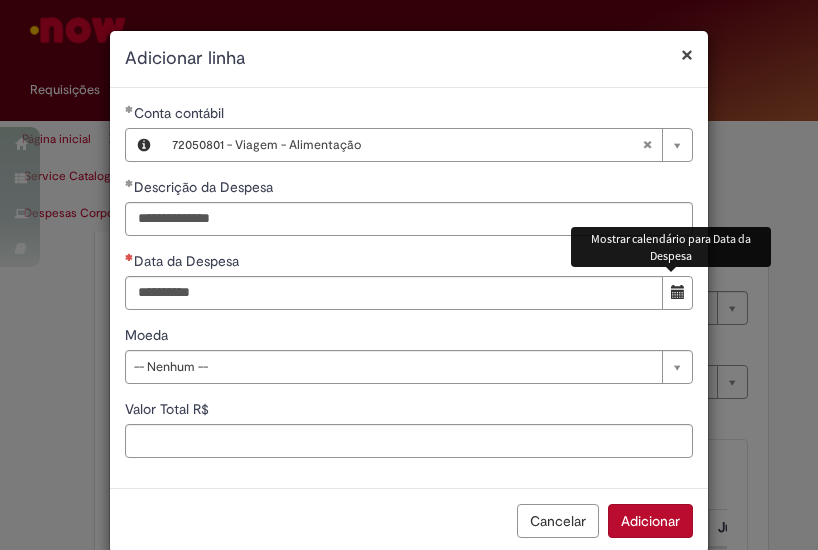 click at bounding box center [677, 293] 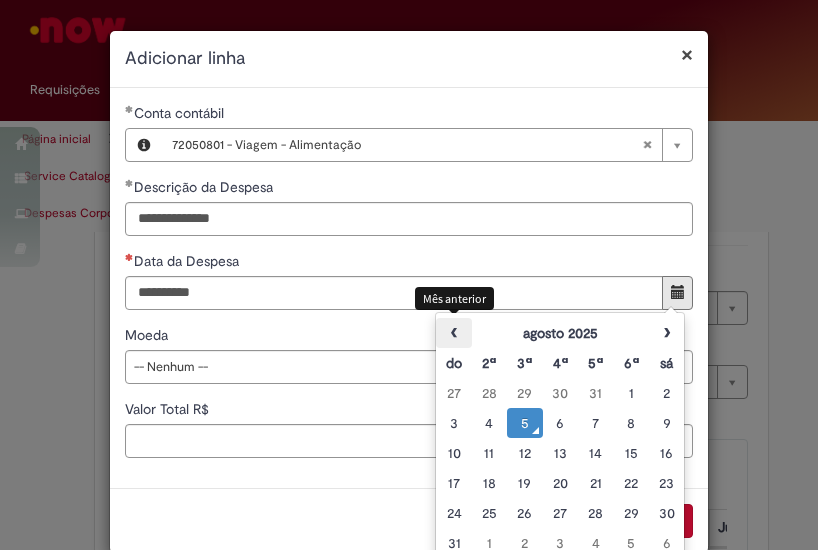 click on "‹" at bounding box center (453, 333) 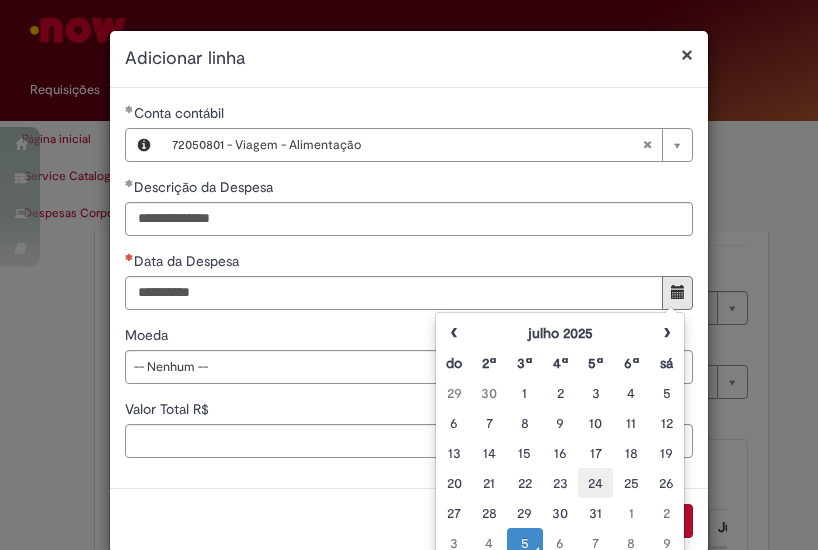 click on "24" at bounding box center [595, 483] 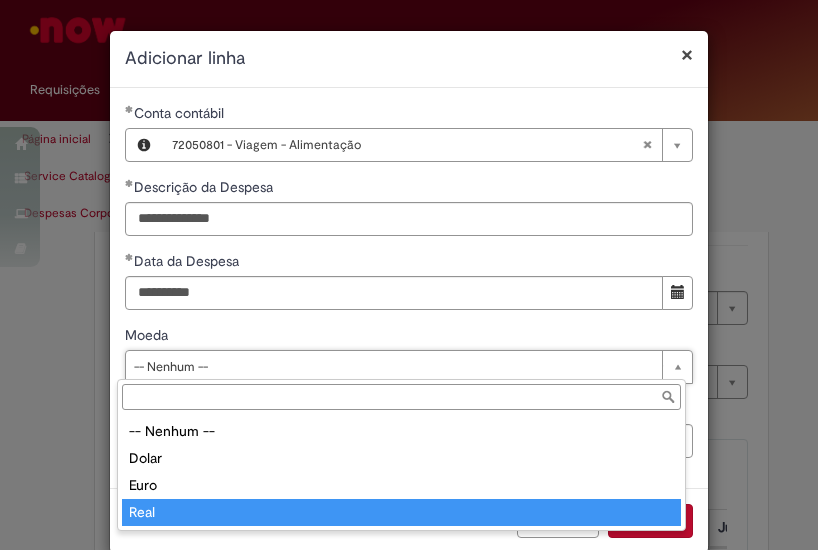 type on "****" 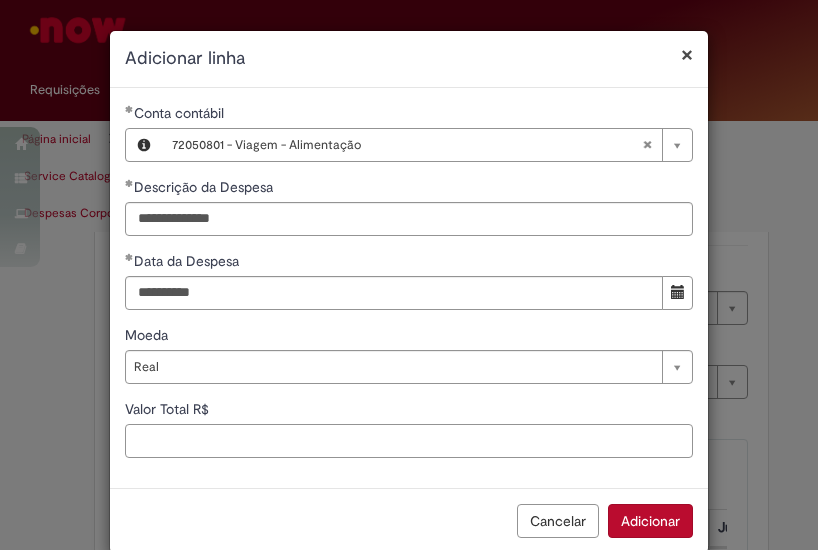 drag, startPoint x: 191, startPoint y: 435, endPoint x: 296, endPoint y: 455, distance: 106.887794 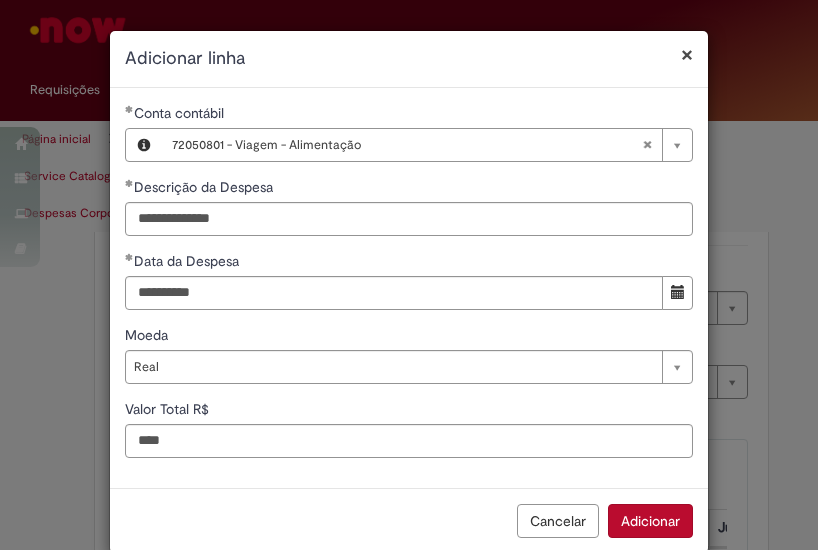 type on "****" 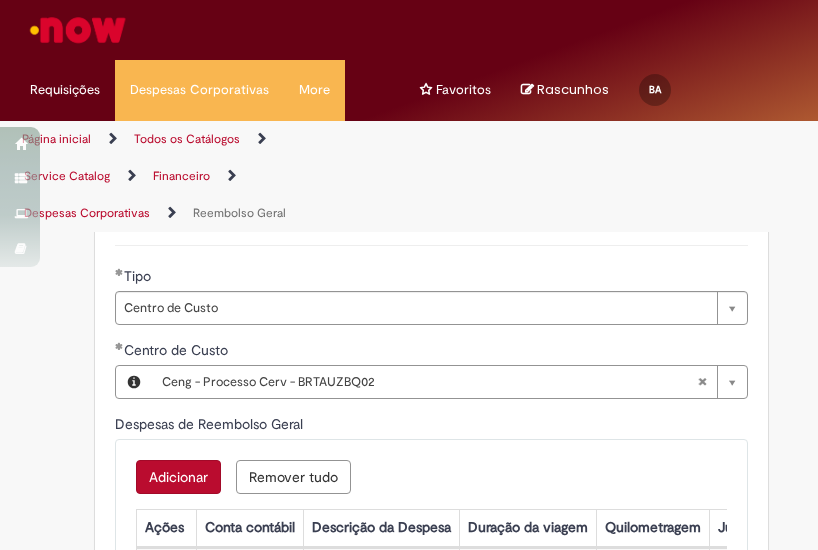 click on "Adicionar" at bounding box center (178, 477) 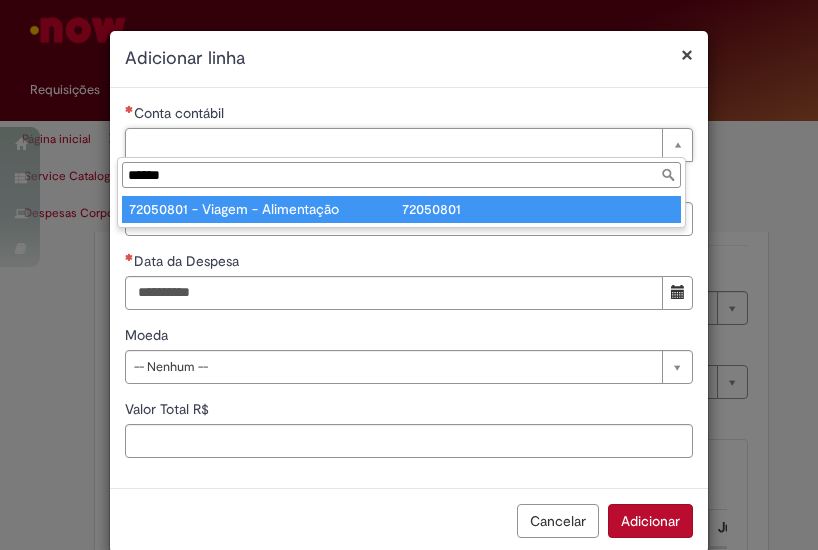 type on "******" 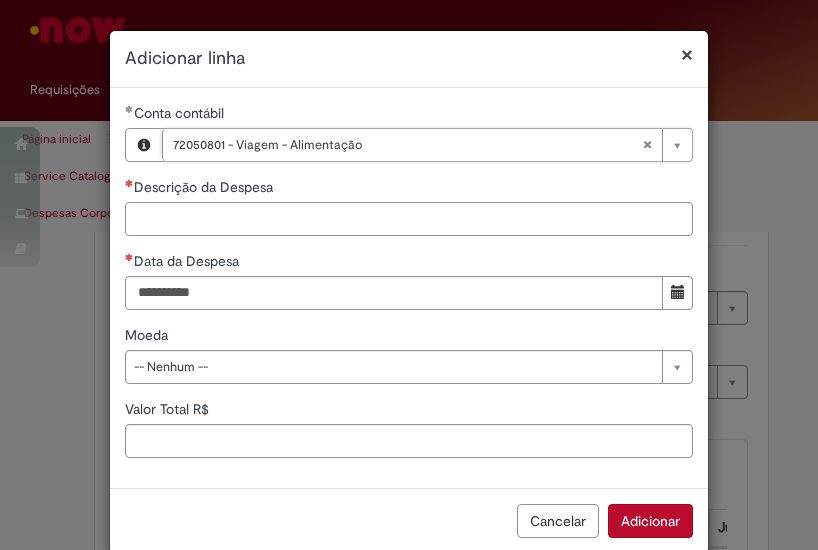 click on "Descrição da Despesa" at bounding box center [409, 219] 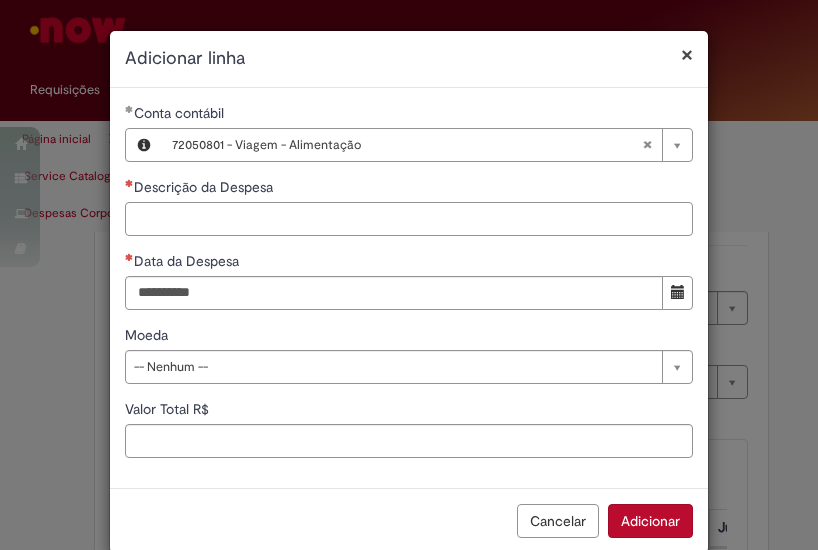 paste on "**********" 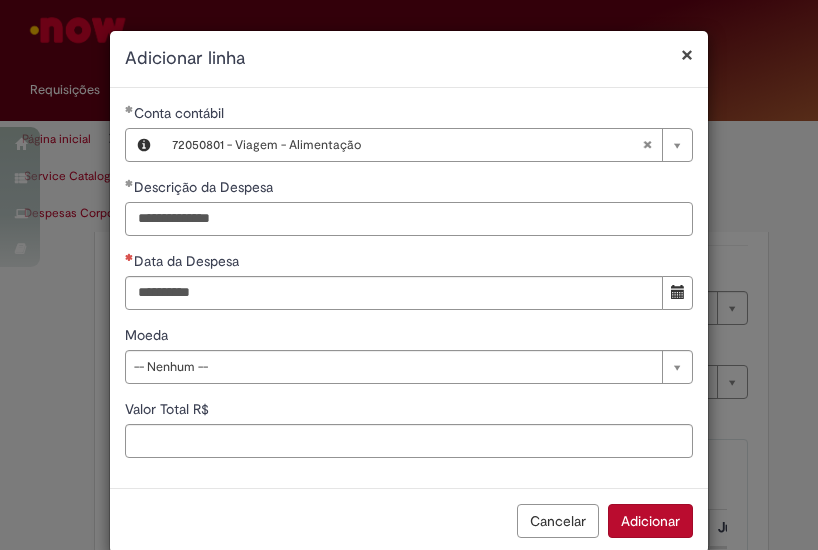 type on "**********" 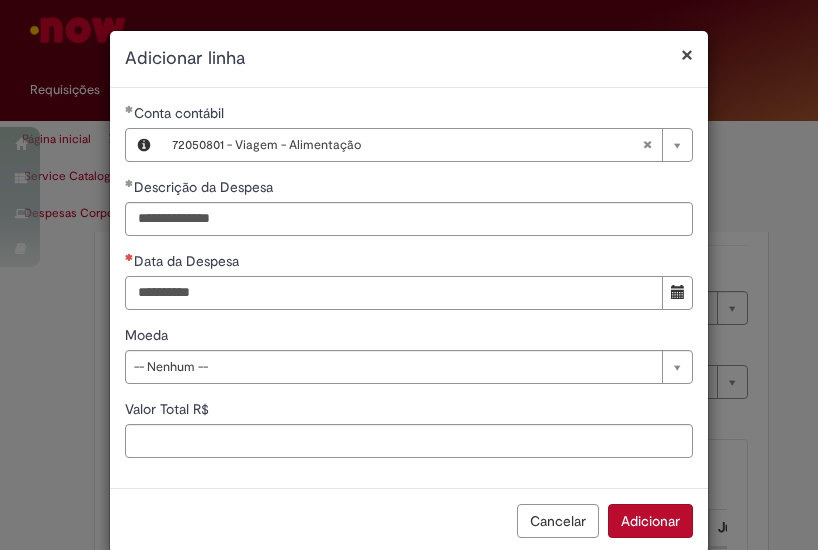 drag, startPoint x: 179, startPoint y: 286, endPoint x: 335, endPoint y: 307, distance: 157.40712 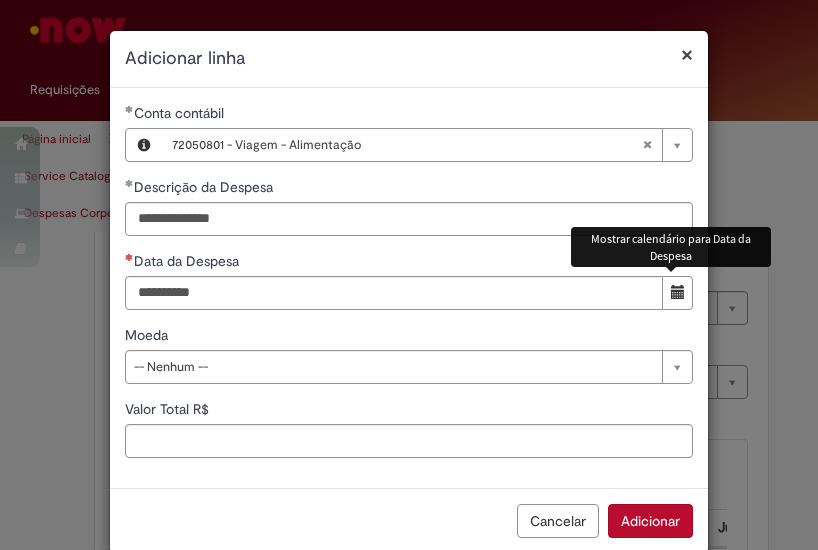 click at bounding box center (677, 293) 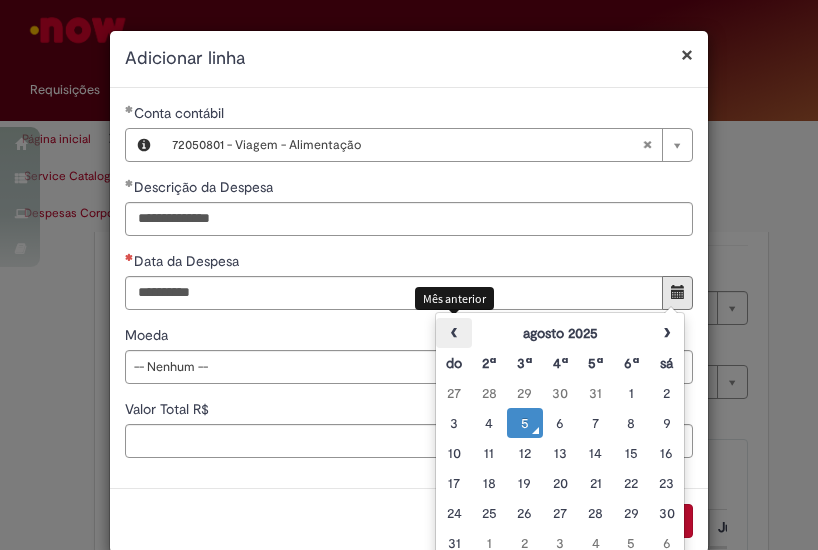 click on "‹" at bounding box center (453, 333) 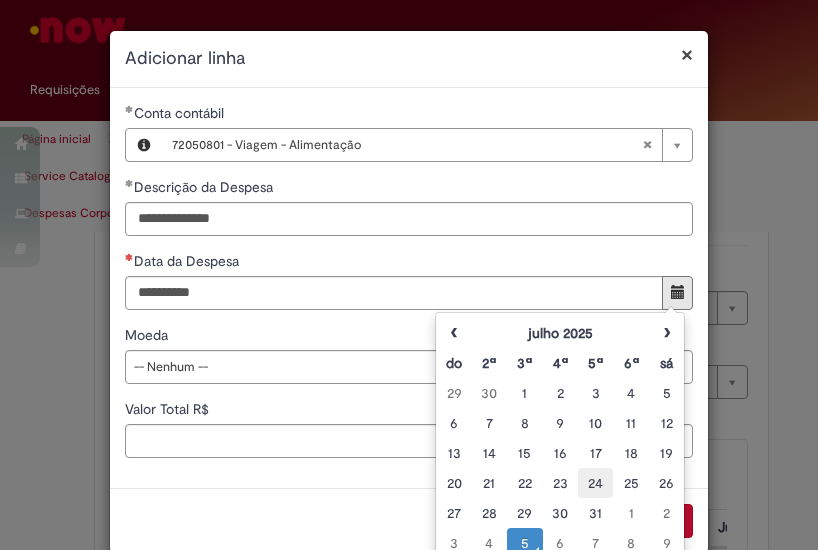 click on "24" at bounding box center [595, 483] 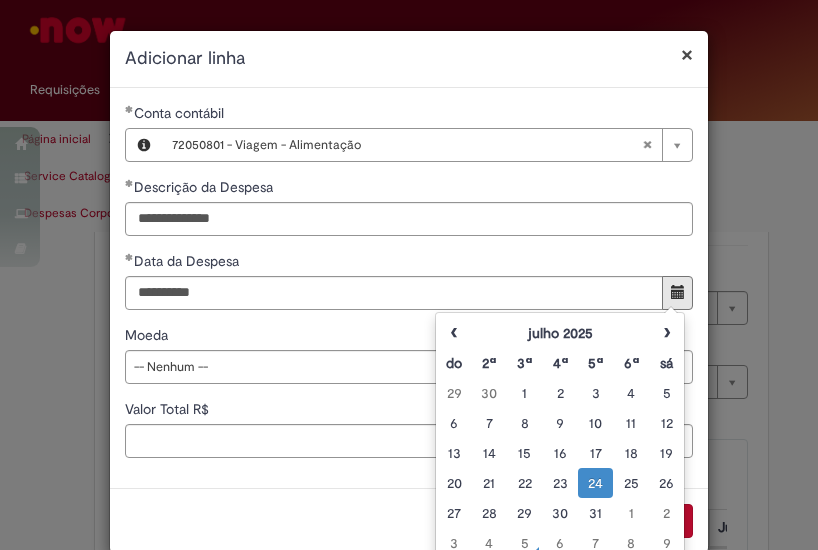 click on "Moeda" at bounding box center [409, 337] 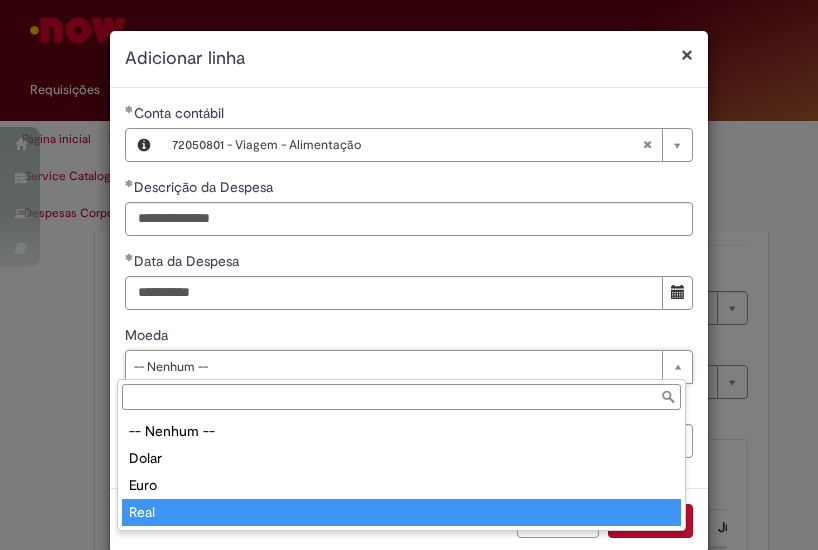 type on "****" 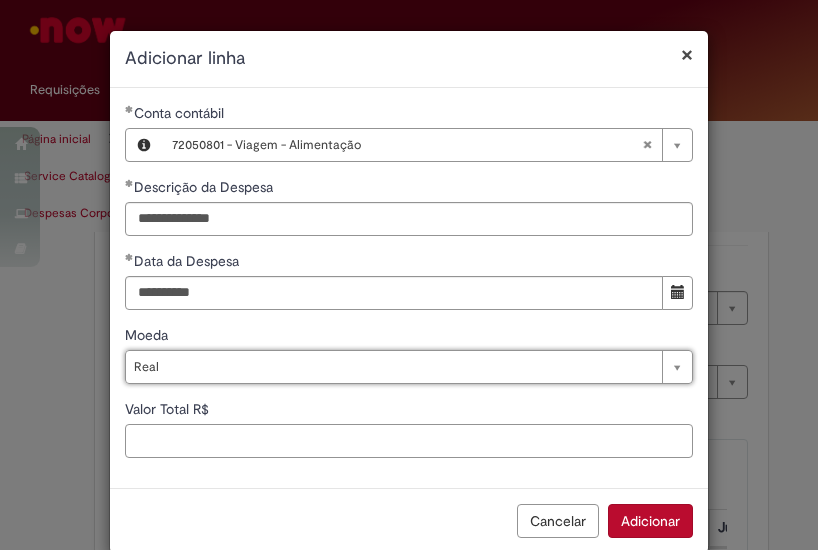 click on "Valor Total R$" at bounding box center (409, 441) 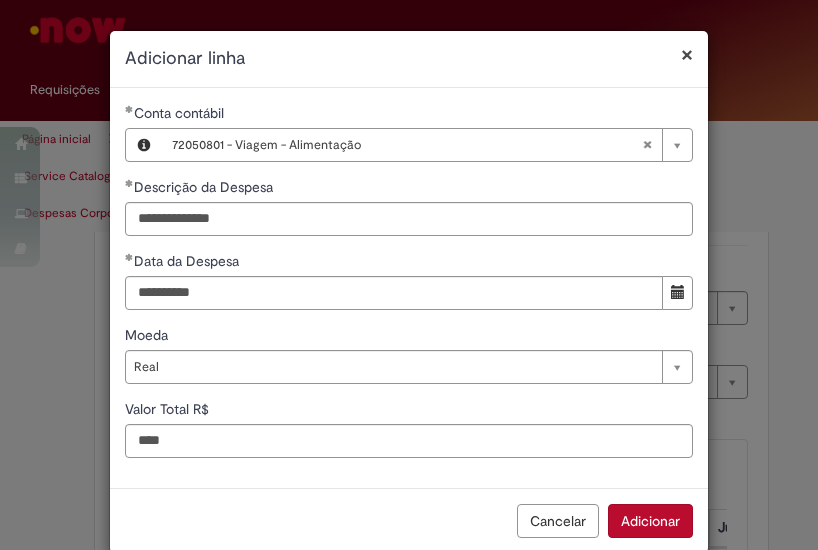 type on "****" 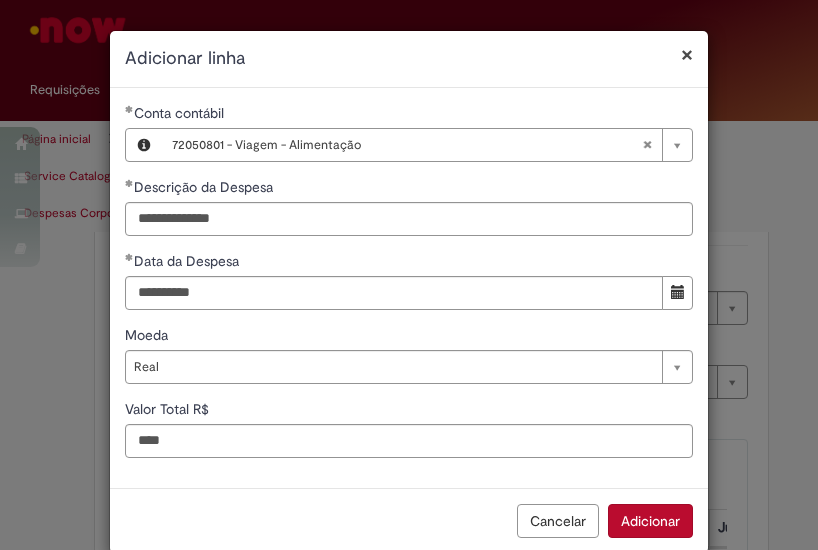 click on "Adicionar" at bounding box center (650, 521) 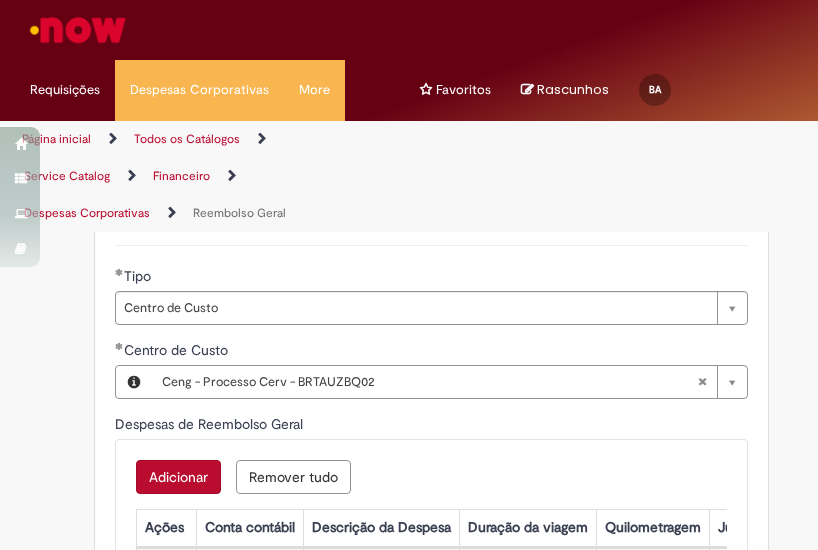 click on "Adicionar" at bounding box center [178, 477] 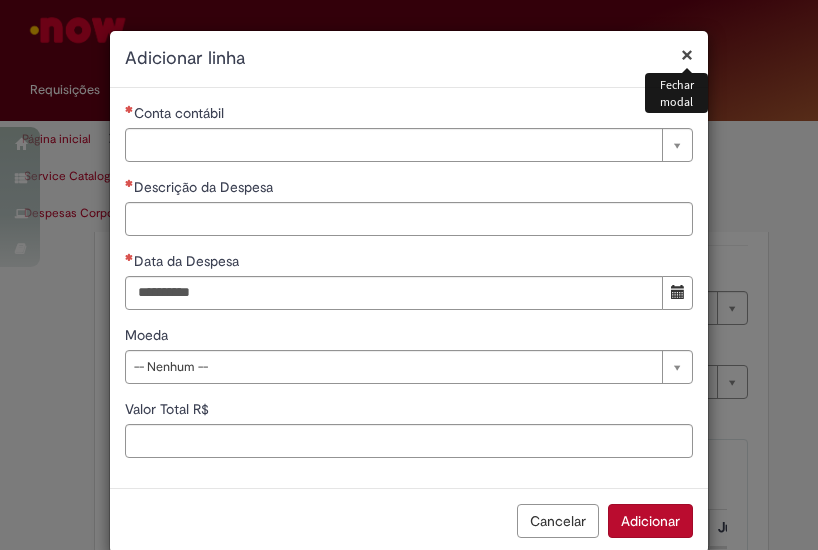 click on "Conta contábil" at bounding box center (409, 115) 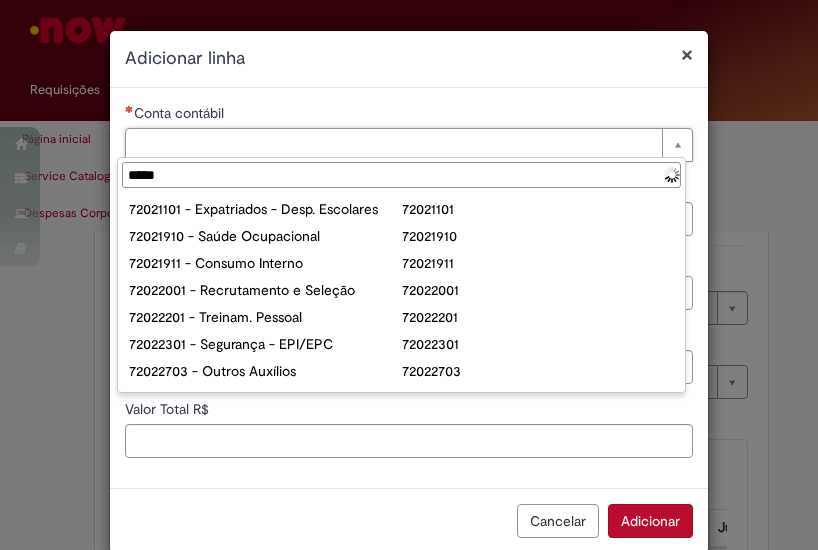 type on "******" 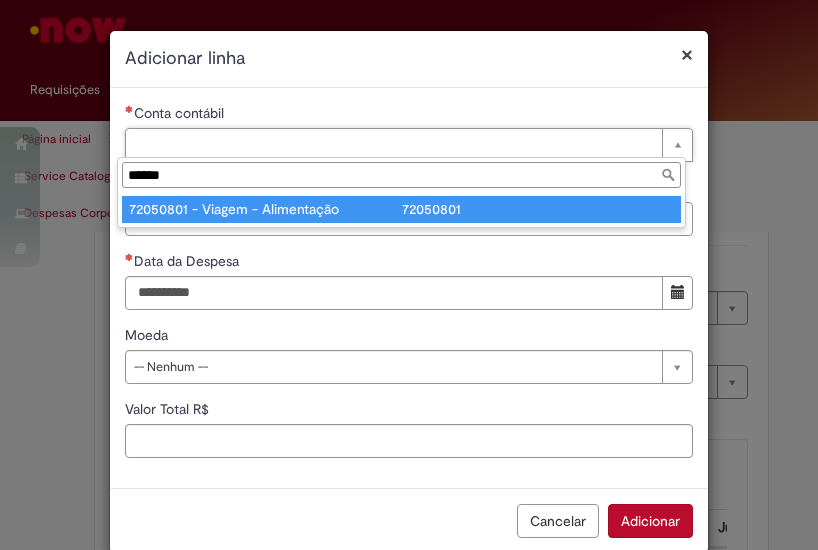 type on "**********" 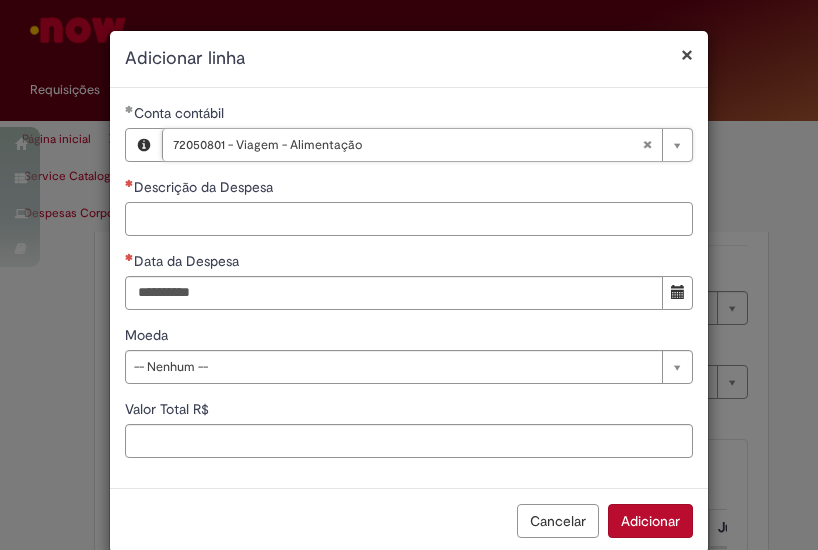 click on "Descrição da Despesa" at bounding box center [409, 219] 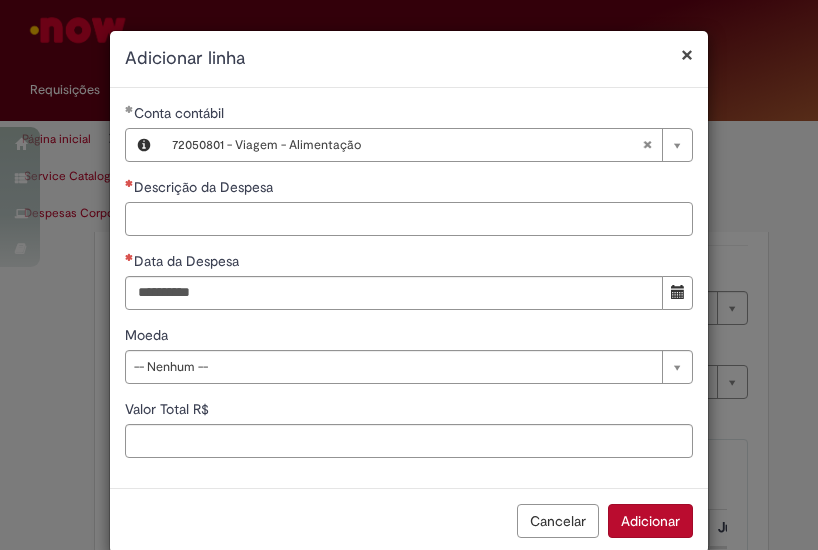paste on "**********" 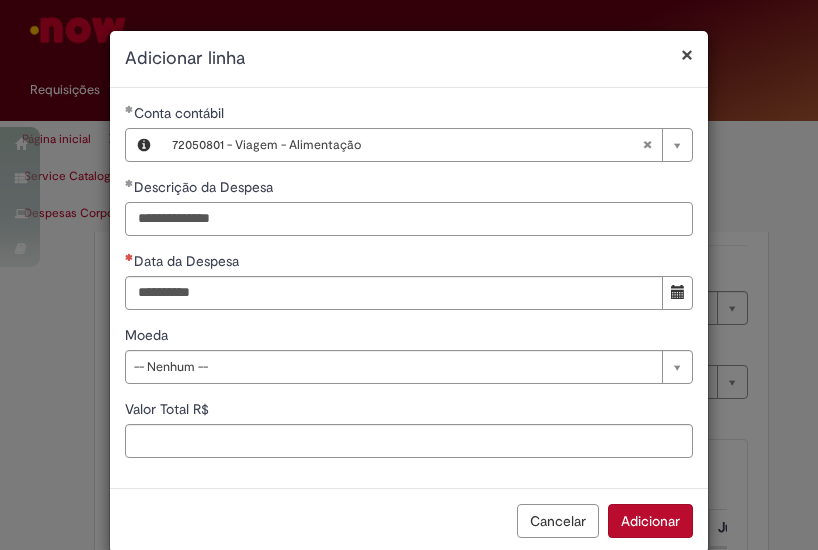 type on "**********" 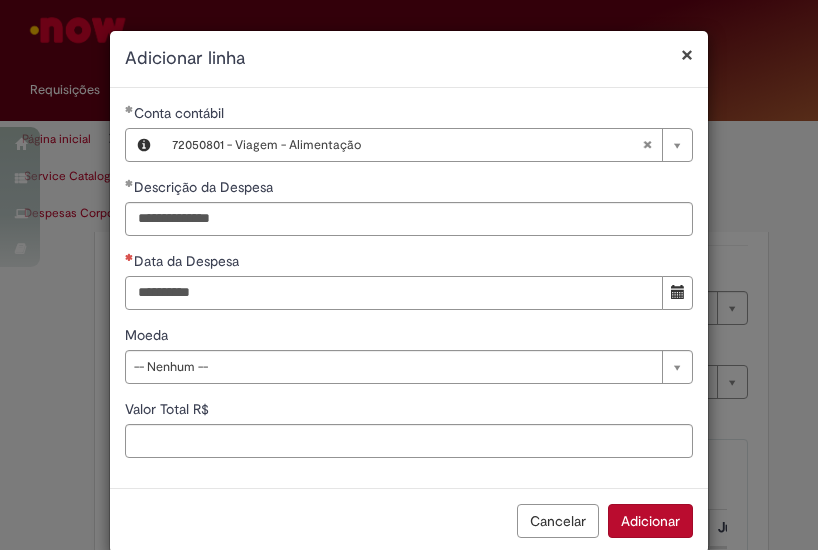 click on "Data da Despesa" at bounding box center (394, 293) 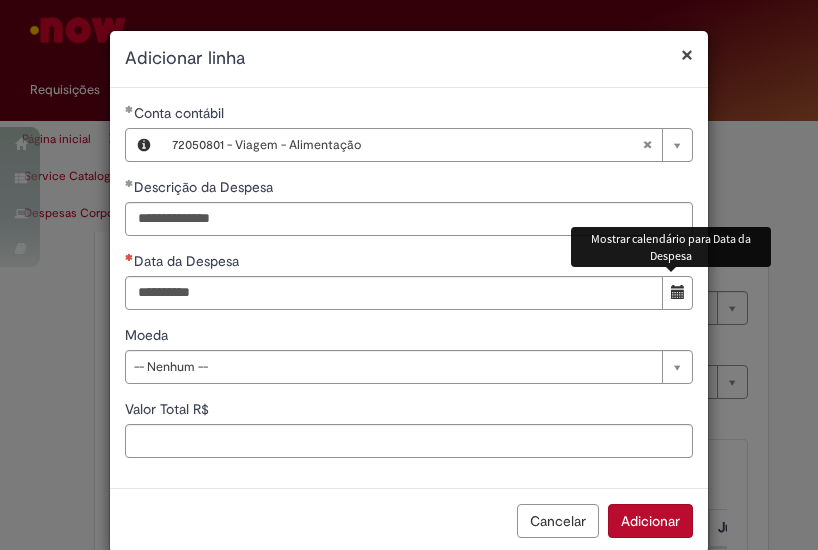 click at bounding box center [677, 293] 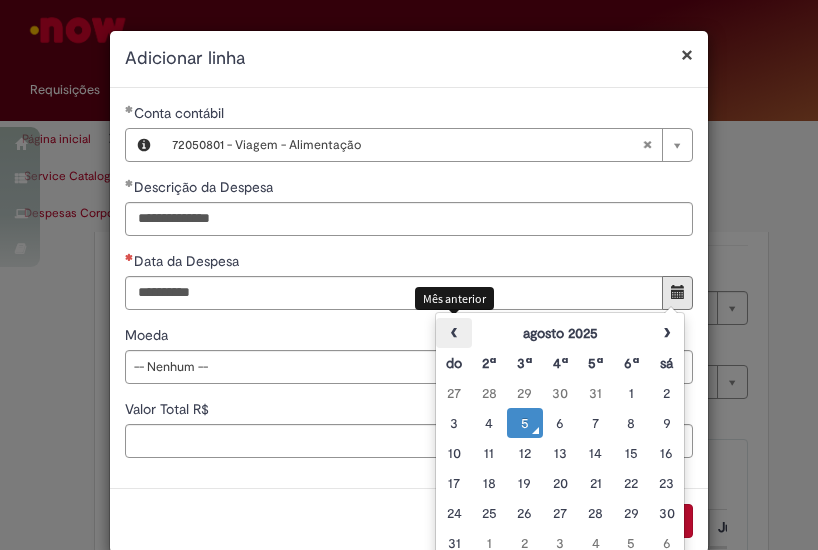 click on "‹" at bounding box center [453, 333] 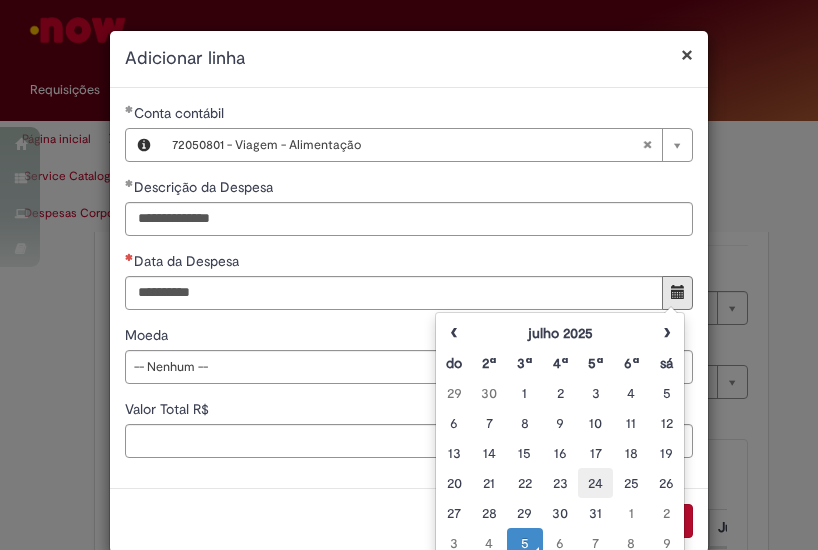 click on "24" at bounding box center (595, 483) 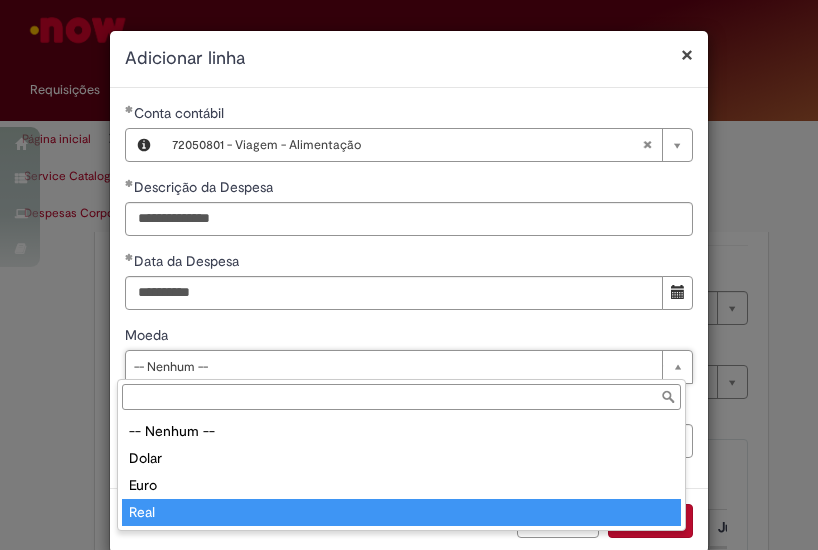 type on "****" 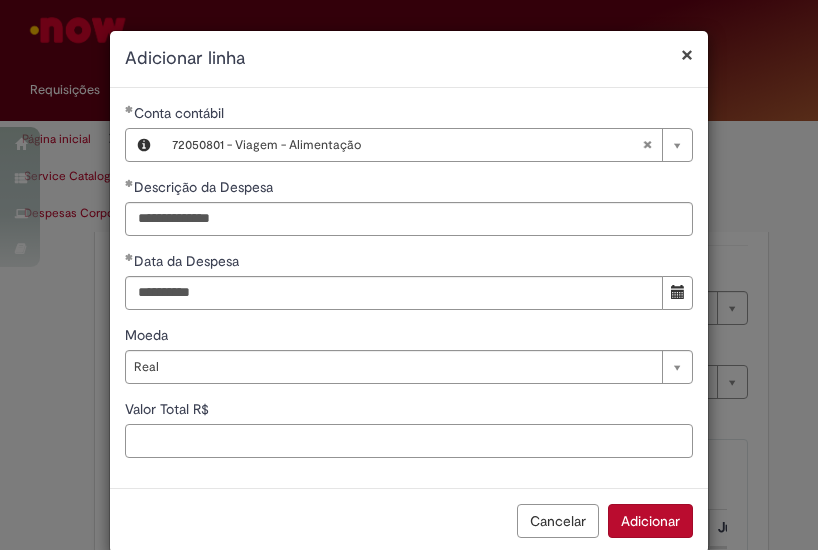click on "Valor Total R$" at bounding box center [409, 441] 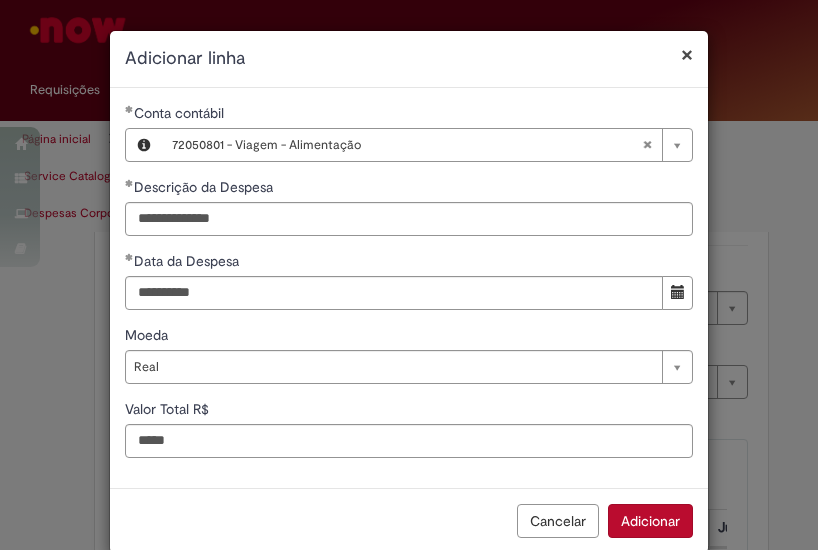 type on "*****" 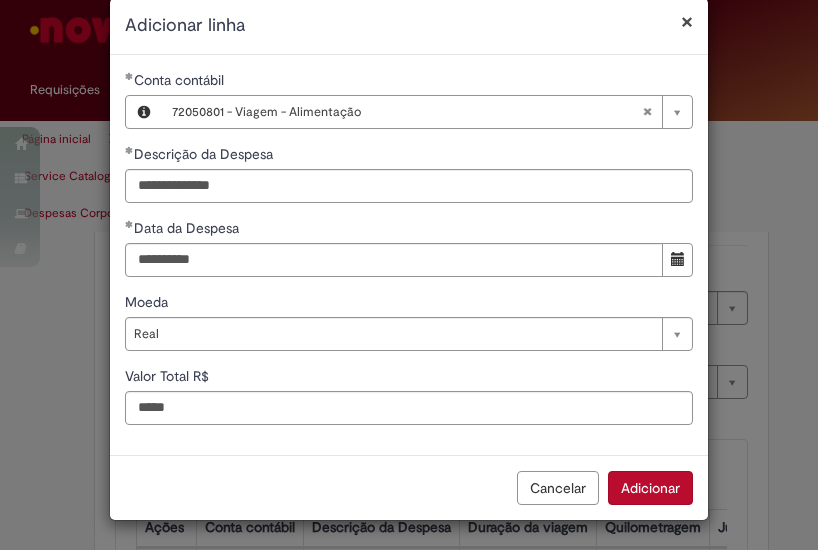 click on "Adicionar" at bounding box center (650, 488) 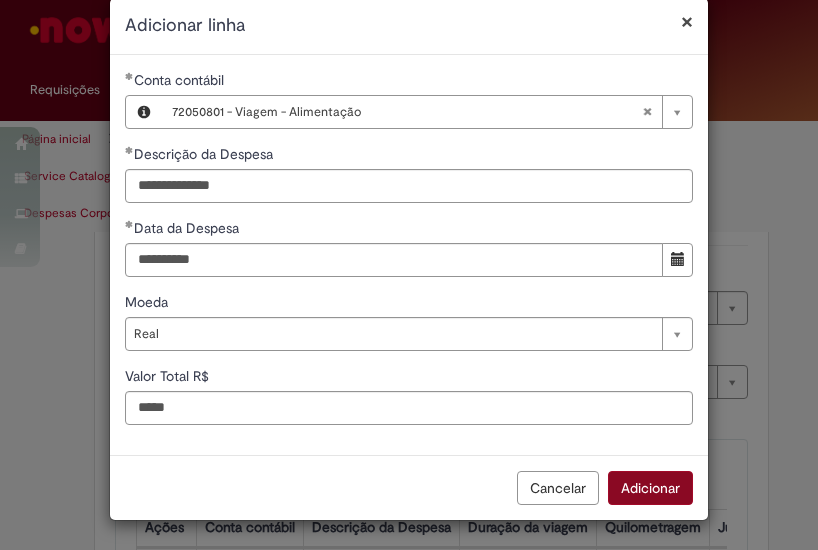scroll, scrollTop: 32, scrollLeft: 0, axis: vertical 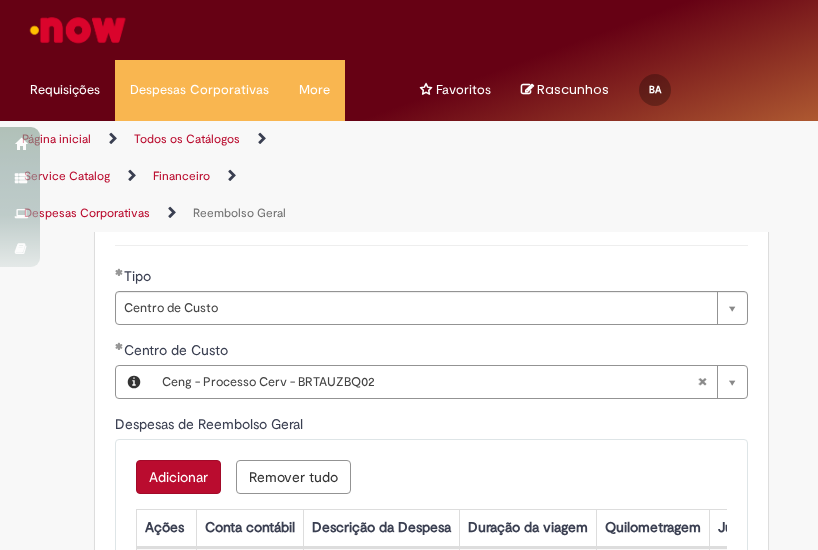 click on "Adicionar" at bounding box center (178, 477) 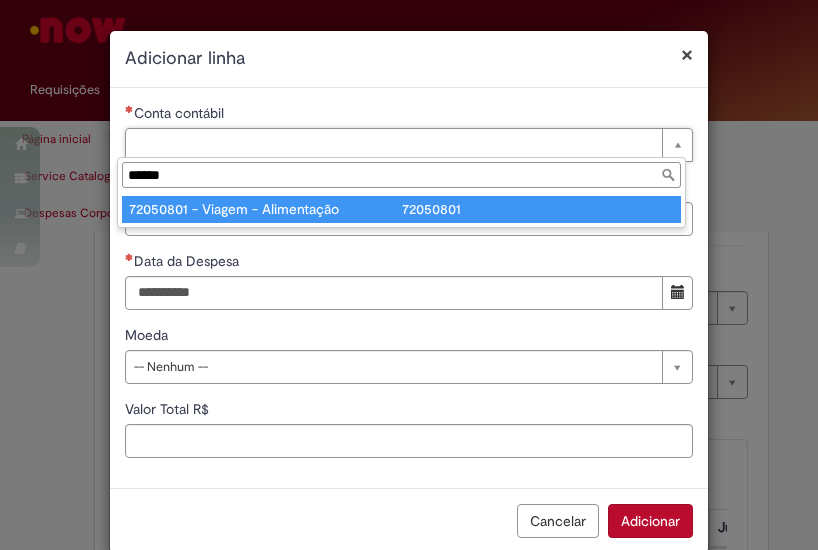 type on "******" 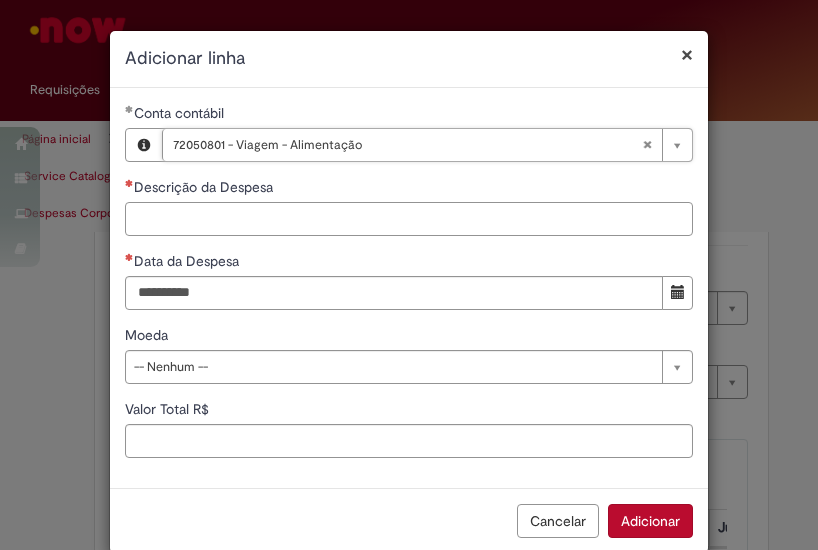 click on "Descrição da Despesa" at bounding box center (409, 219) 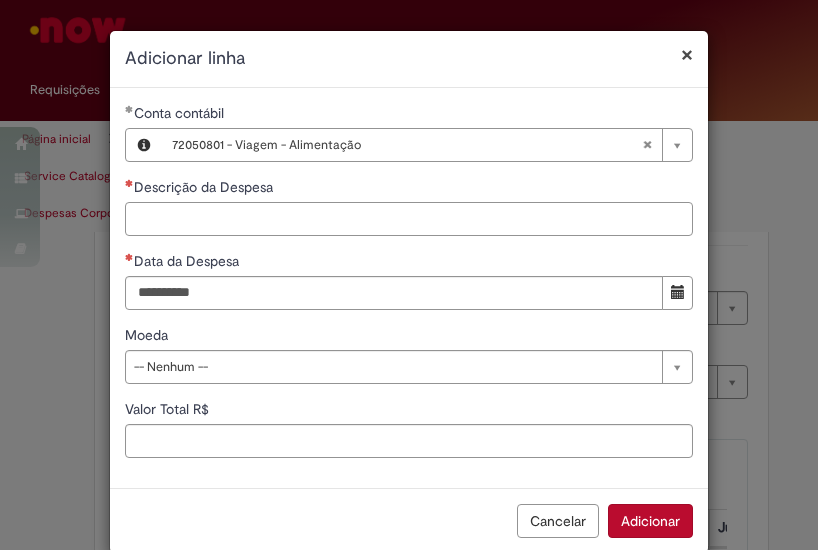 click on "Descrição da Despesa" at bounding box center [409, 219] 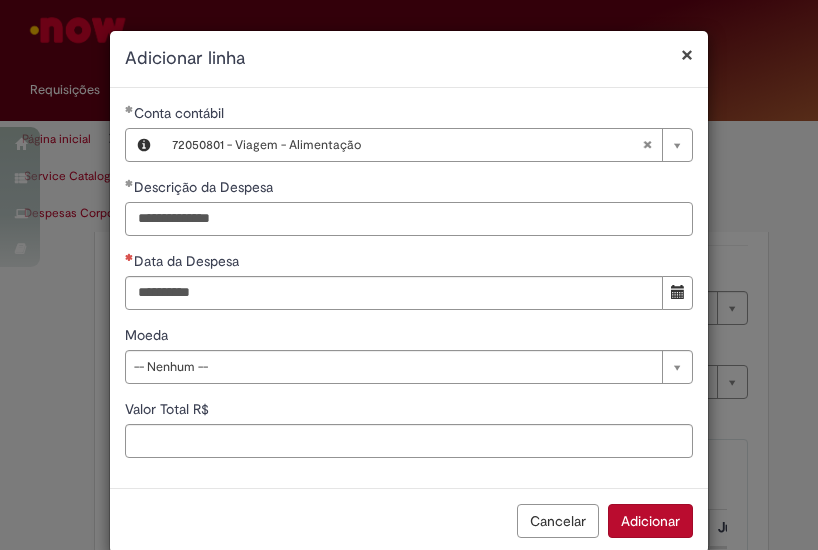 drag, startPoint x: 293, startPoint y: 213, endPoint x: 78, endPoint y: 179, distance: 217.67177 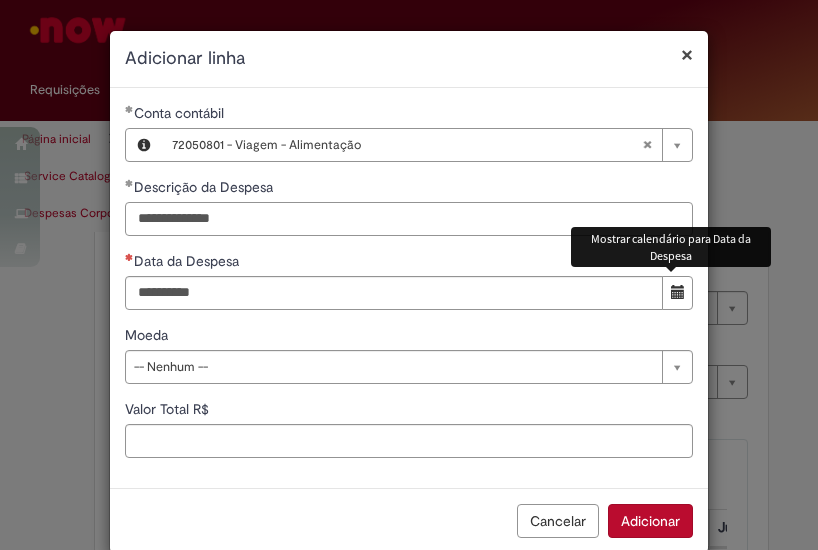 type on "**********" 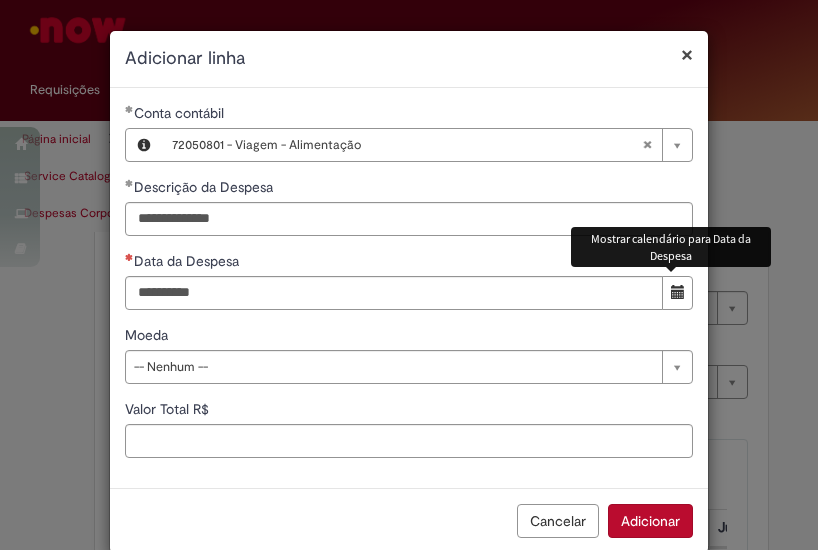 click at bounding box center [678, 292] 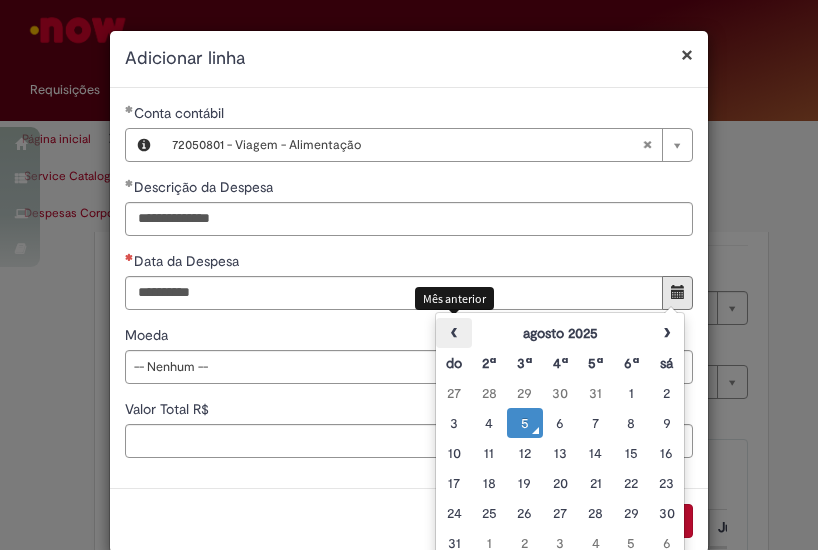 click on "‹" at bounding box center [453, 333] 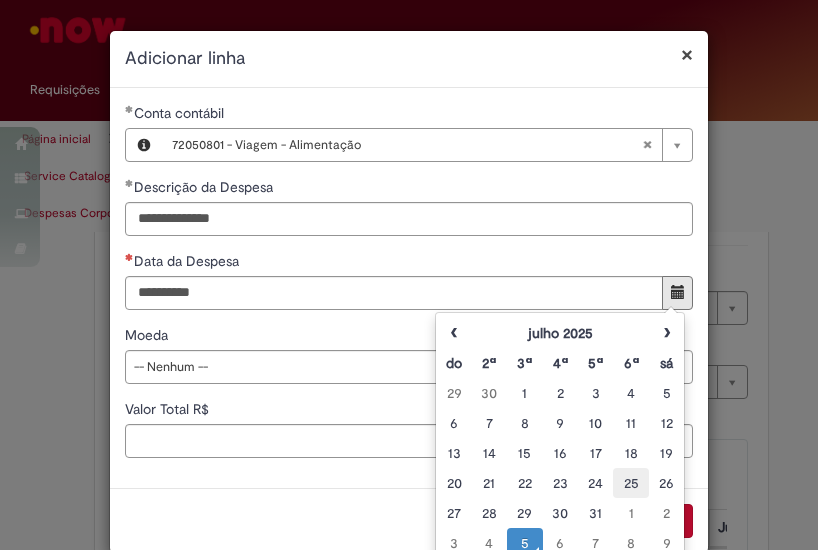 click on "25" at bounding box center (630, 483) 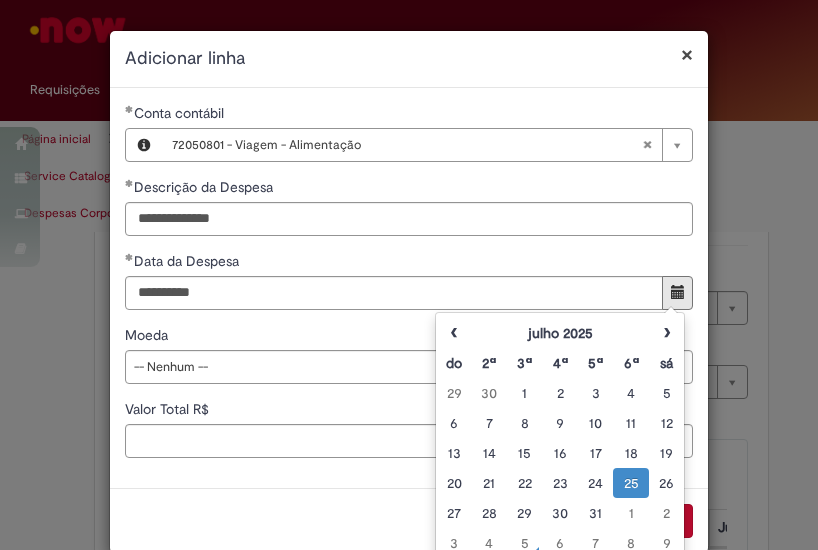 click on "Data da Despesa" at bounding box center [409, 263] 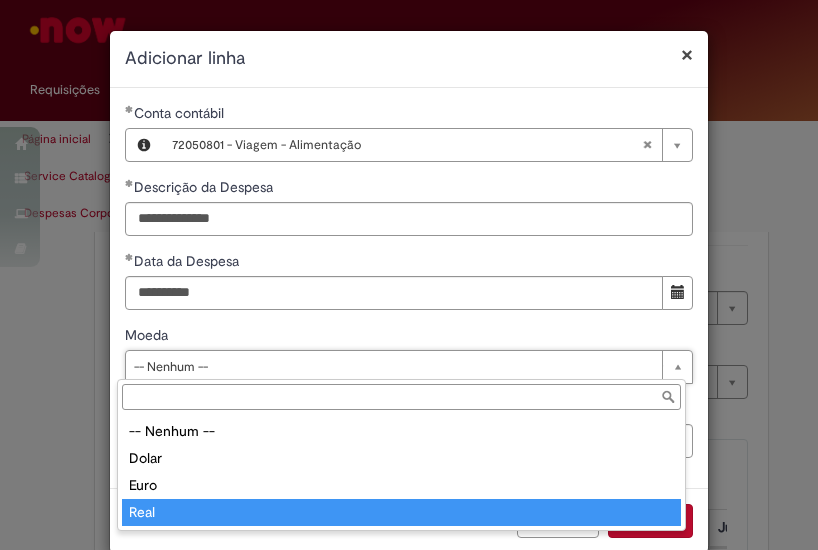 type on "****" 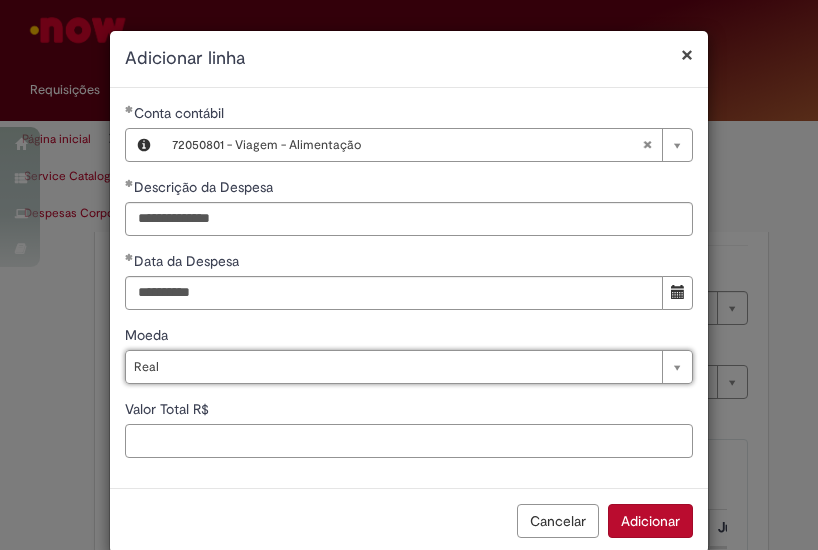 click on "Valor Total R$" at bounding box center [409, 441] 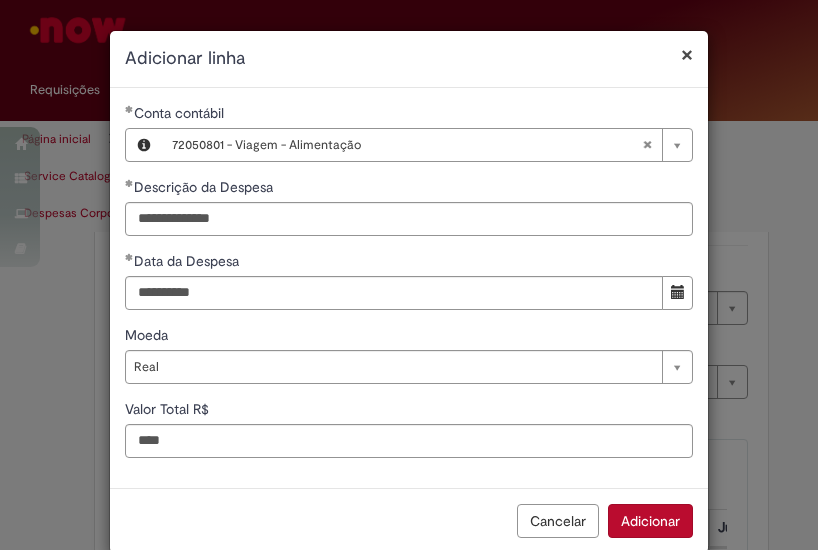 type on "****" 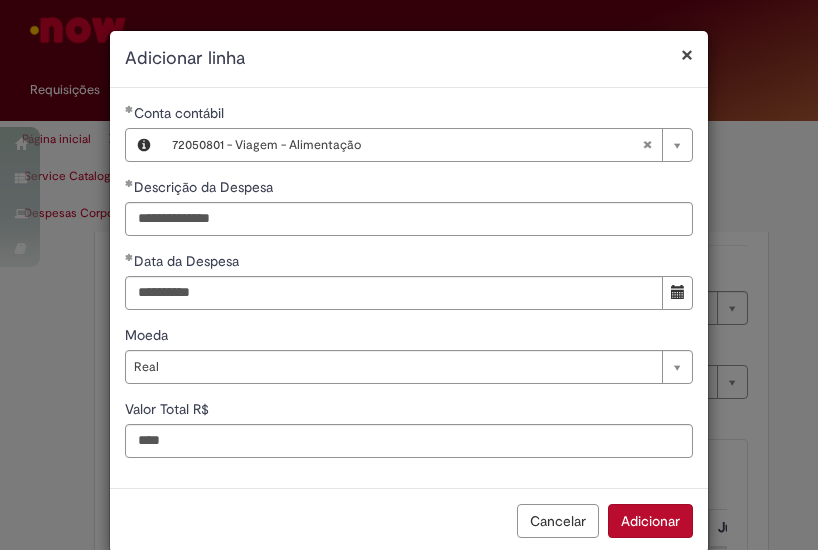 click on "Adicionar" at bounding box center (650, 521) 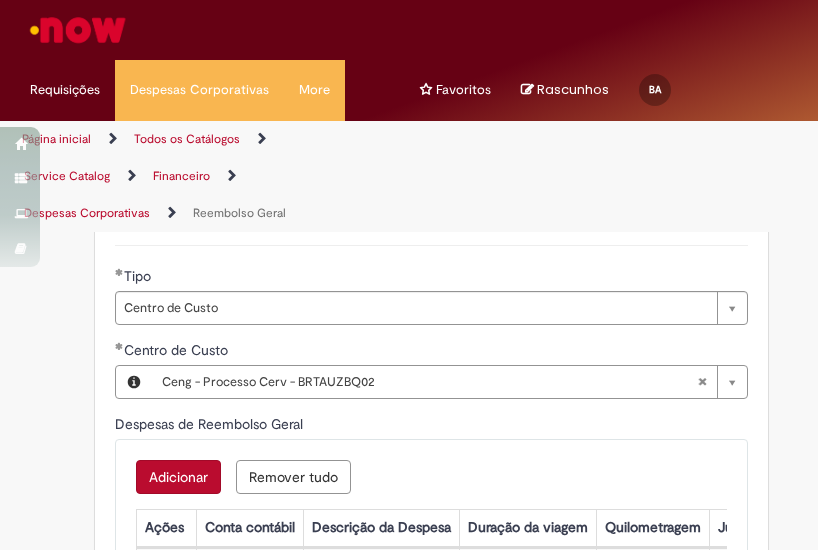 click on "Adicionar" at bounding box center [178, 477] 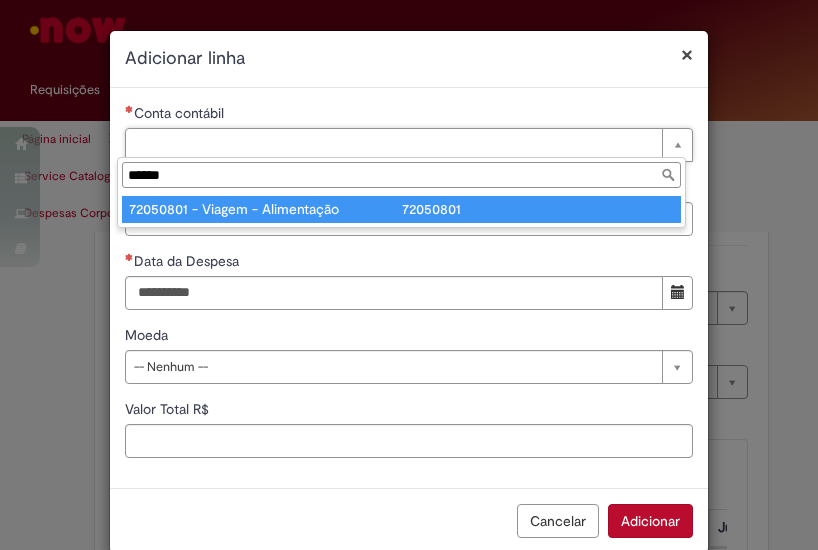 type on "******" 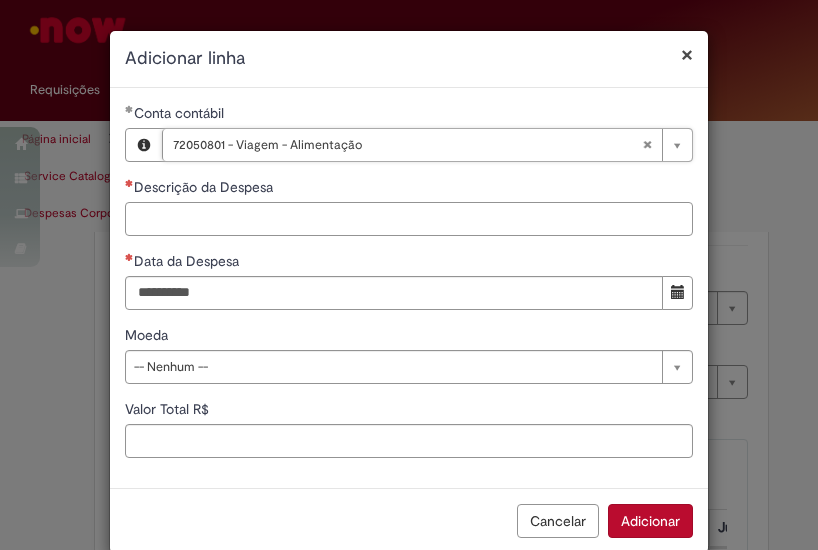 click on "Descrição da Despesa" at bounding box center [409, 219] 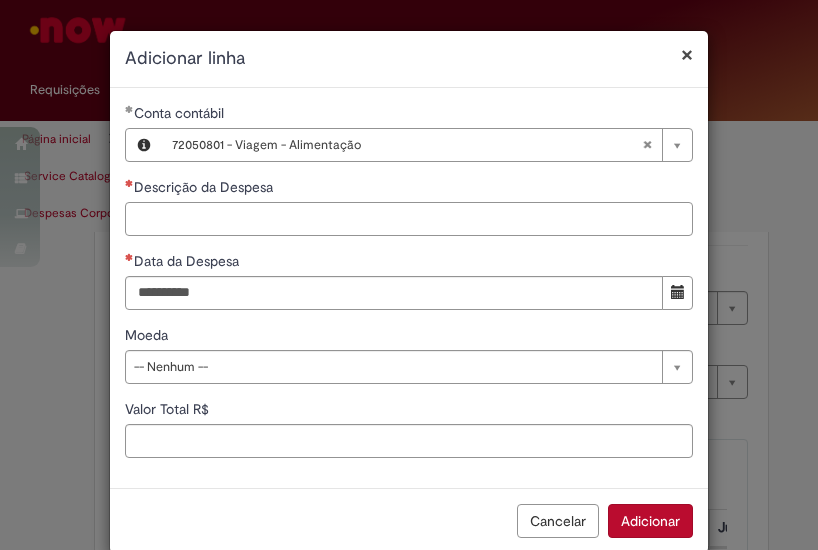 paste on "**********" 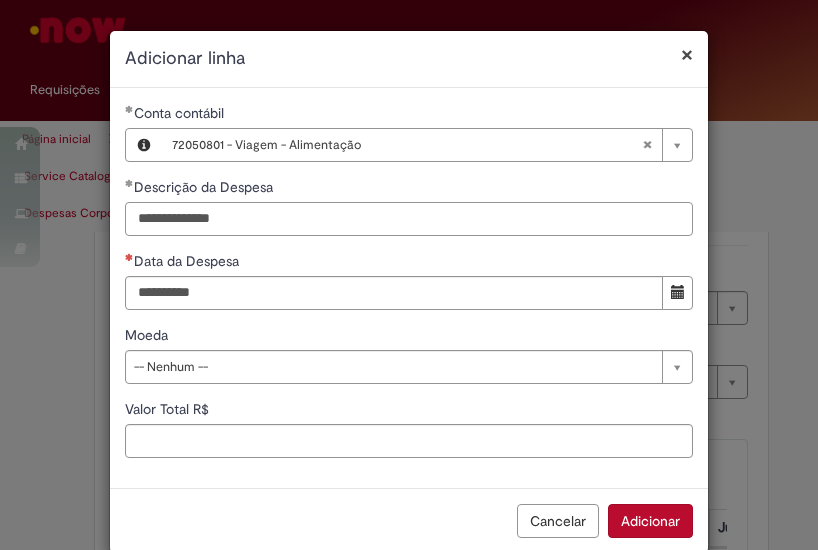 type on "**********" 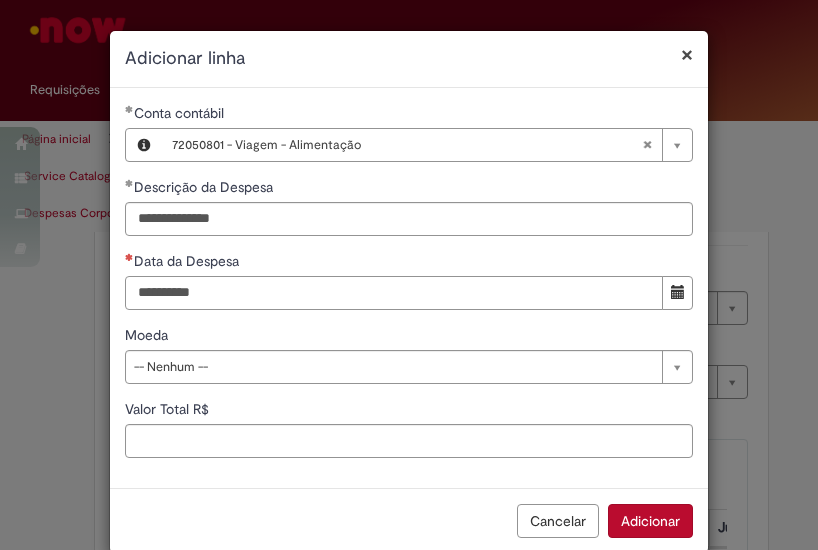 click on "Data da Despesa" at bounding box center (394, 293) 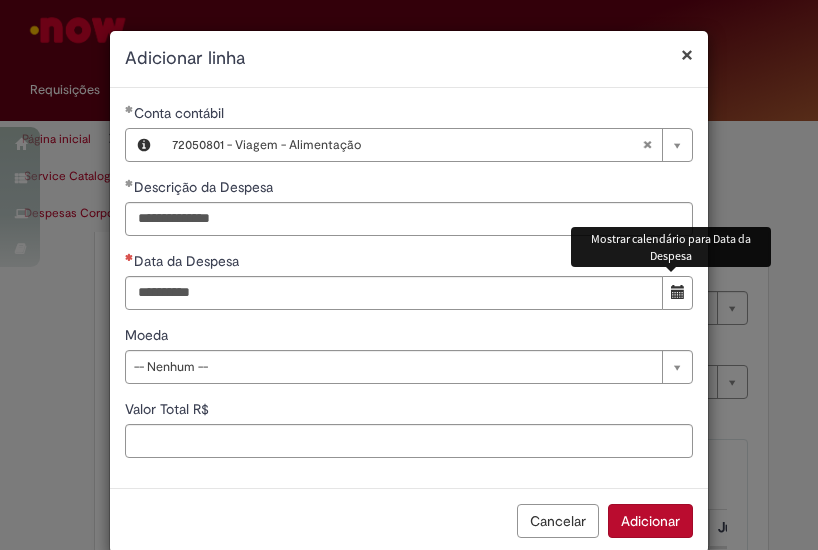 click at bounding box center [678, 292] 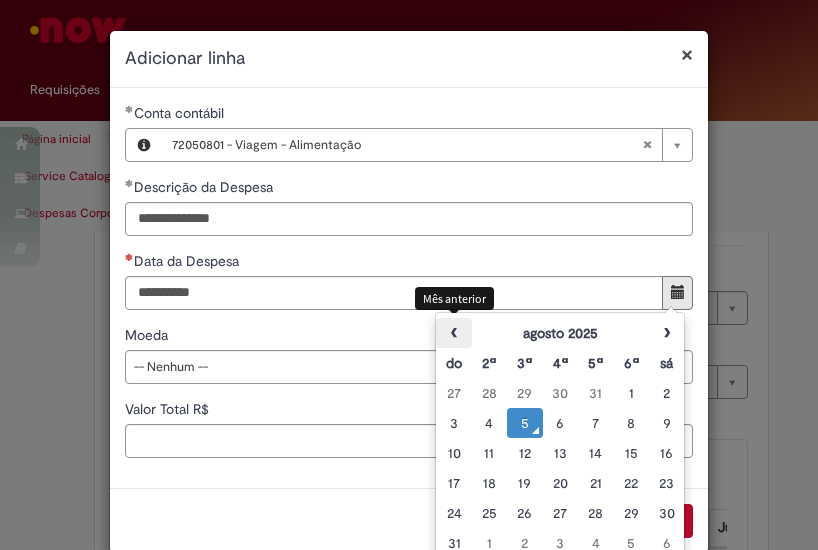 click on "‹" at bounding box center [453, 333] 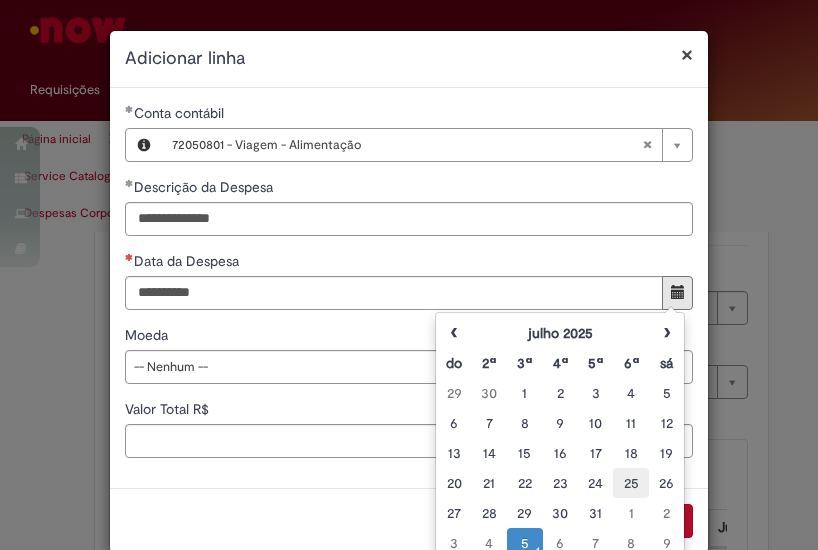 click on "25" at bounding box center [630, 483] 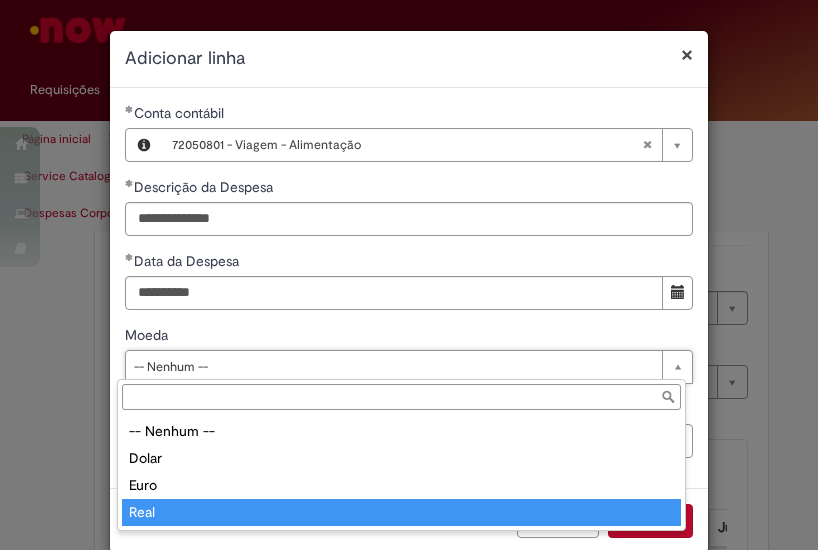 type on "****" 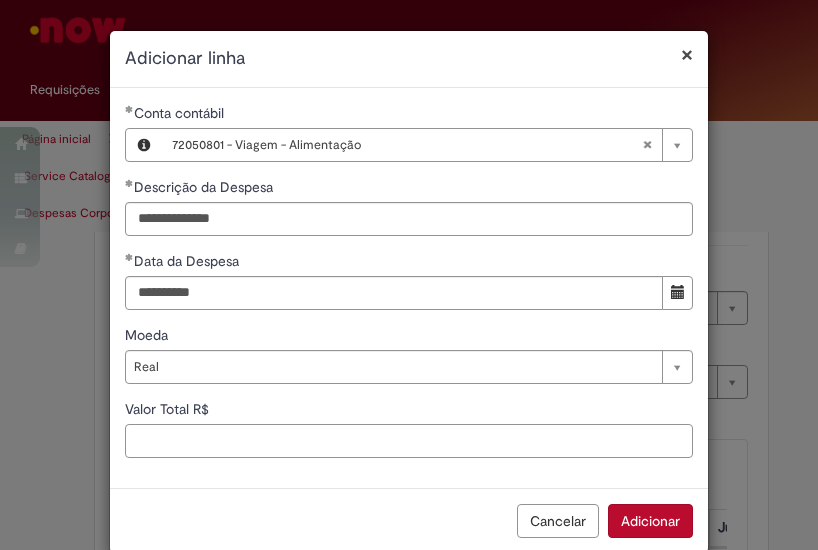 click on "Valor Total R$" at bounding box center [409, 441] 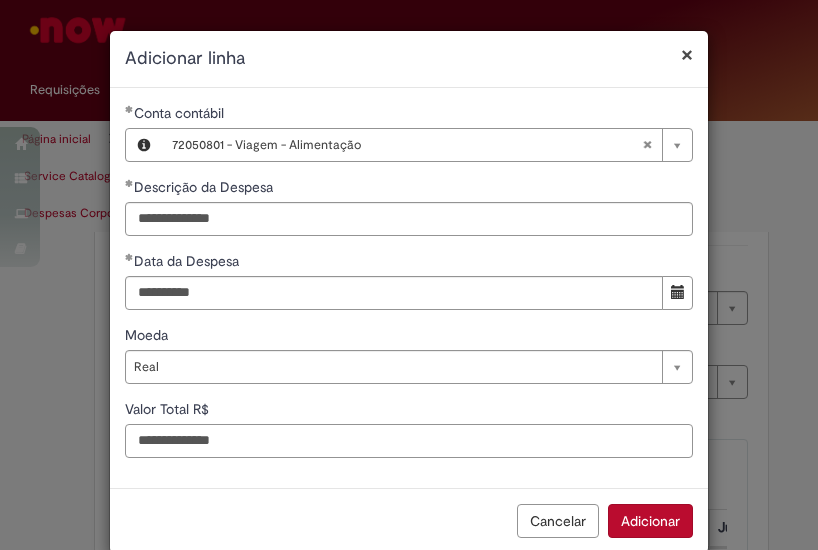 drag, startPoint x: 255, startPoint y: 443, endPoint x: 41, endPoint y: 443, distance: 214 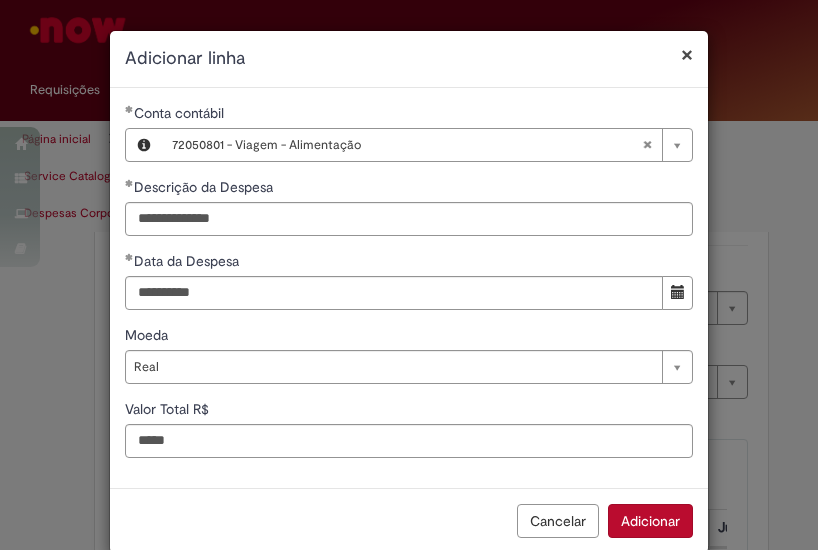 type on "*****" 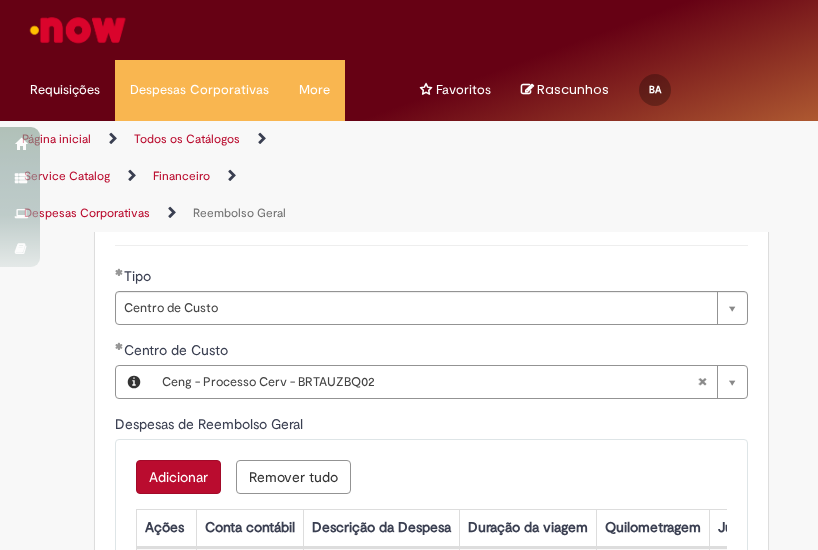 click on "Adicionar" at bounding box center [178, 477] 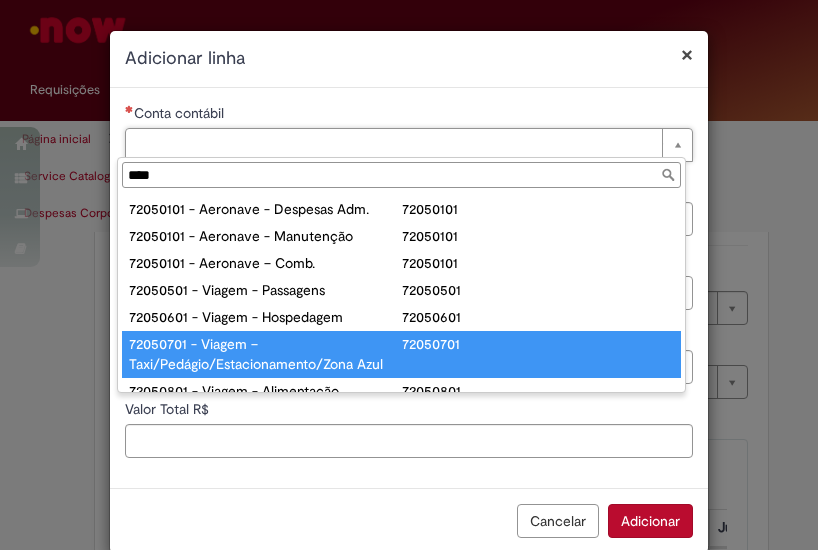 type on "****" 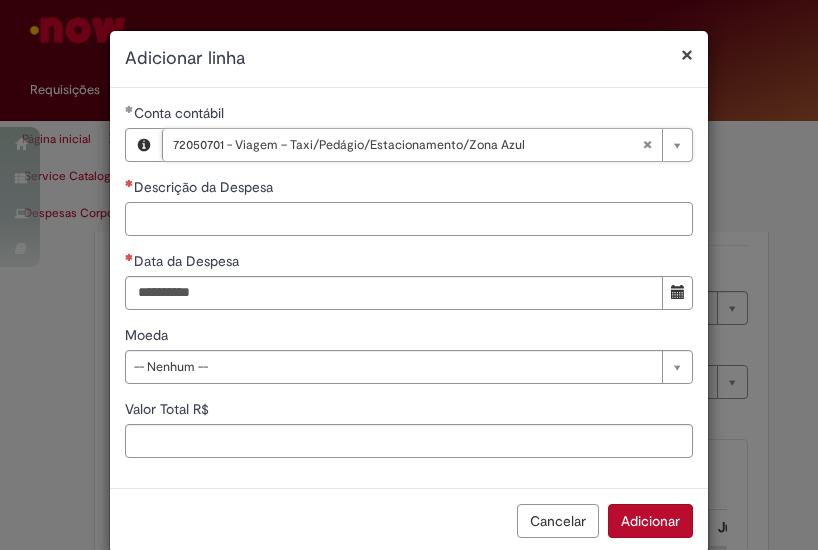 click on "Descrição da Despesa" at bounding box center (409, 219) 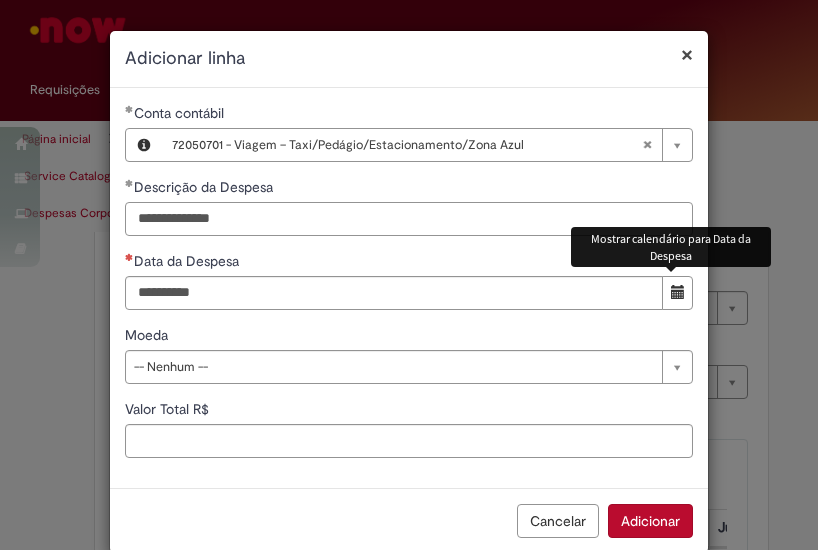 type on "**********" 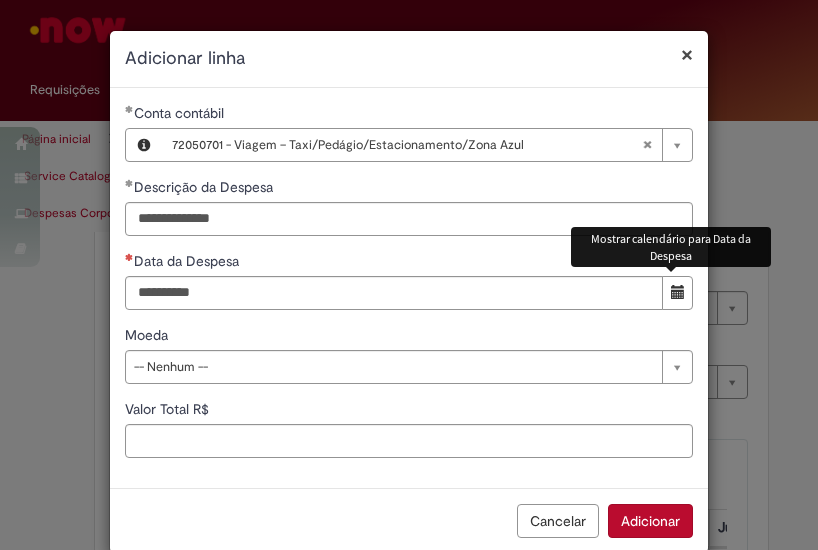 click at bounding box center [677, 293] 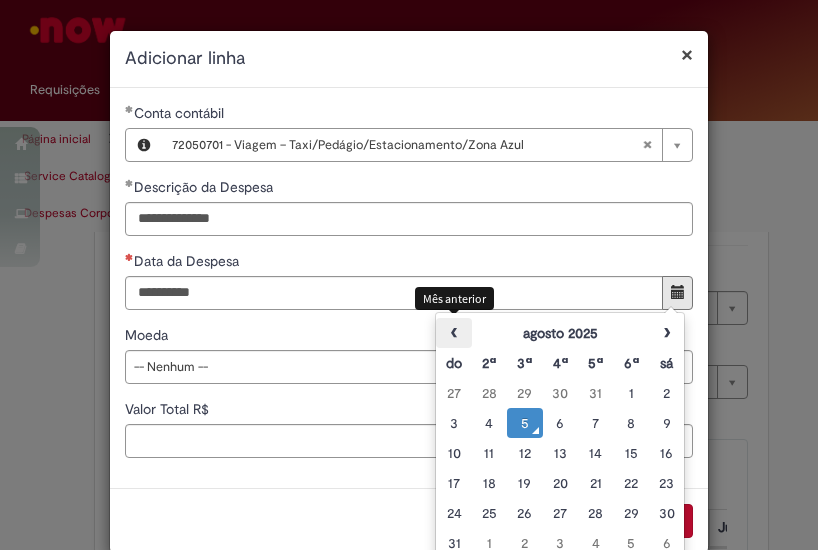 click on "‹" at bounding box center [453, 333] 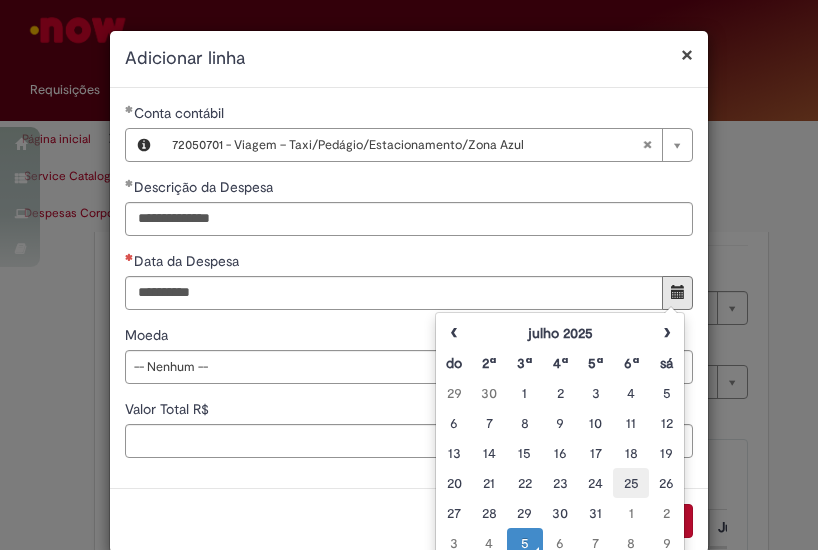 click on "25" at bounding box center (630, 483) 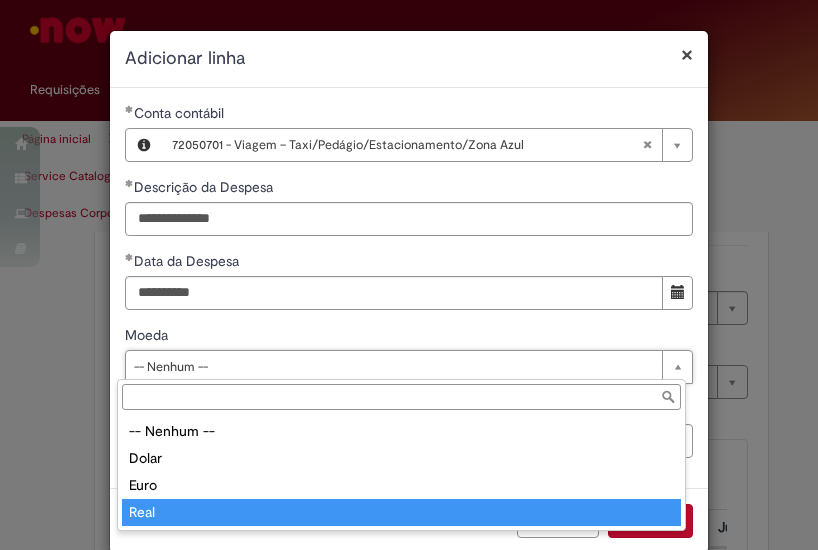 type on "****" 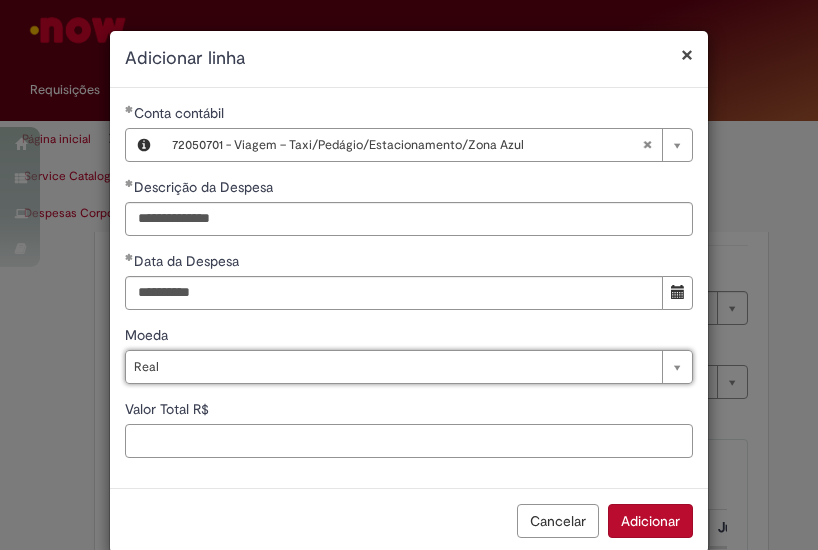 click on "Valor Total R$" at bounding box center (409, 441) 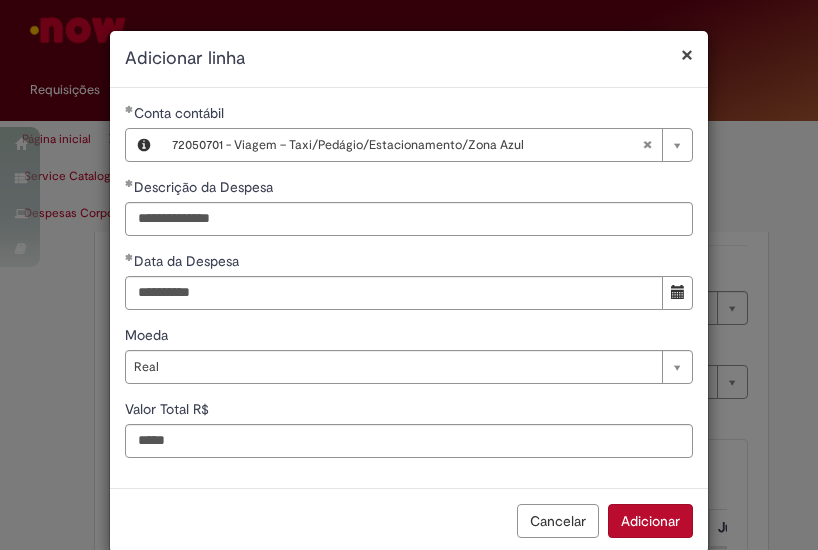 type on "*****" 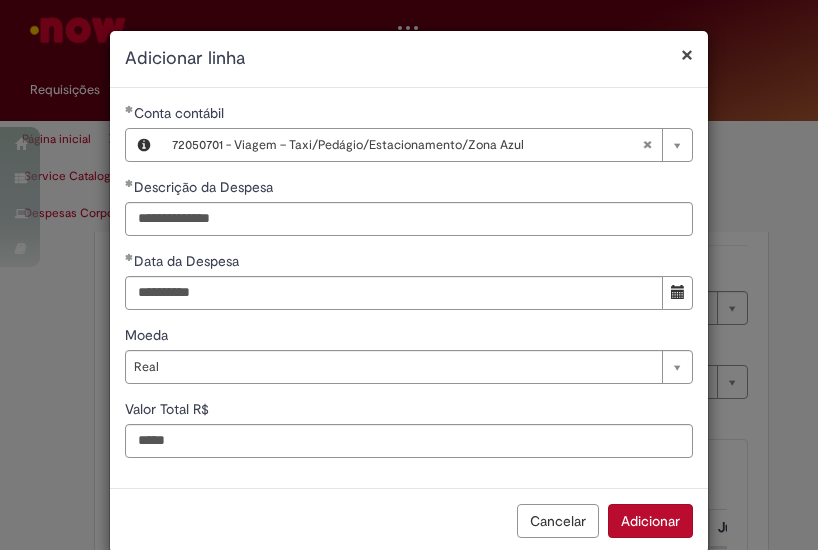 click on "**********" at bounding box center (409, 288) 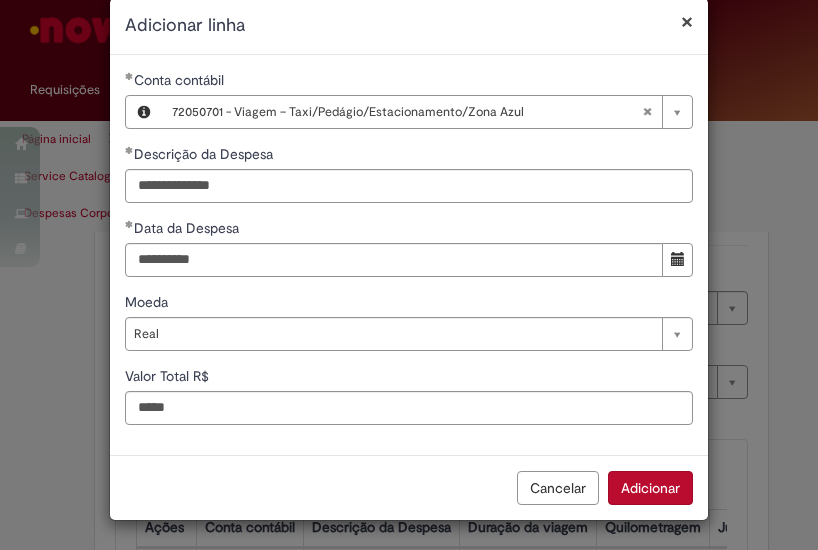 click on "Adicionar" at bounding box center (650, 488) 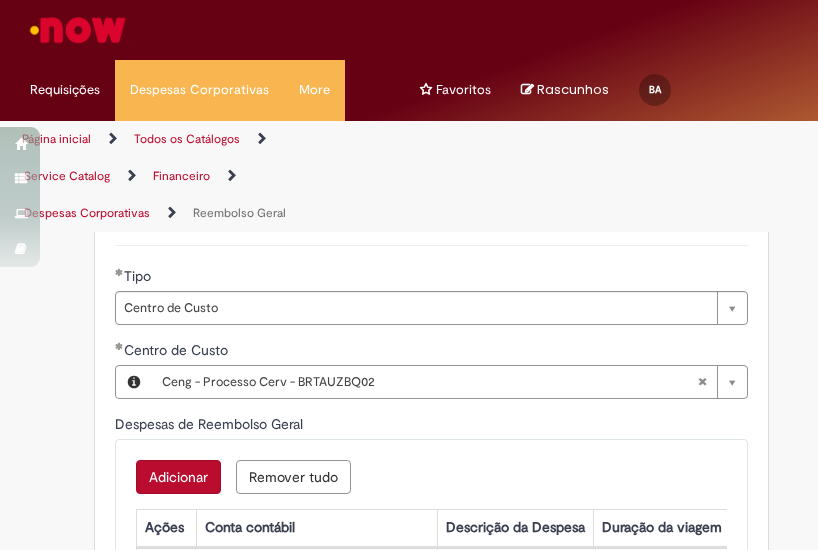 click on "Adicionar" at bounding box center (178, 477) 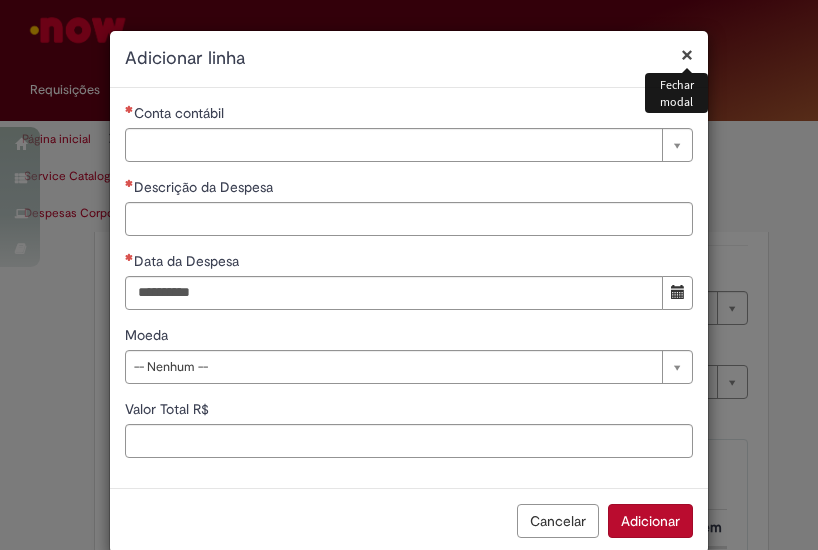 click on "Conta contábil" at bounding box center (409, 115) 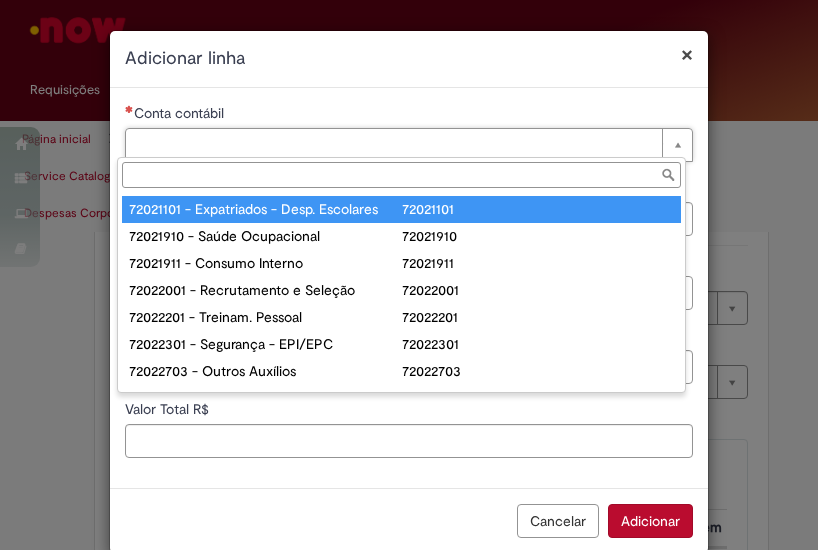 type on "*" 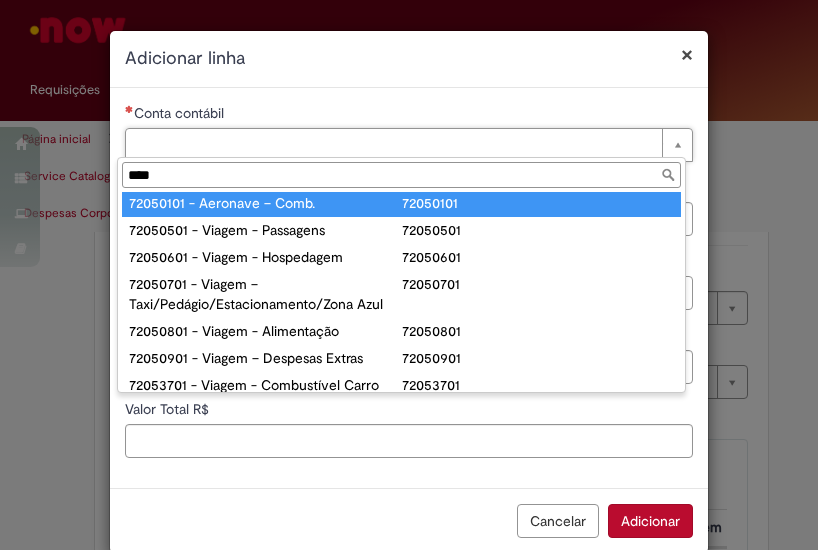 scroll, scrollTop: 90, scrollLeft: 0, axis: vertical 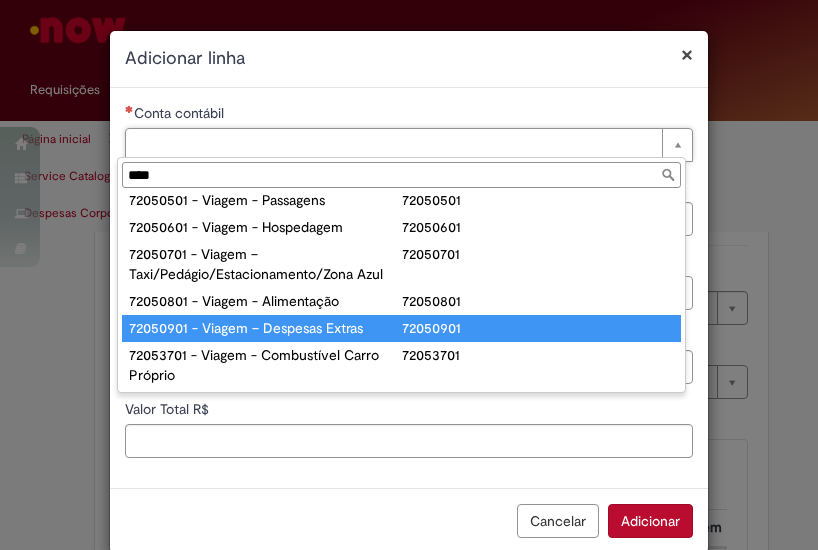 type on "****" 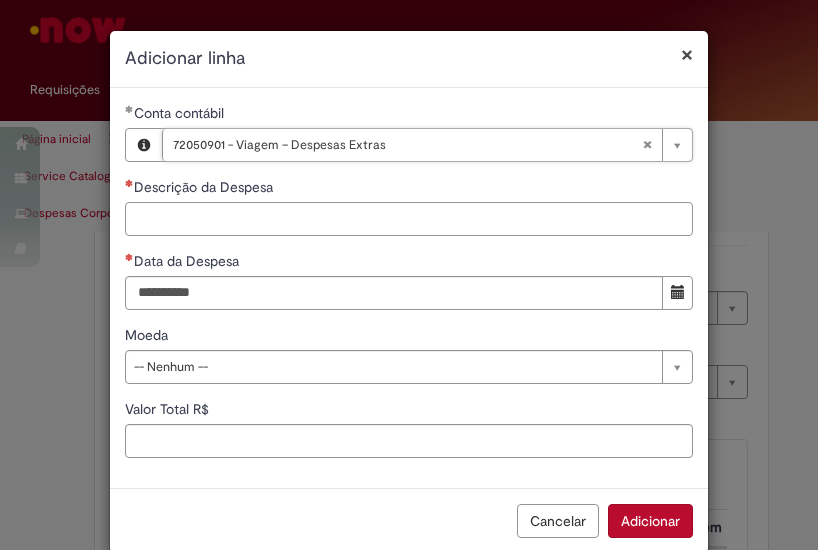 drag, startPoint x: 223, startPoint y: 205, endPoint x: 254, endPoint y: 241, distance: 47.507893 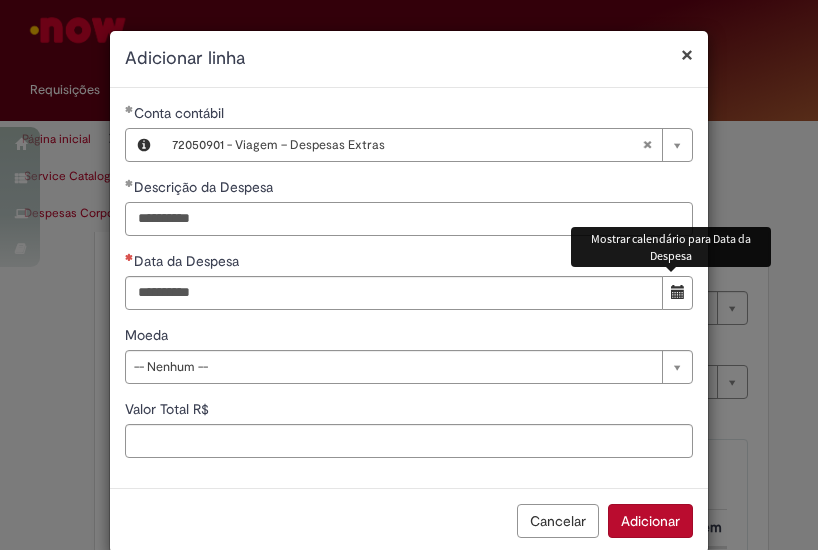 type on "**********" 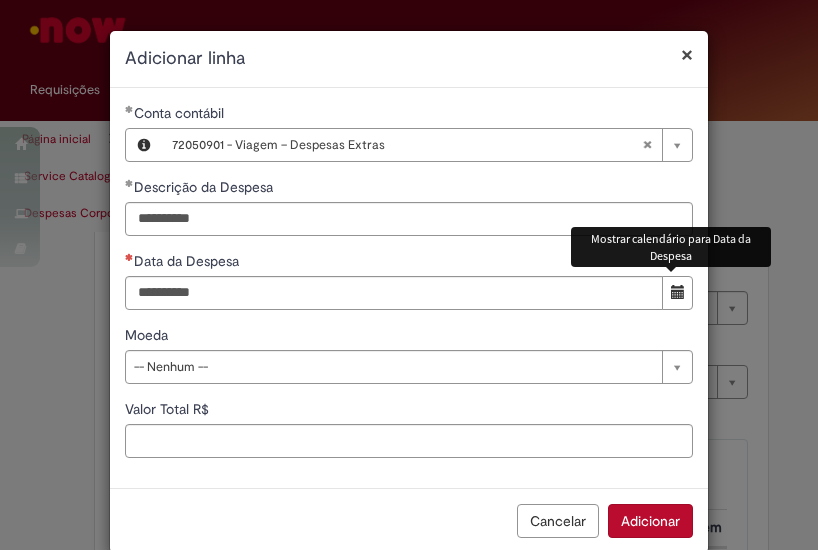 click at bounding box center [677, 293] 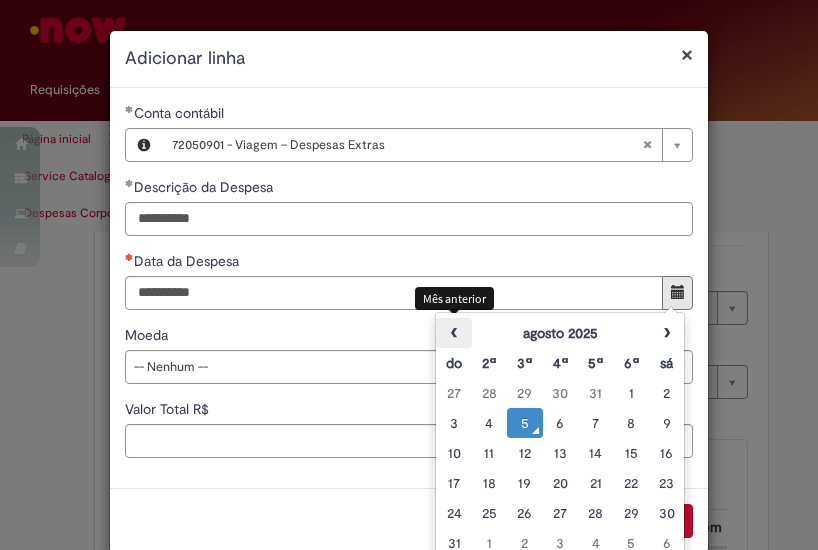 click on "‹" at bounding box center [453, 333] 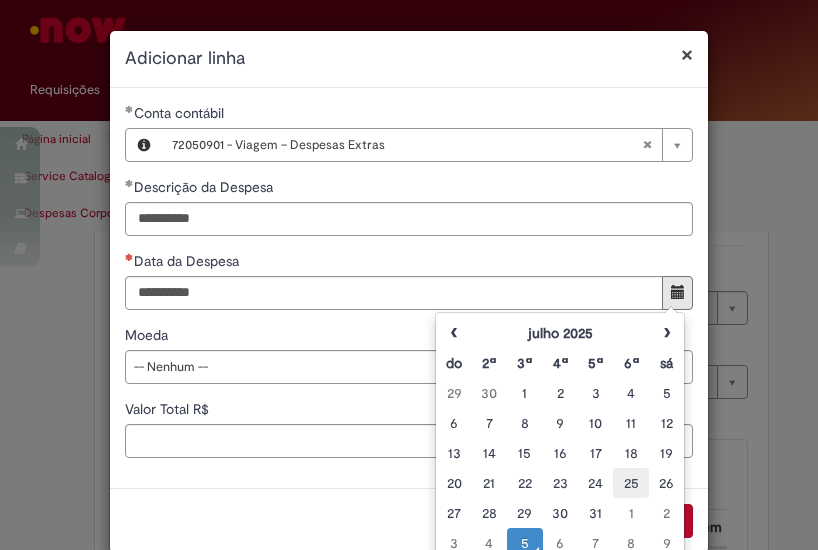 click on "25" at bounding box center (630, 483) 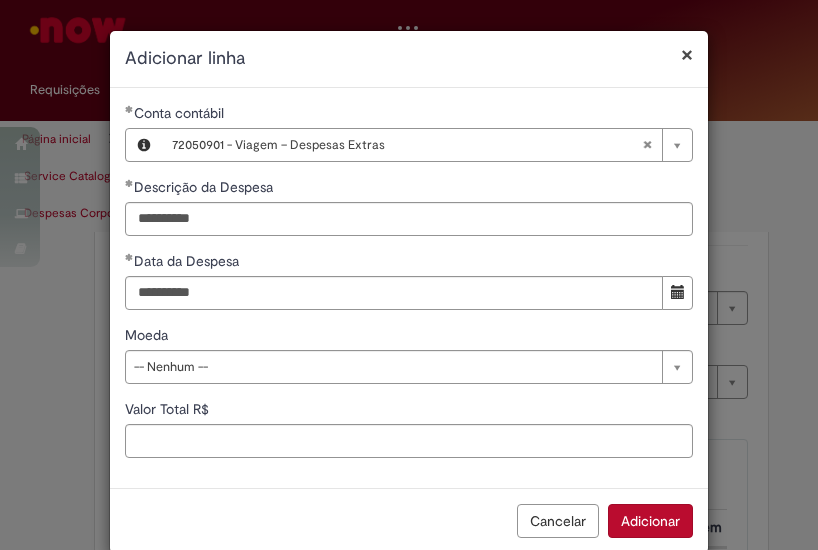 click on "Moeda" at bounding box center (409, 337) 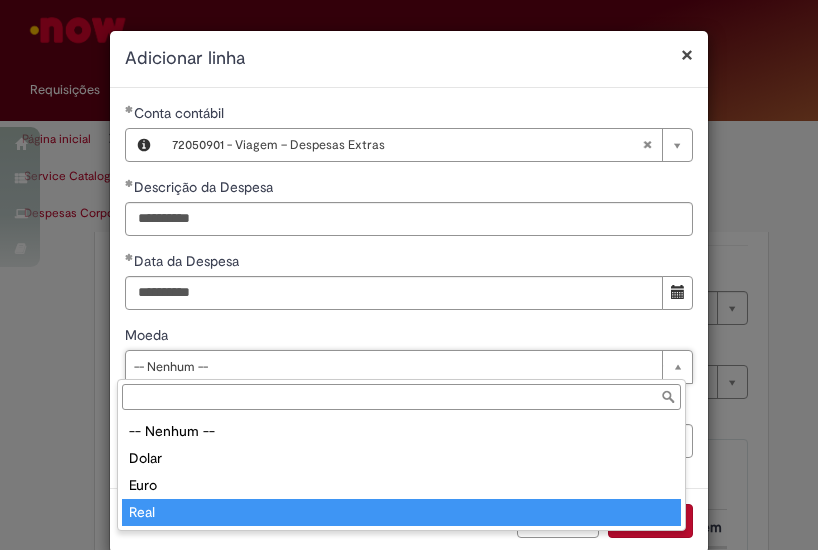 type on "****" 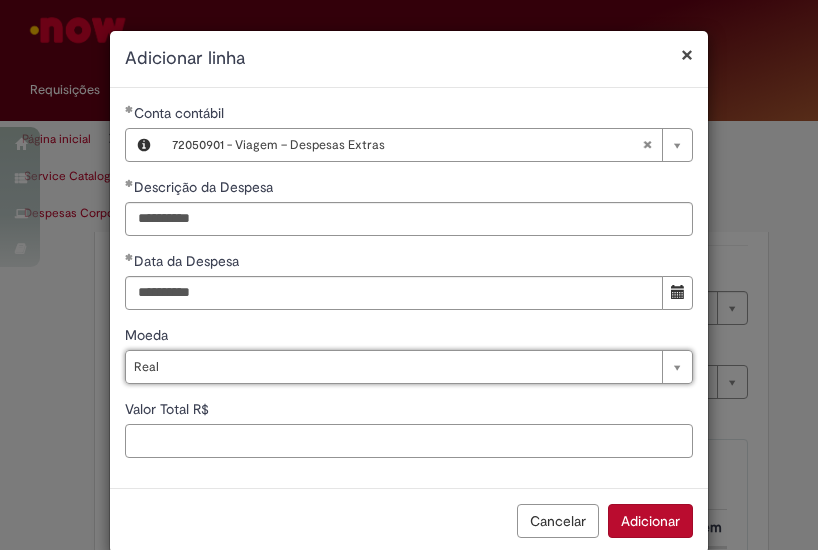 click on "Valor Total R$" at bounding box center [409, 441] 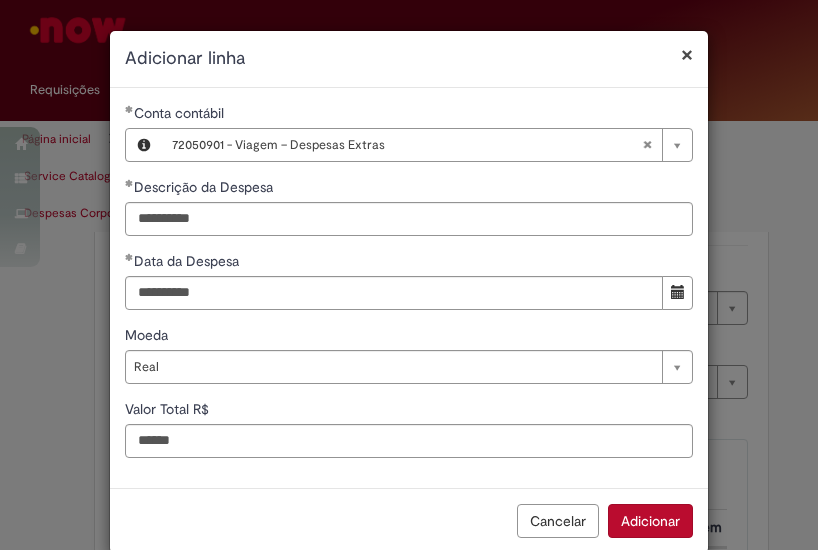 type on "******" 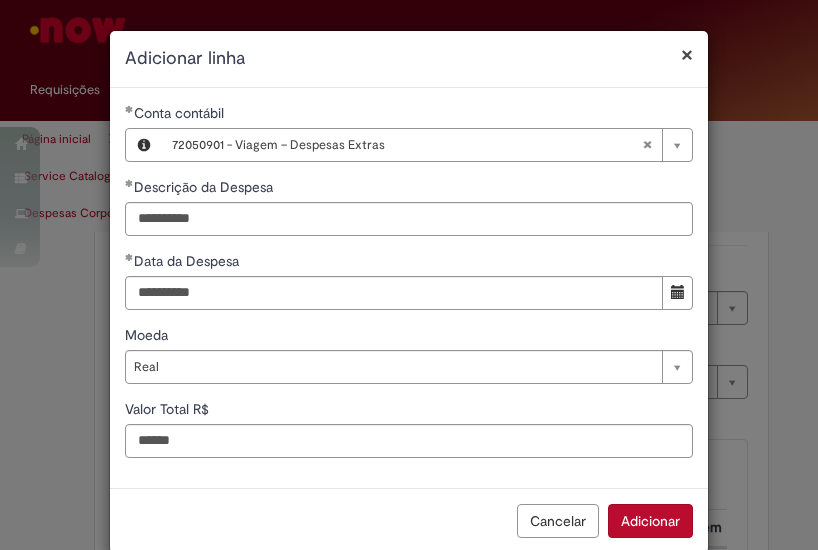 click on "Adicionar" at bounding box center [650, 521] 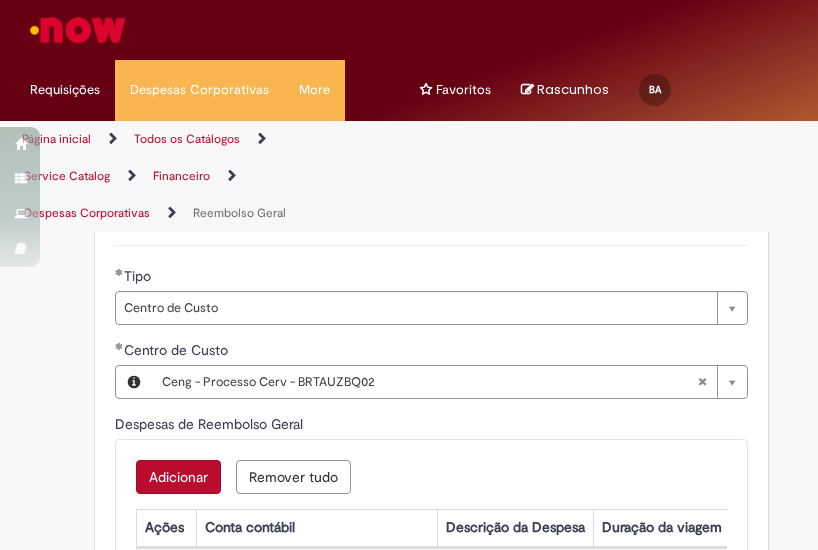 click on "Adicionar" at bounding box center [178, 477] 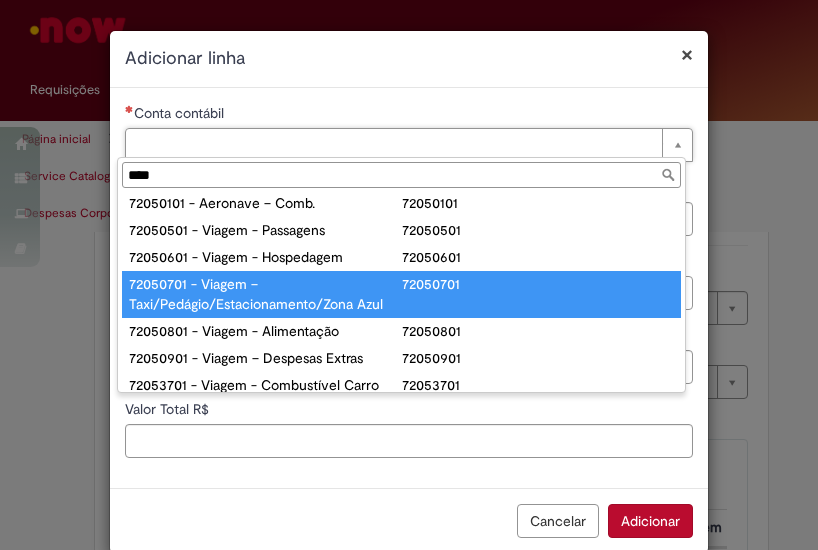 scroll, scrollTop: 90, scrollLeft: 0, axis: vertical 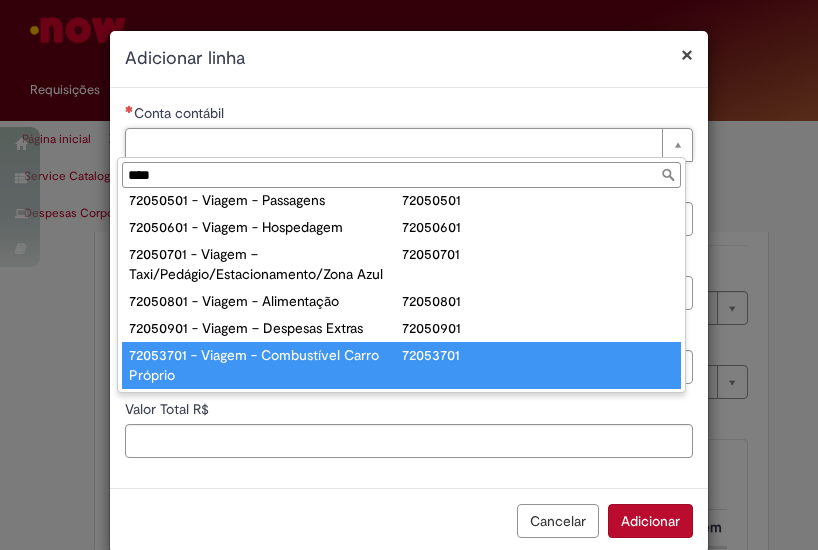 type on "****" 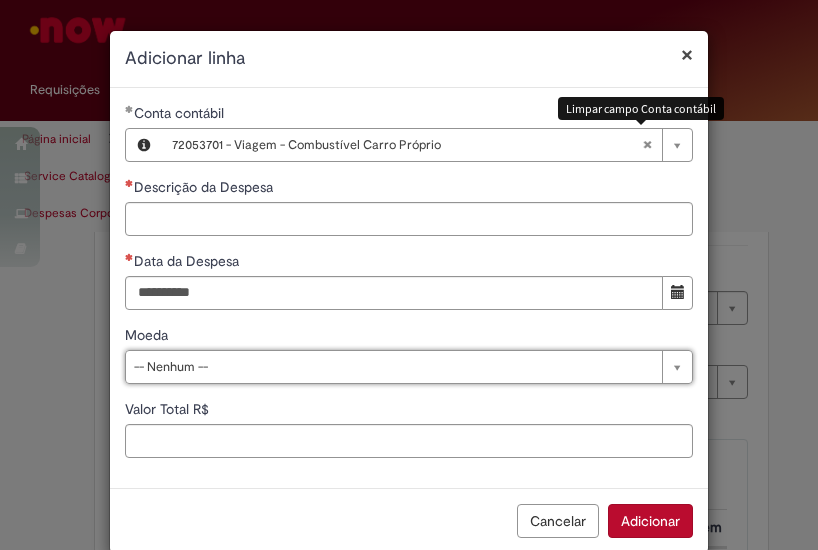 click at bounding box center (647, 145) 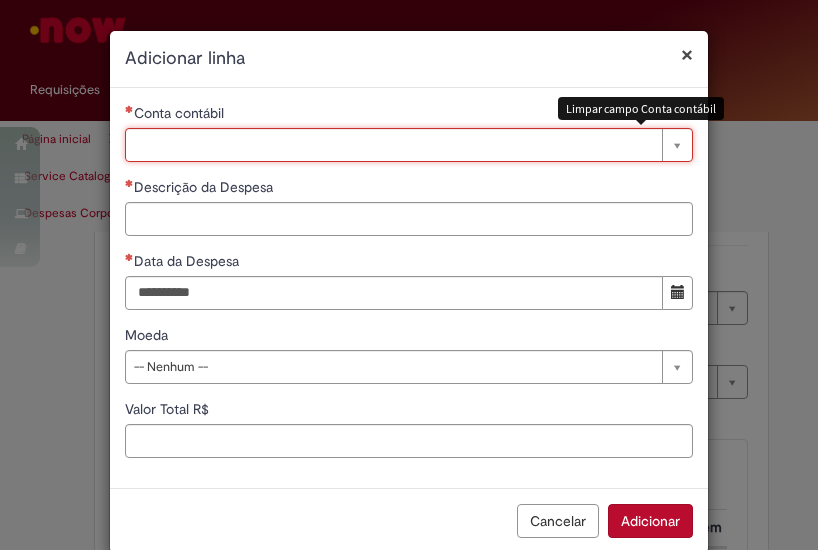 scroll, scrollTop: 0, scrollLeft: 0, axis: both 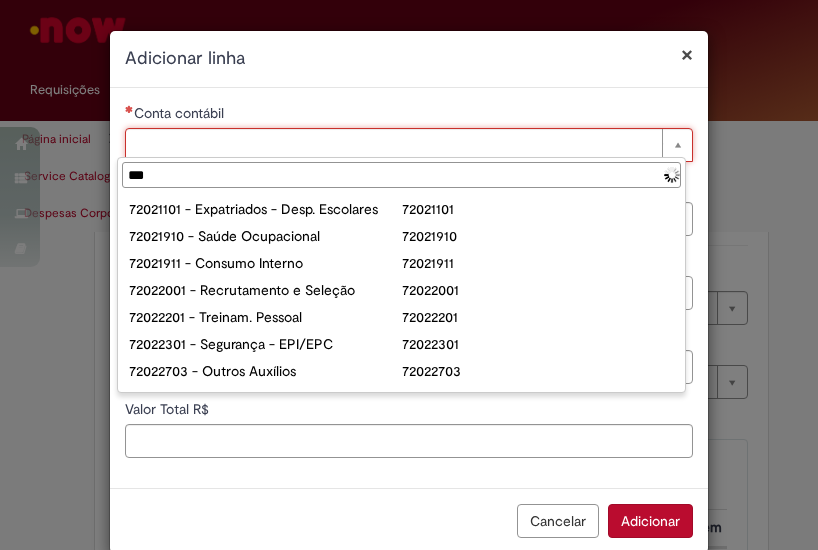 type on "****" 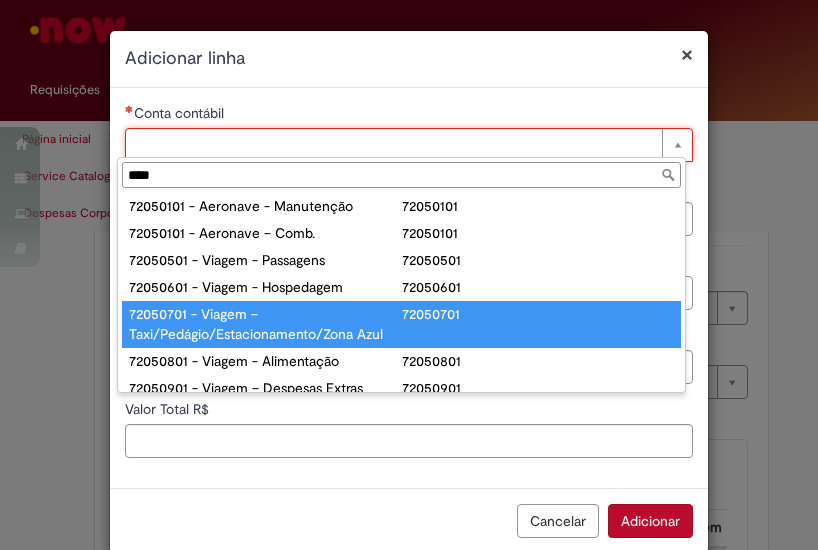 scroll, scrollTop: 0, scrollLeft: 0, axis: both 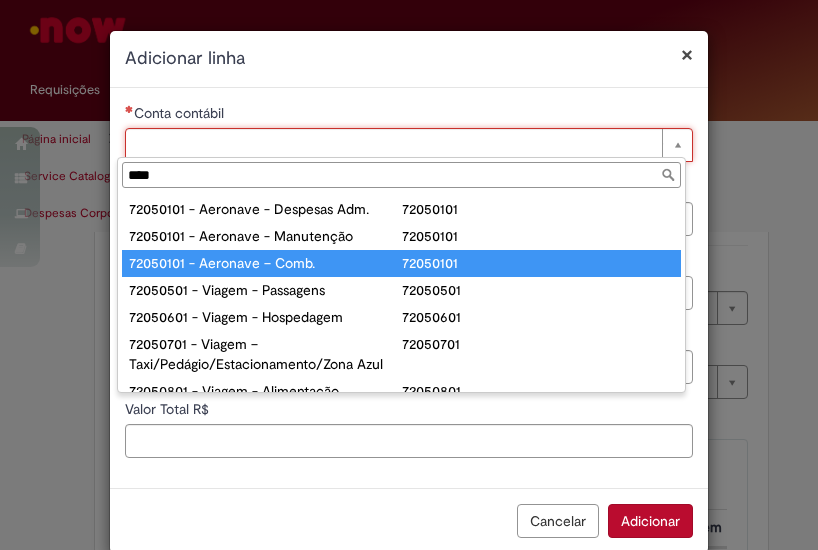 type on "**********" 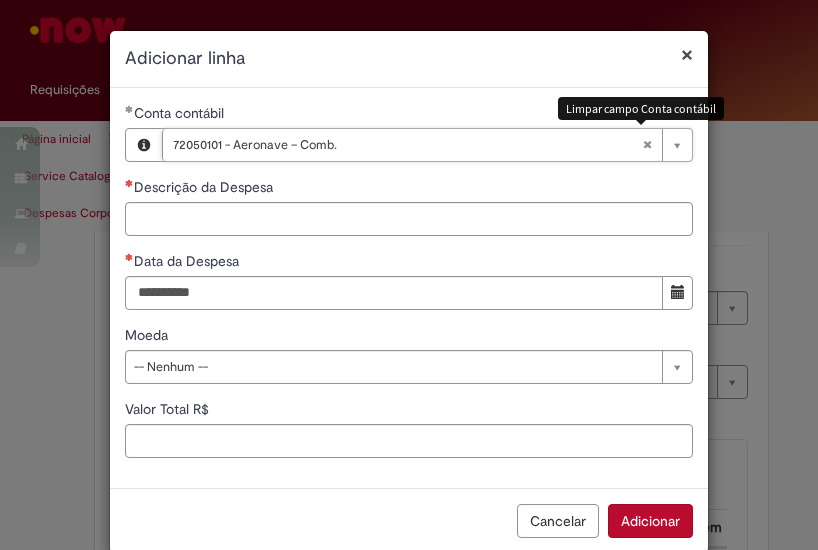 click at bounding box center [647, 145] 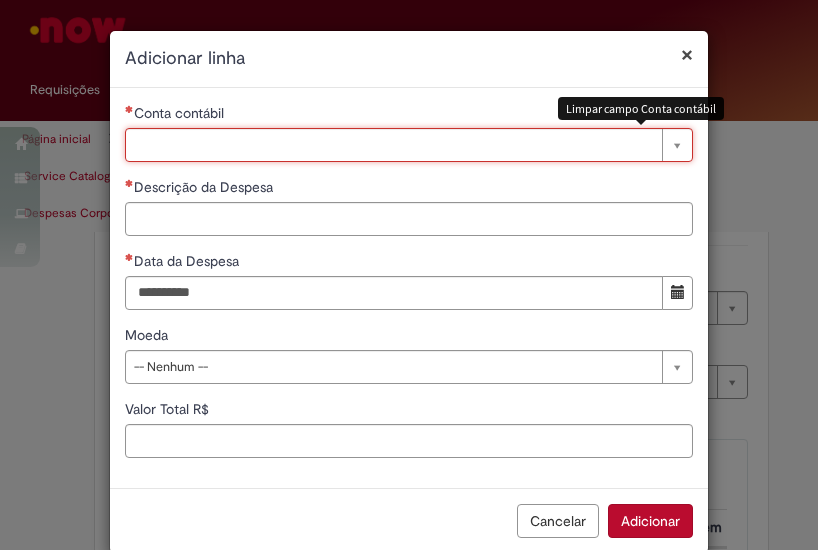 scroll, scrollTop: 0, scrollLeft: 0, axis: both 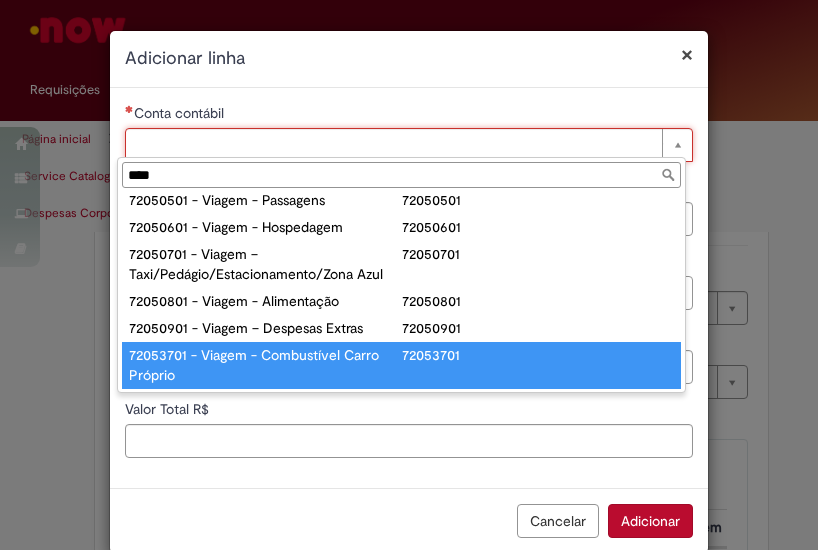 type on "****" 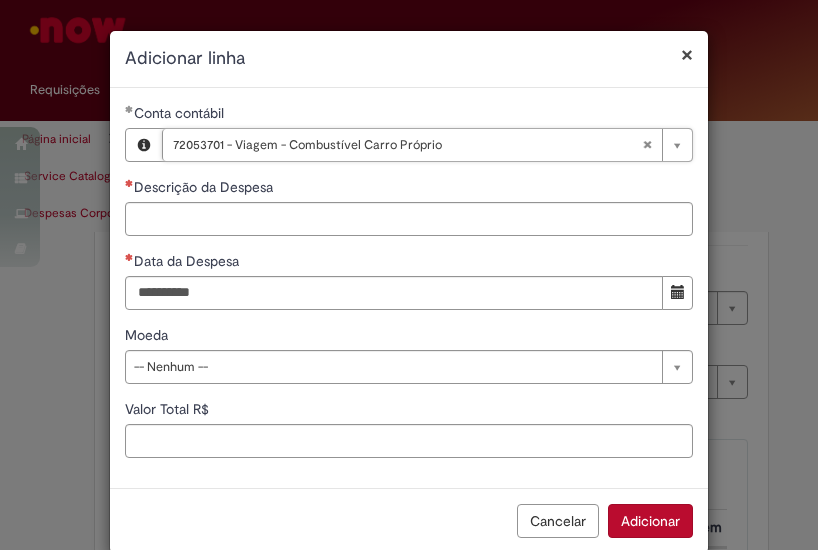 click on "**********" at bounding box center (409, 288) 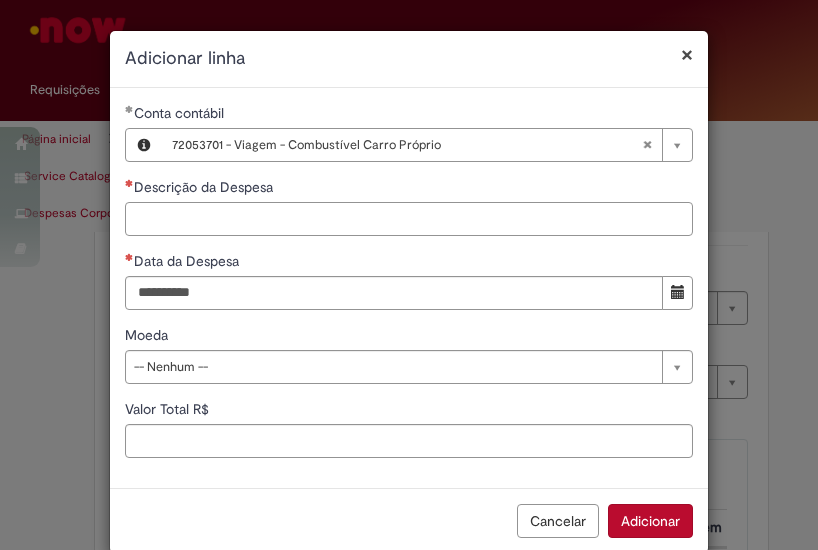 click on "Descrição da Despesa" at bounding box center [409, 219] 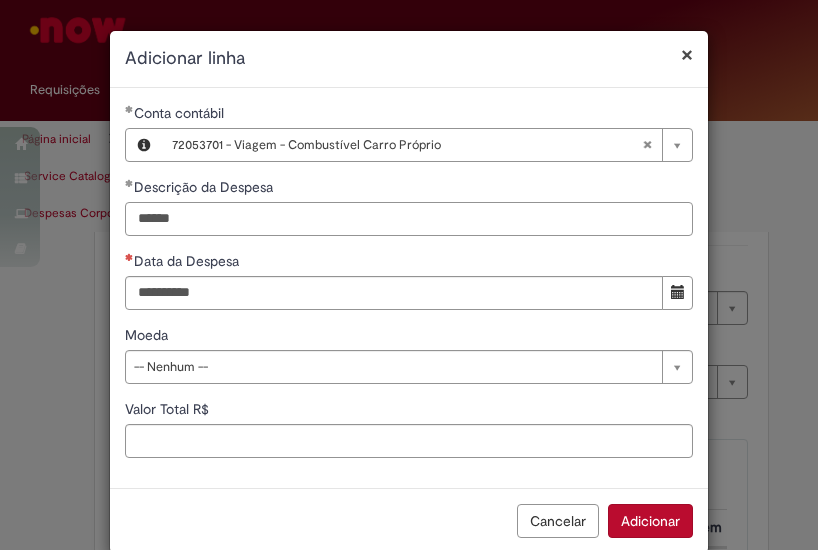 drag, startPoint x: 124, startPoint y: 213, endPoint x: 8, endPoint y: 201, distance: 116.61904 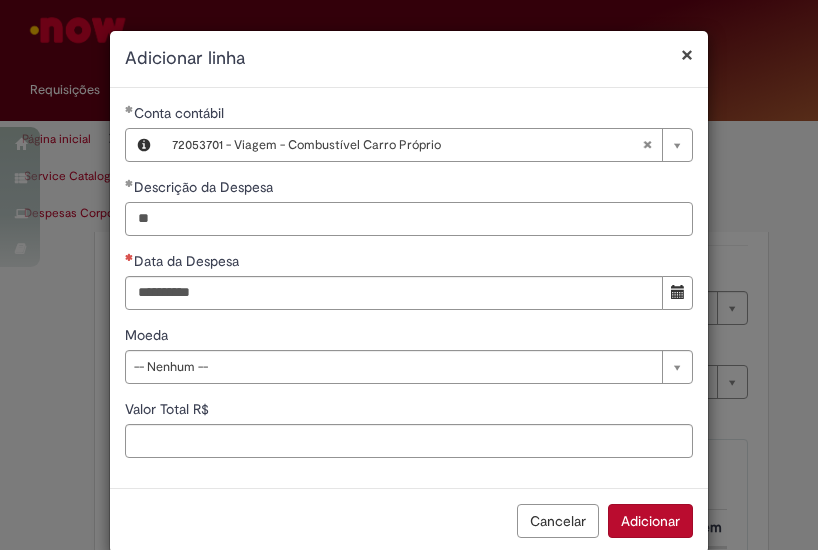 type on "*" 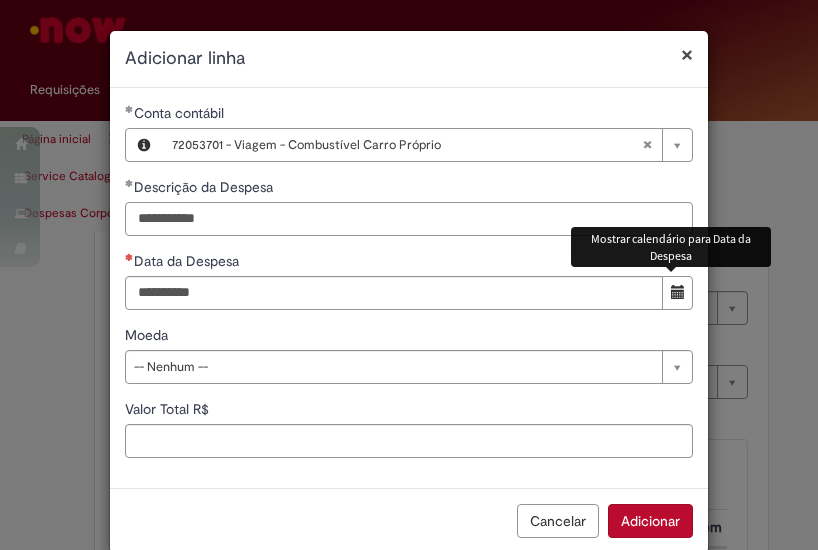 type on "**********" 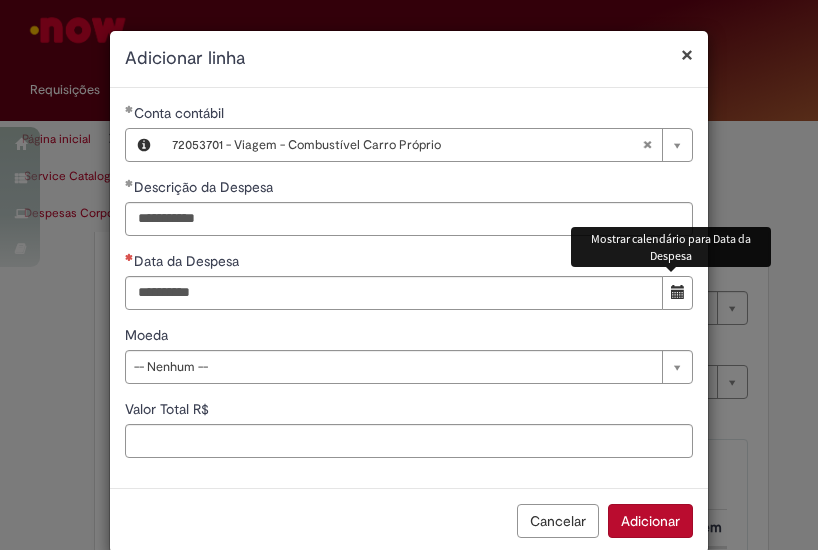 click at bounding box center (678, 292) 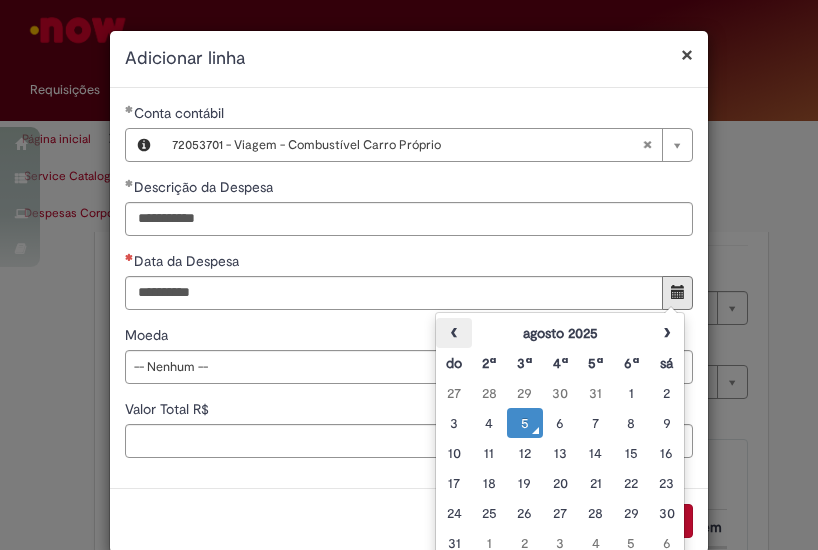 click on "‹" at bounding box center [453, 333] 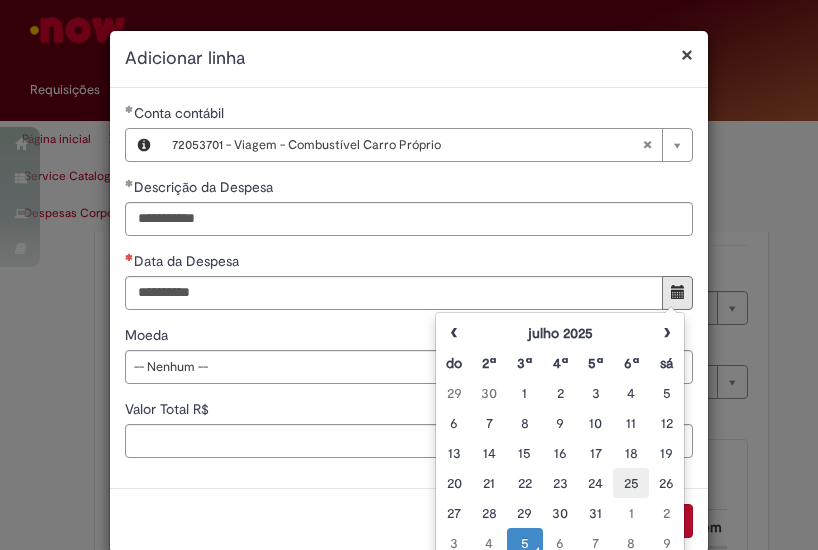 click on "25" at bounding box center (630, 483) 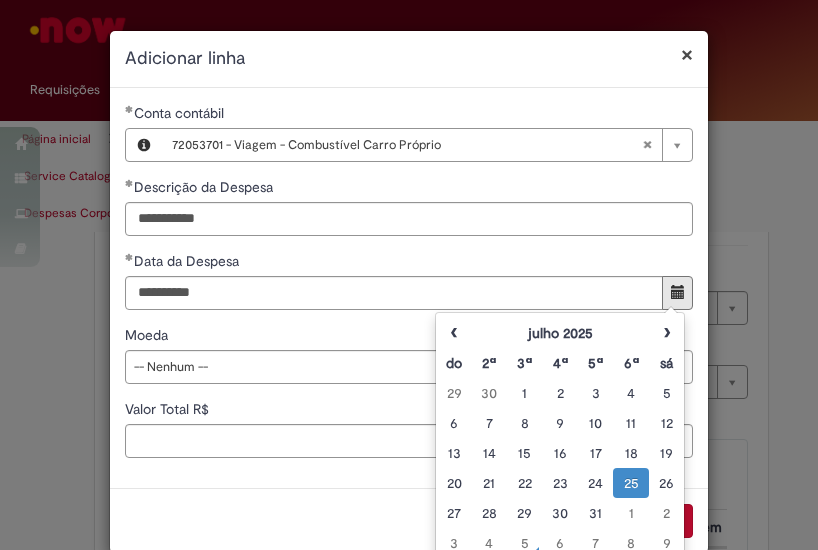 click on "Moeda" at bounding box center (409, 337) 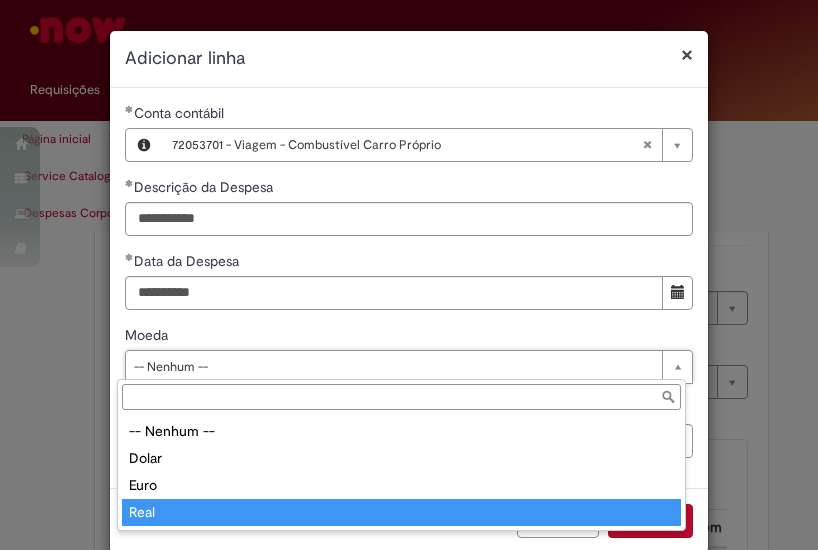 type on "****" 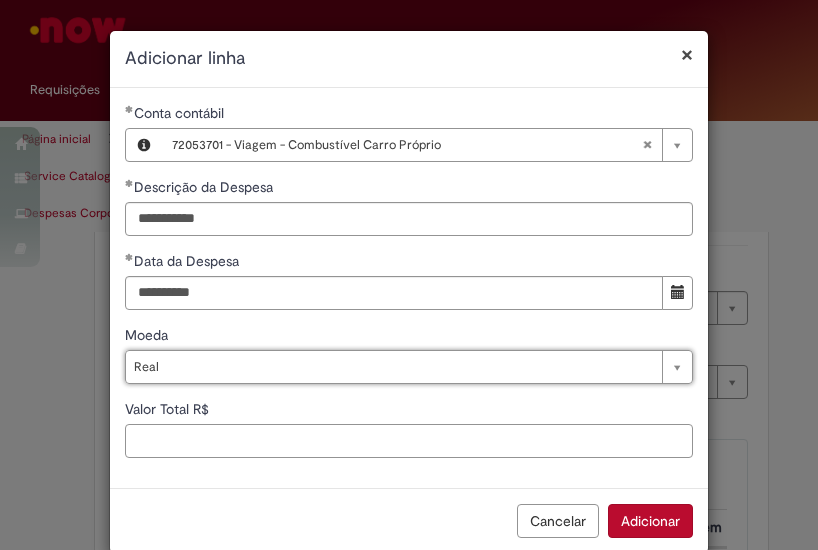 click on "Valor Total R$" at bounding box center (409, 441) 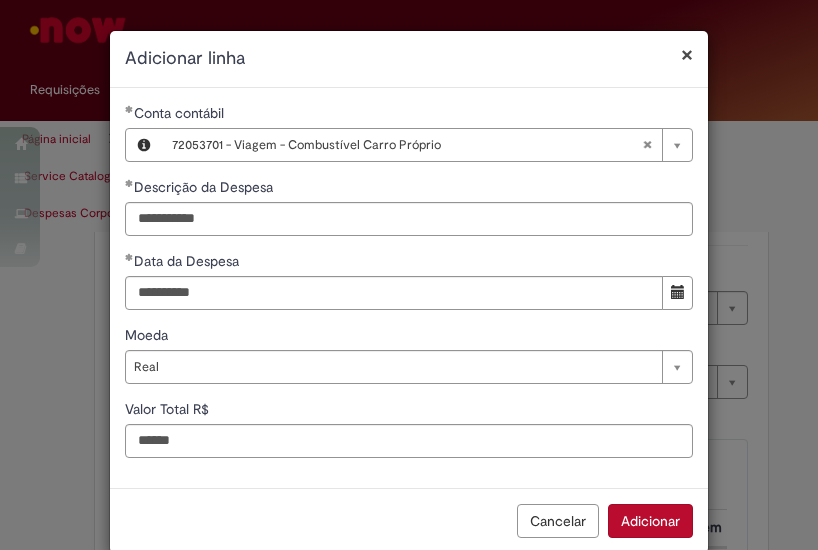 click on "**********" at bounding box center (409, 288) 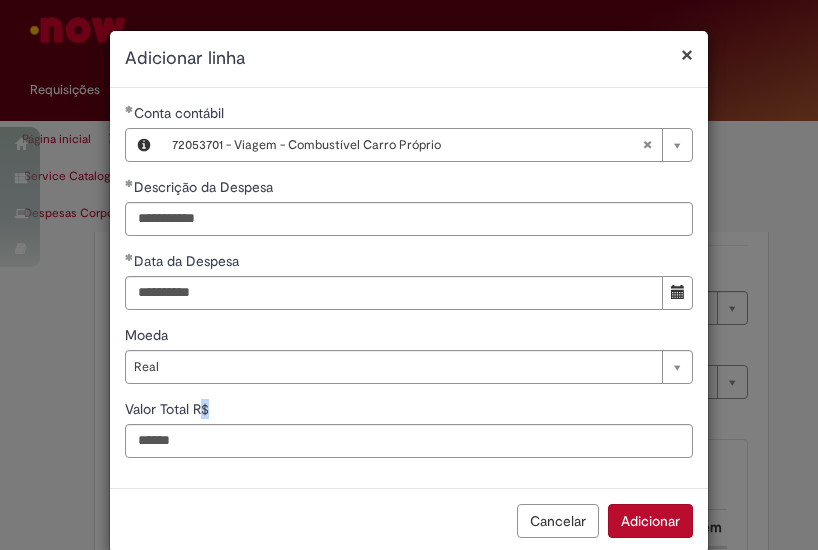 click on "Adicionar" at bounding box center (650, 521) 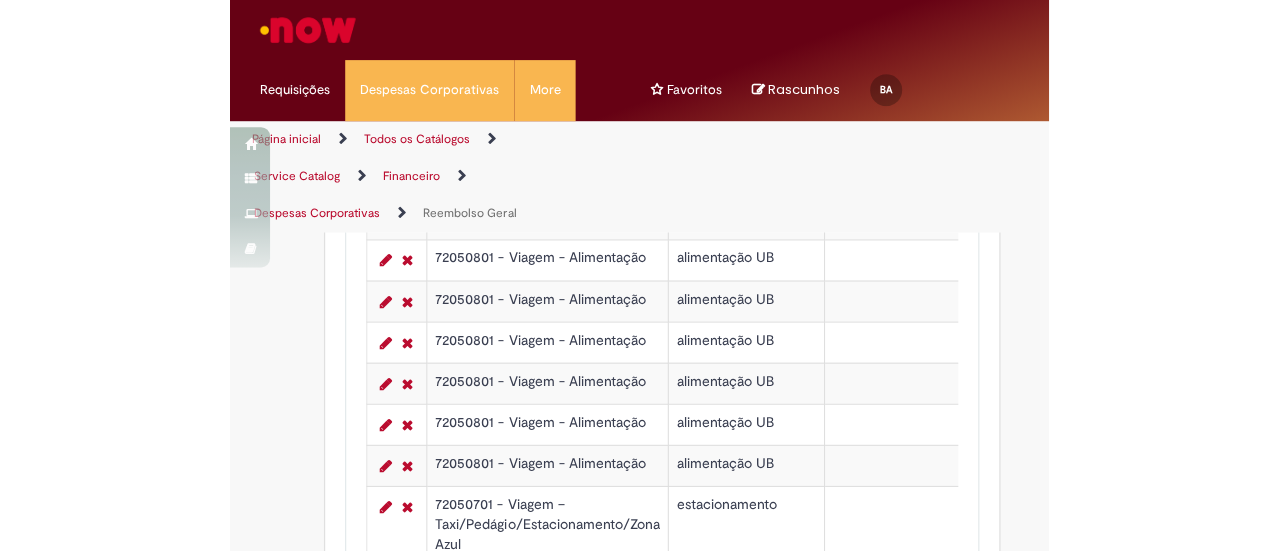 scroll, scrollTop: 1692, scrollLeft: 0, axis: vertical 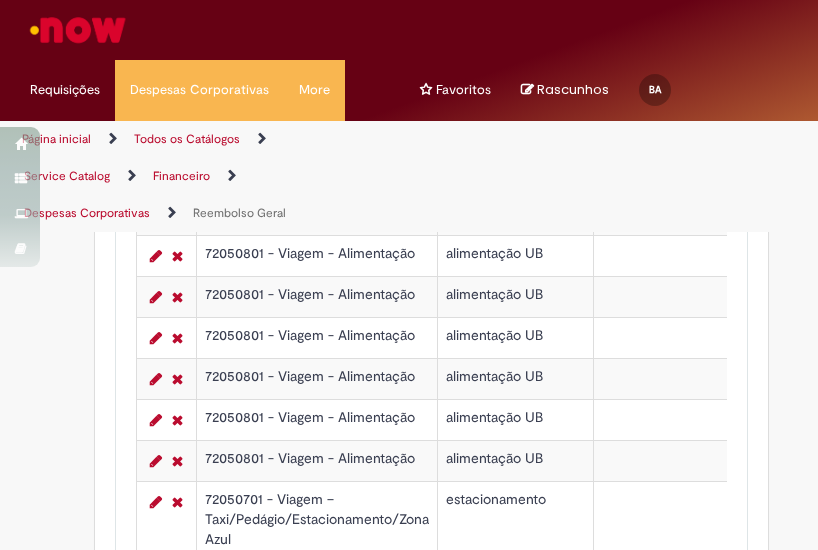 click on "Página inicial
Todos os Catálogos     Service Catalog     Financeiro     Despesas Corporativas       Reembolso Geral" at bounding box center (409, 176) 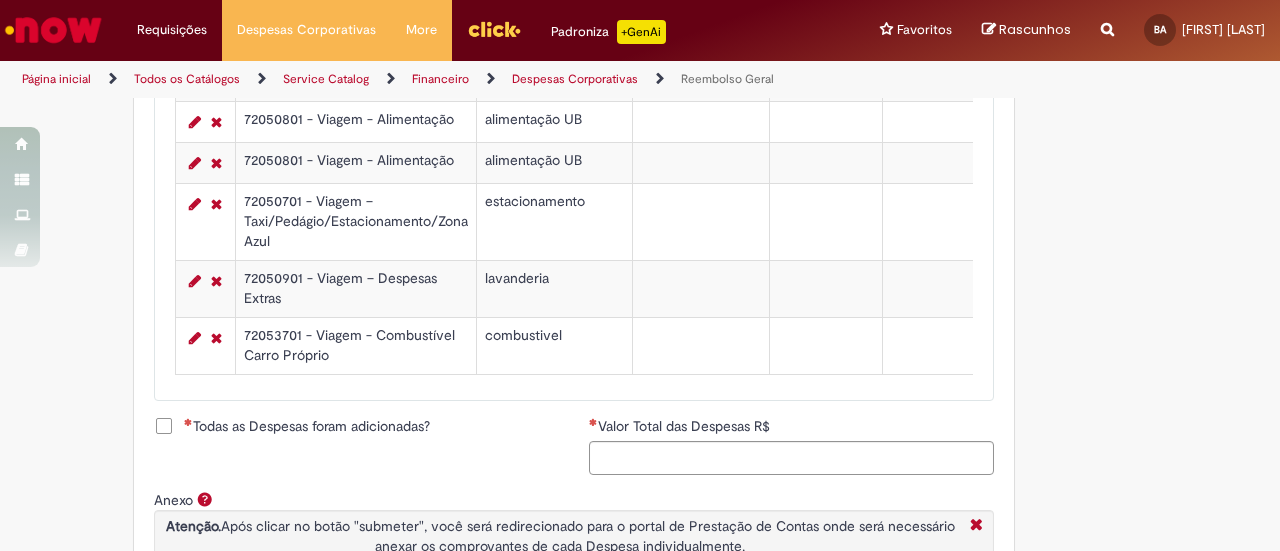 scroll, scrollTop: 1319, scrollLeft: 0, axis: vertical 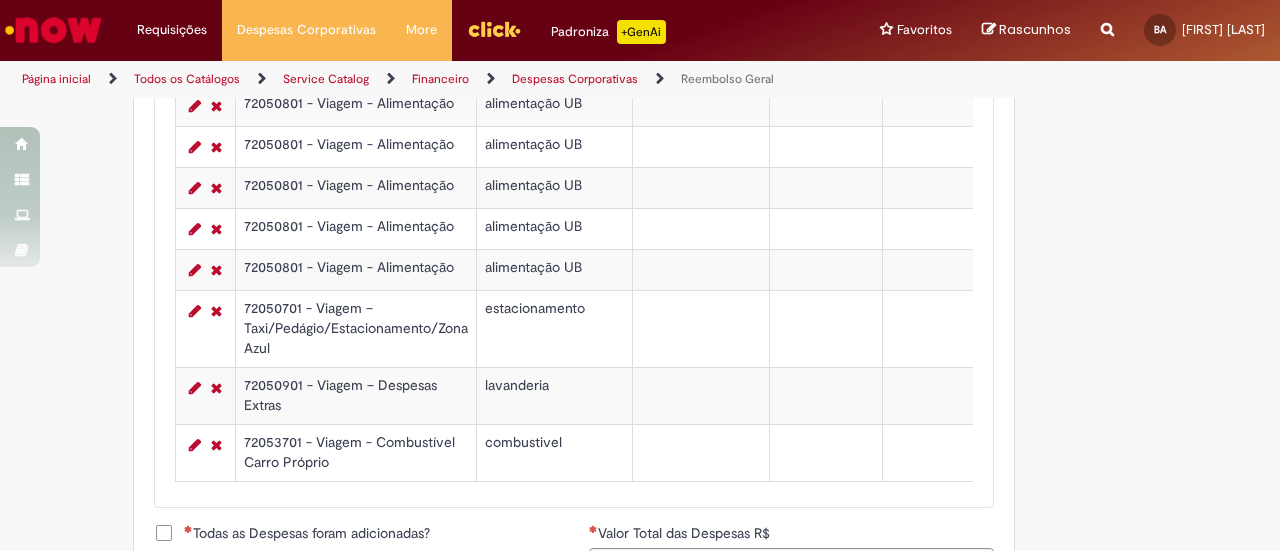 click on "Todas as Despesas foram adicionadas?" at bounding box center (307, 533) 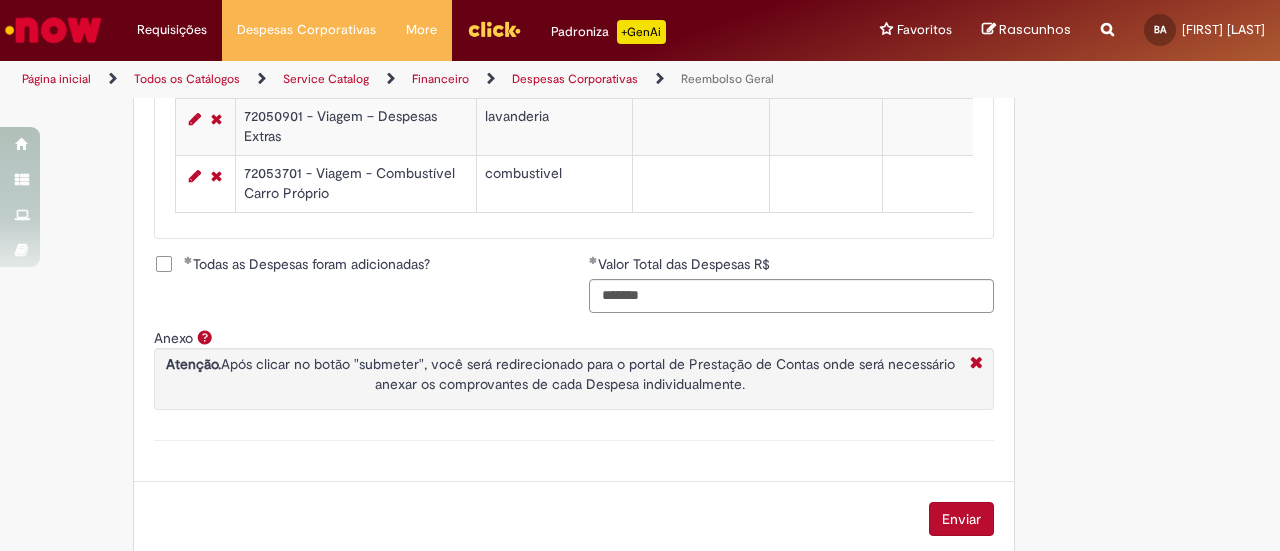 scroll, scrollTop: 1619, scrollLeft: 0, axis: vertical 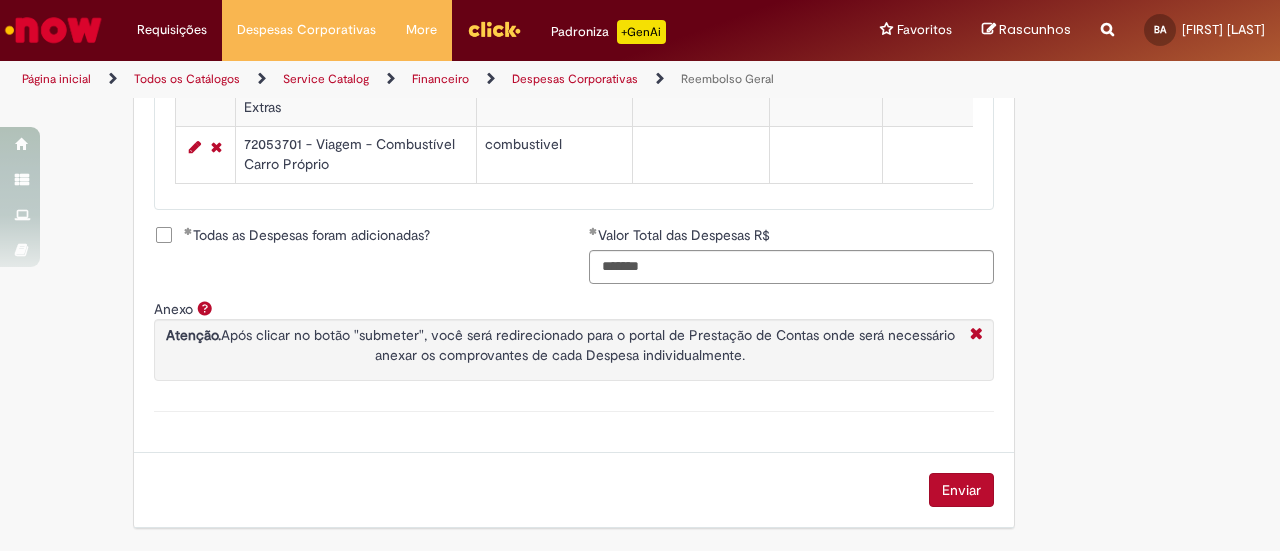 click on "Enviar" at bounding box center (961, 490) 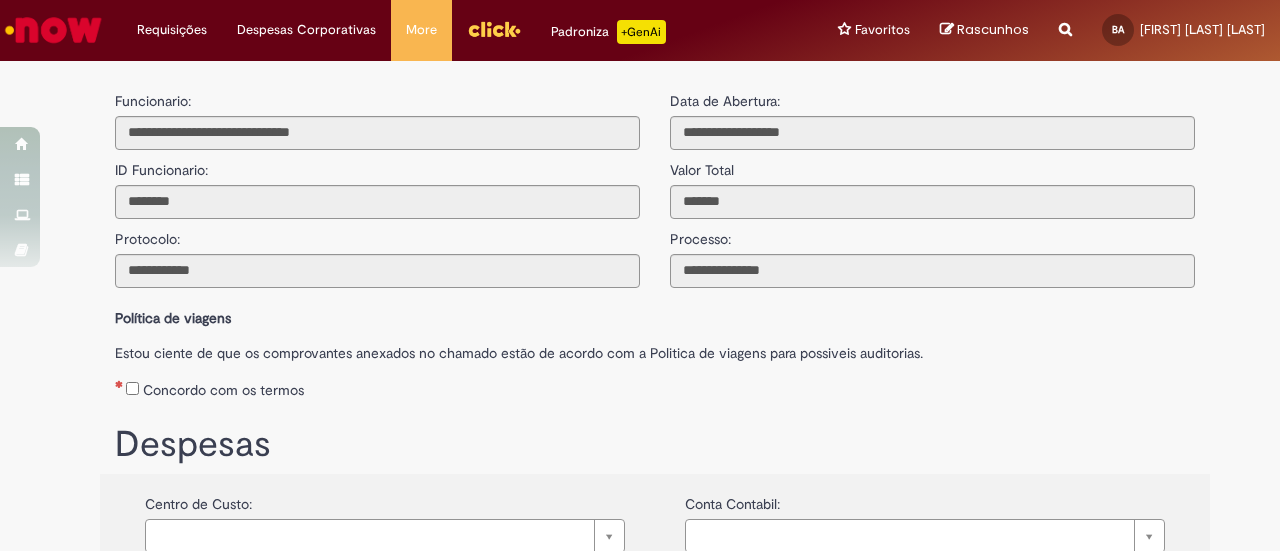 scroll, scrollTop: 0, scrollLeft: 0, axis: both 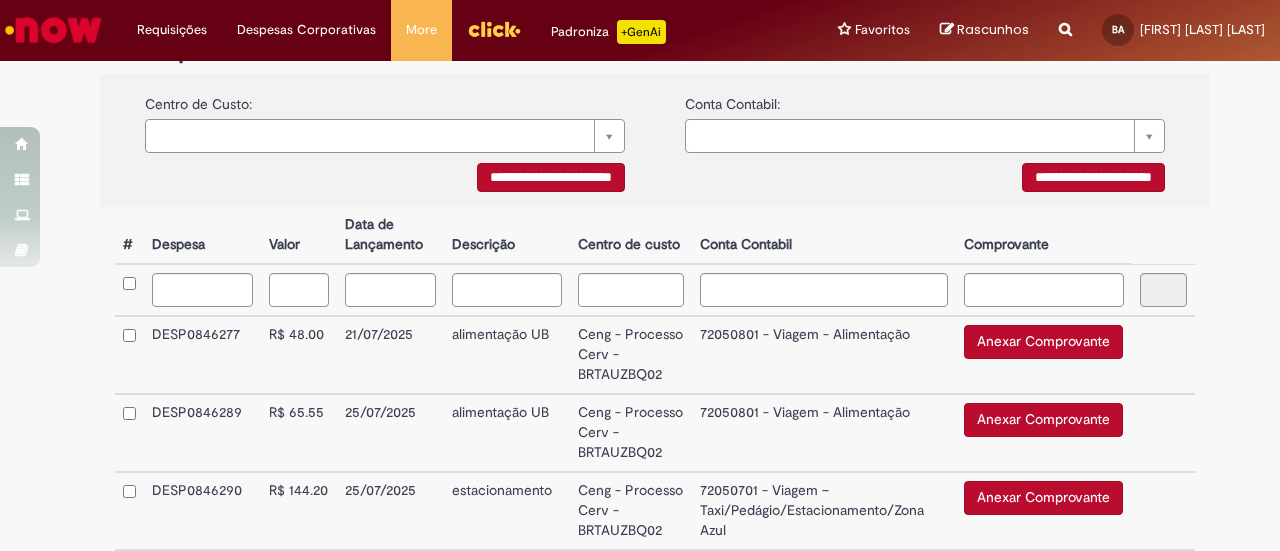 click on "**********" at bounding box center (655, 884) 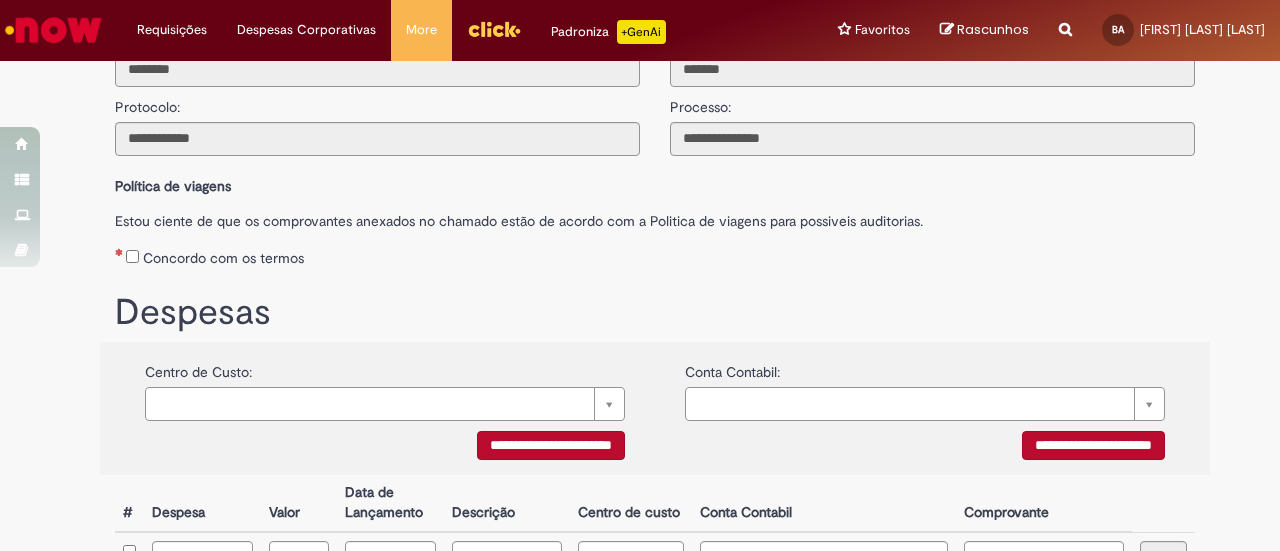 scroll, scrollTop: 100, scrollLeft: 0, axis: vertical 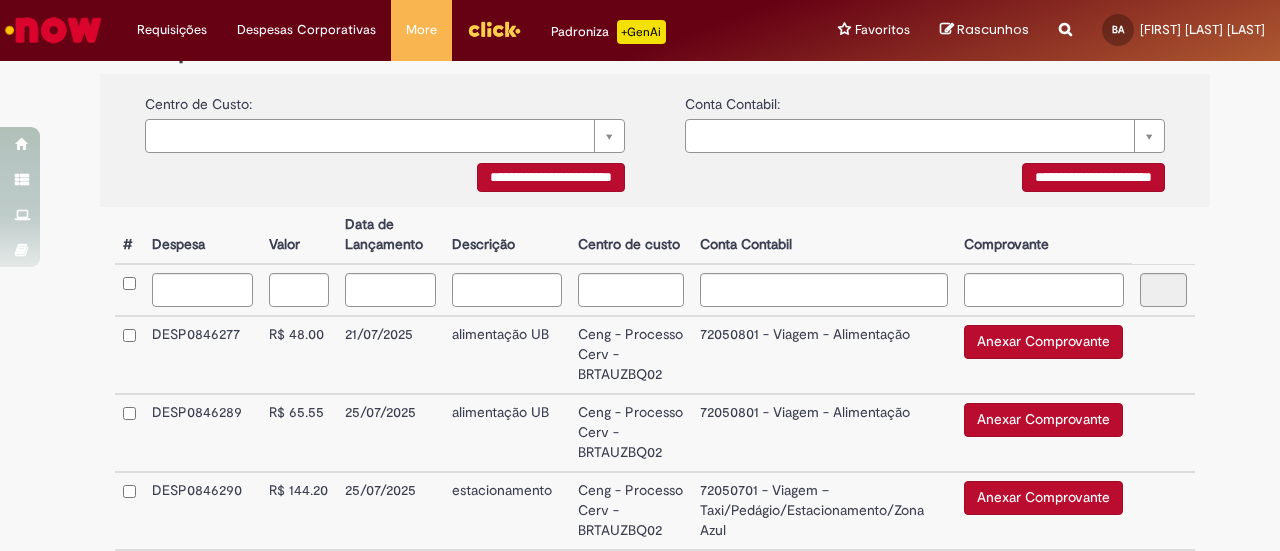 click on "Anexar Comprovante" at bounding box center (1043, 342) 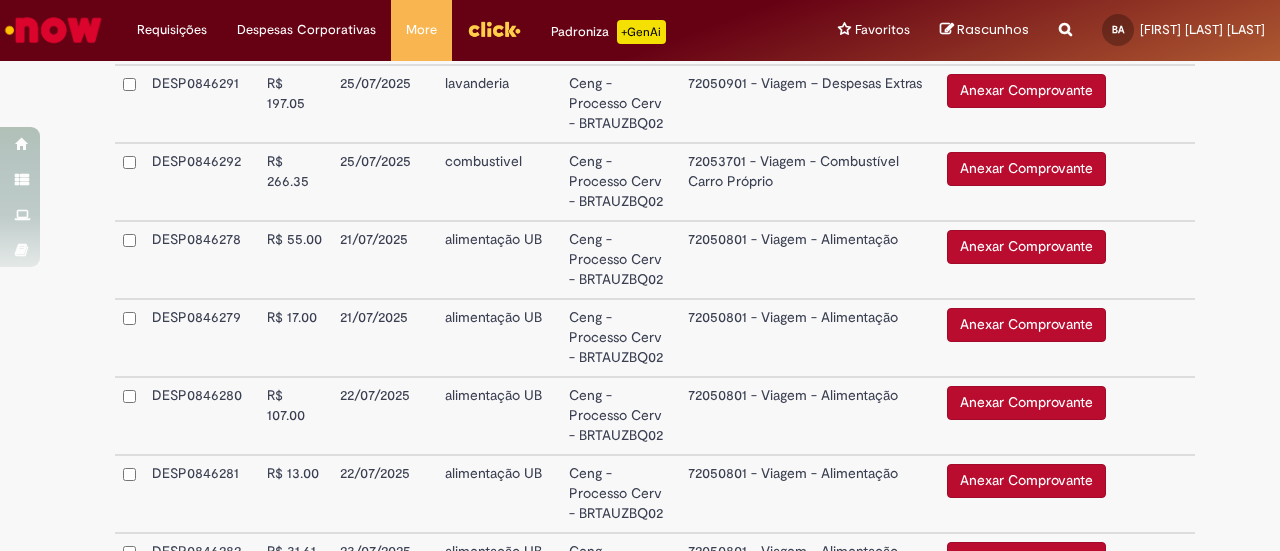 scroll, scrollTop: 901, scrollLeft: 0, axis: vertical 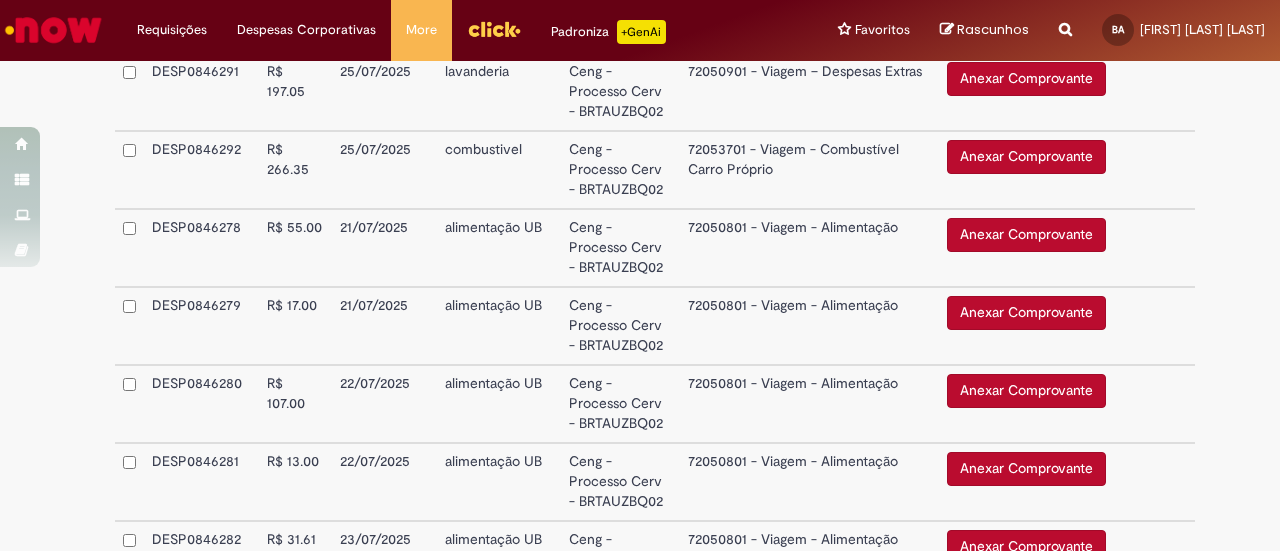 click on "Anexar Comprovante" at bounding box center [1026, 235] 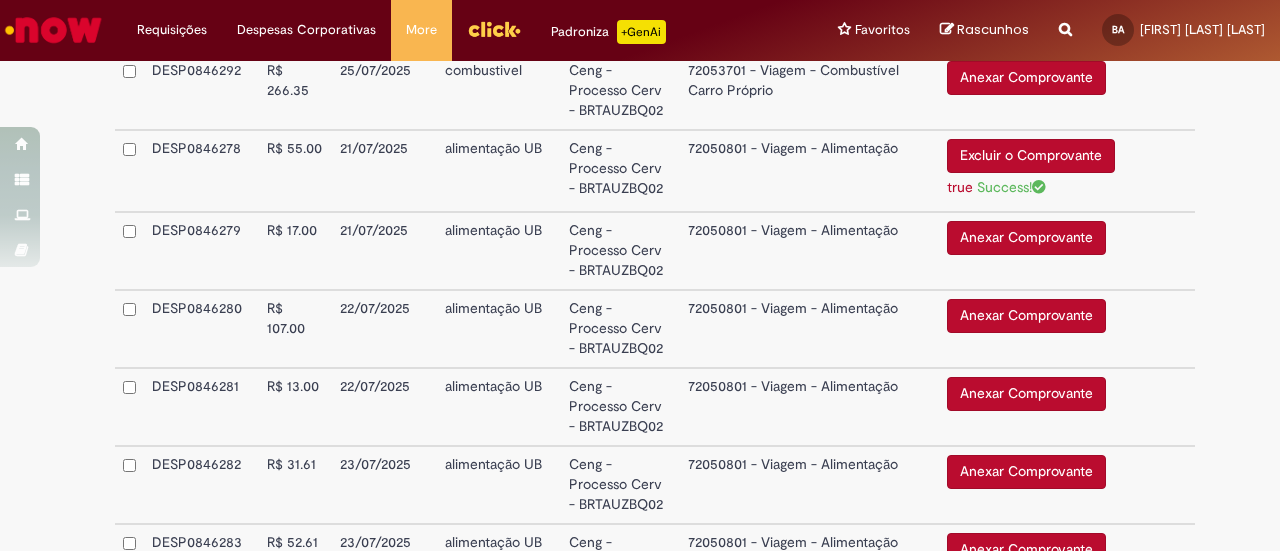 scroll, scrollTop: 983, scrollLeft: 0, axis: vertical 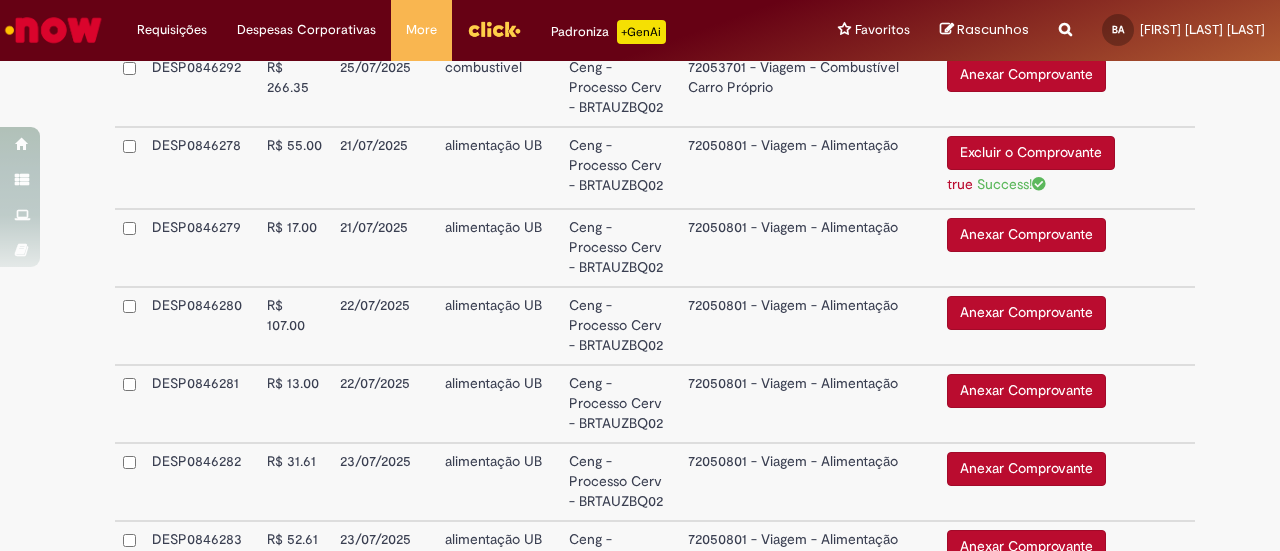 click on "Anexar Comprovante" at bounding box center (1026, 235) 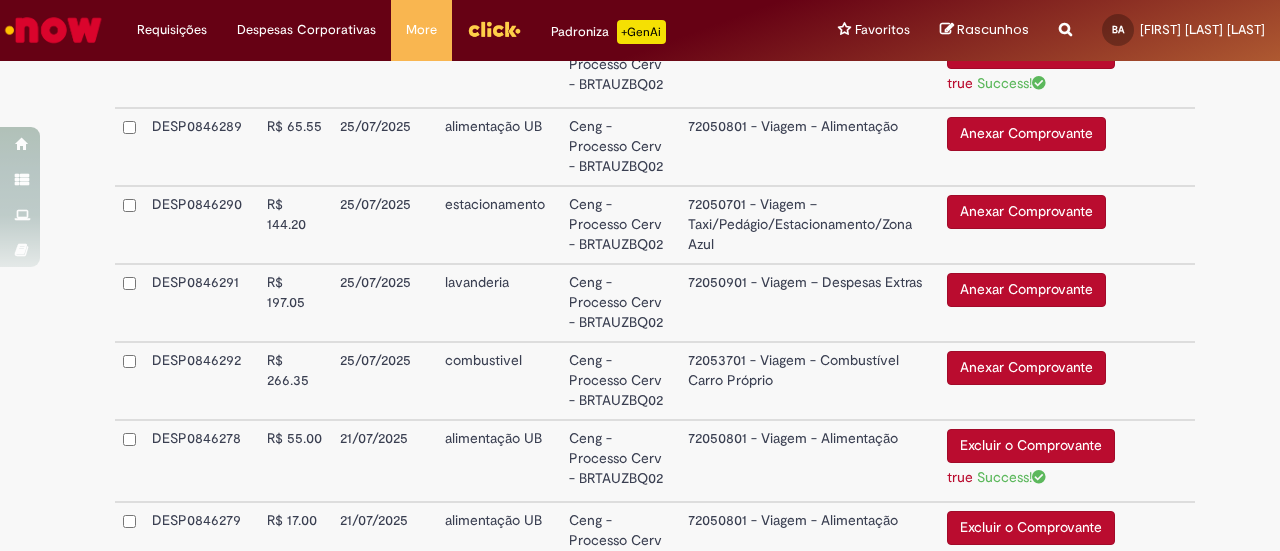 scroll, scrollTop: 983, scrollLeft: 0, axis: vertical 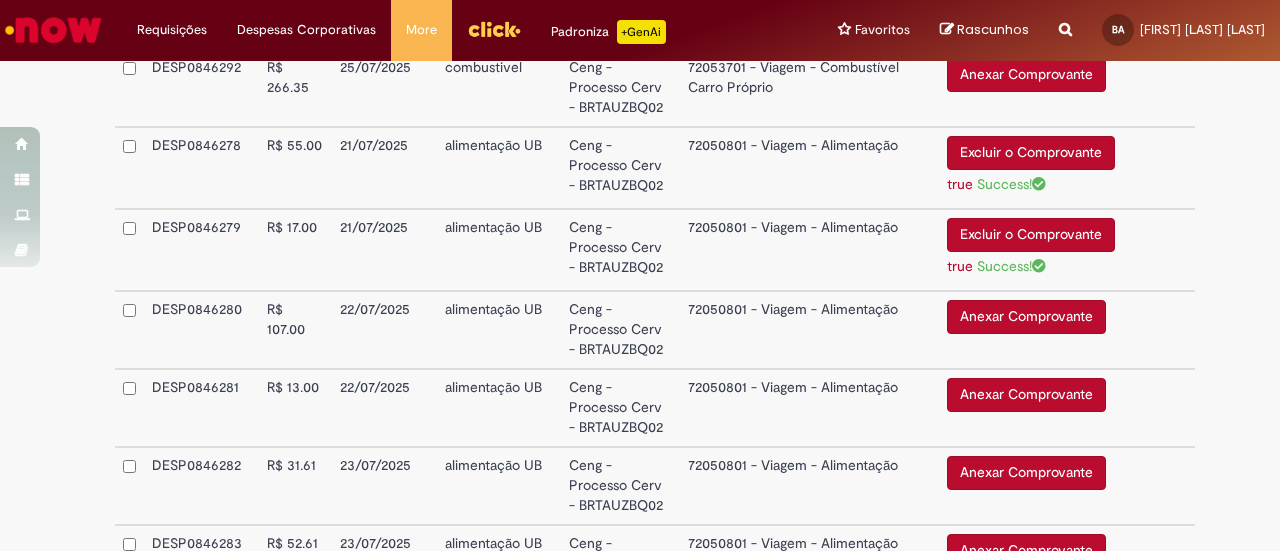 click on "Anexar Comprovante" at bounding box center [1026, 317] 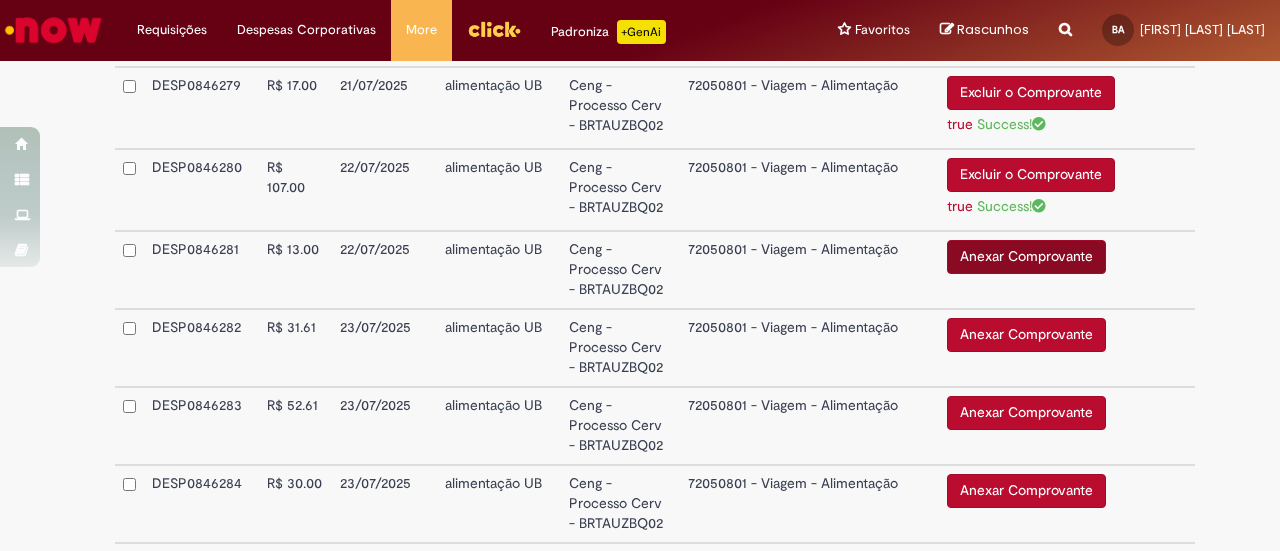 scroll, scrollTop: 1083, scrollLeft: 0, axis: vertical 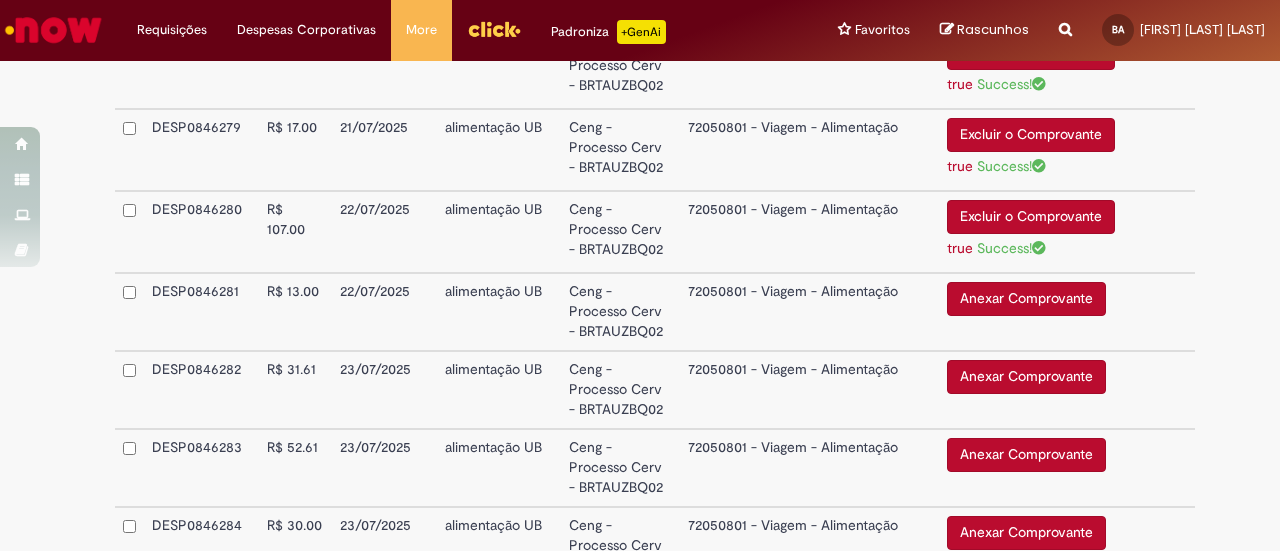 click on "Anexar Comprovante" at bounding box center (1026, 299) 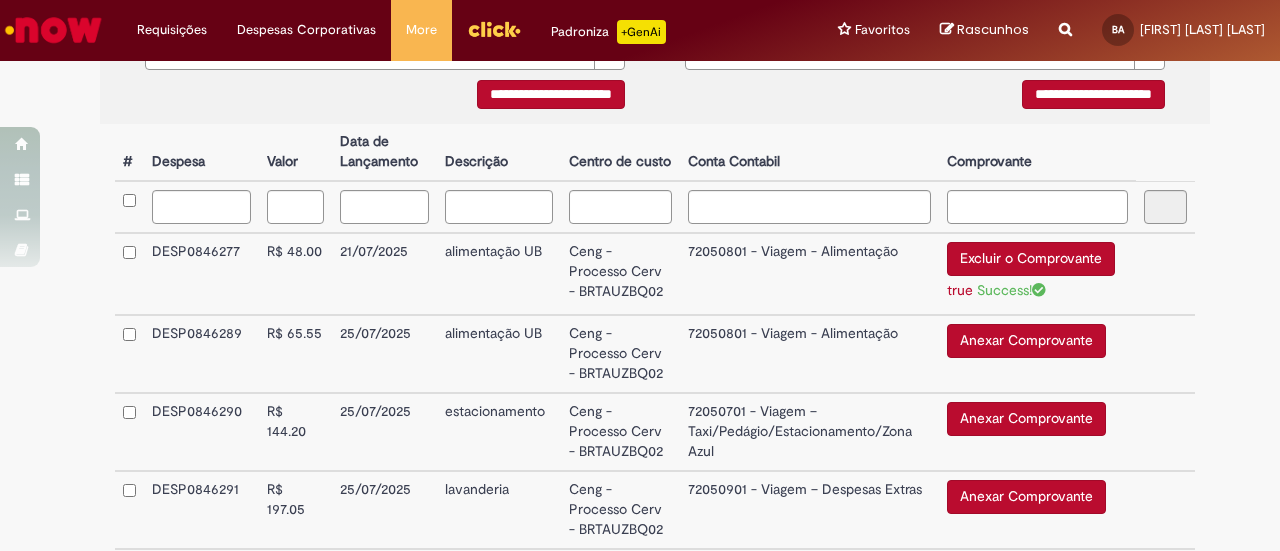 scroll, scrollTop: 683, scrollLeft: 0, axis: vertical 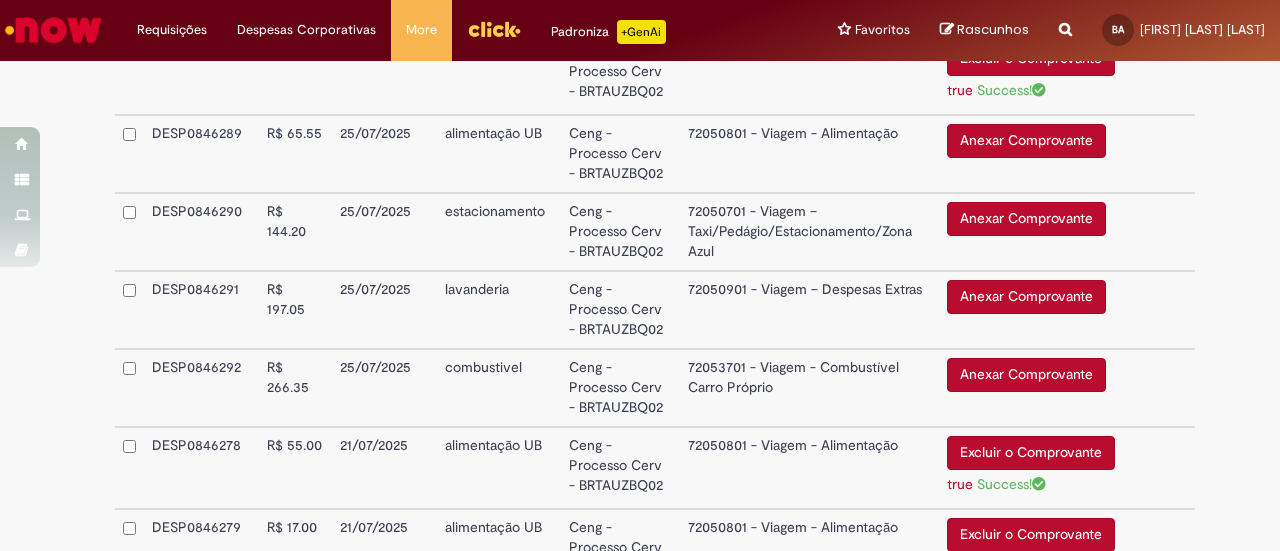 click on "Anexar Comprovante" at bounding box center [1026, 219] 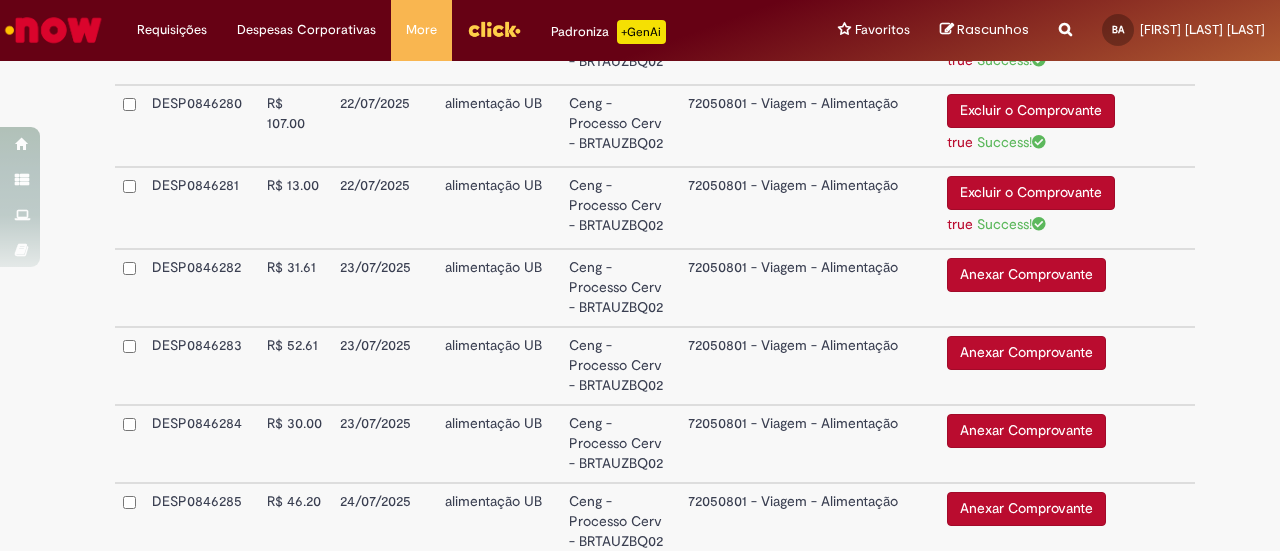 scroll, scrollTop: 1283, scrollLeft: 0, axis: vertical 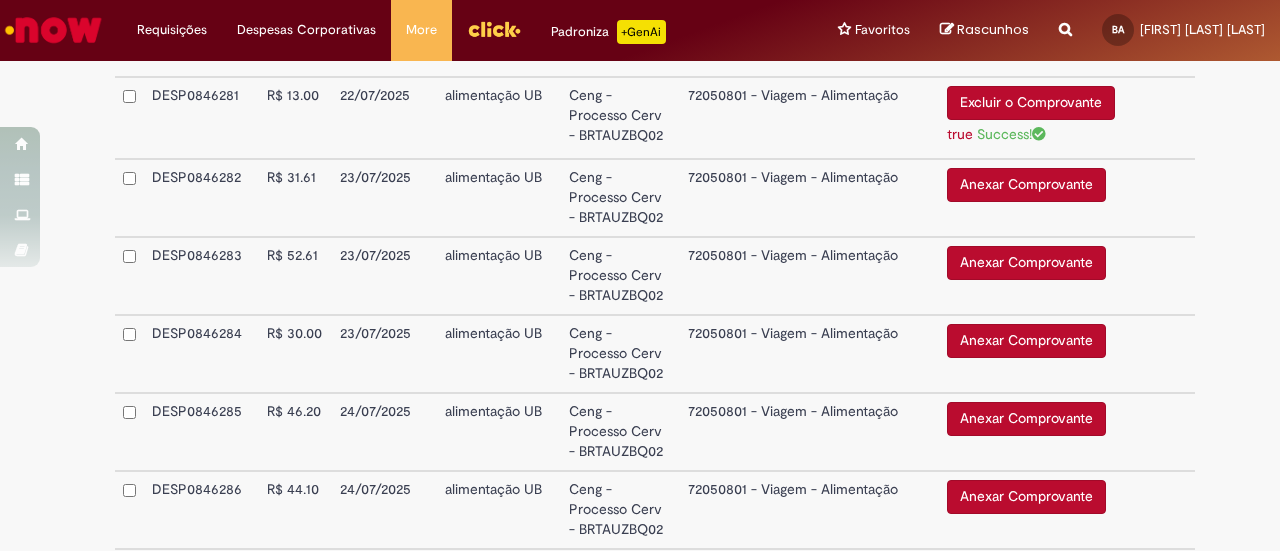 click on "Anexar Comprovante" at bounding box center (1026, 185) 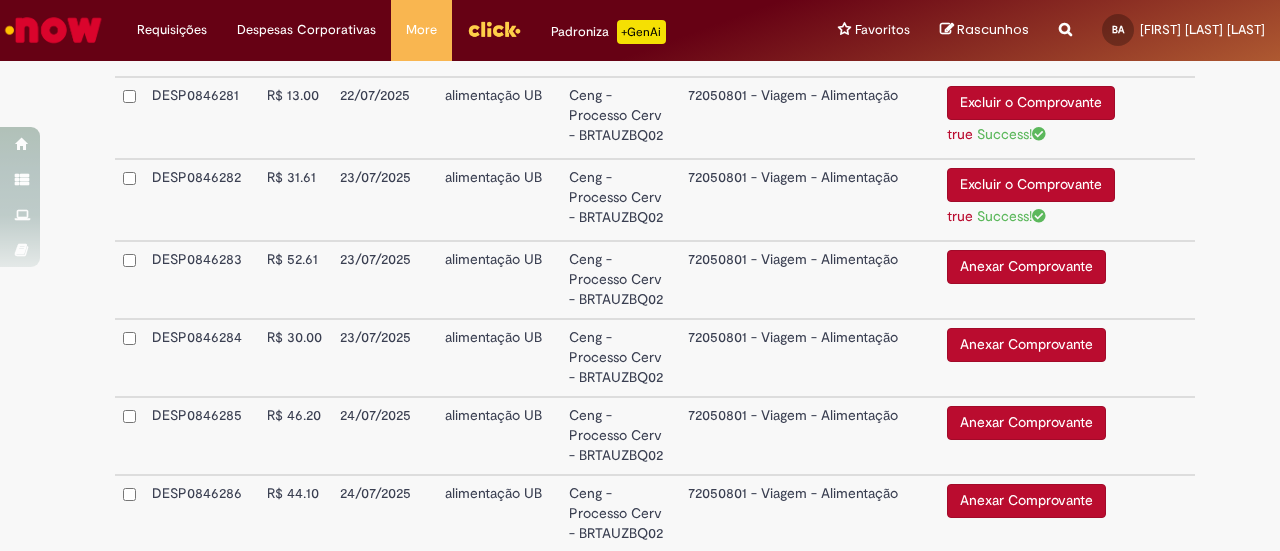 click on "Anexar Comprovante" at bounding box center (1026, 267) 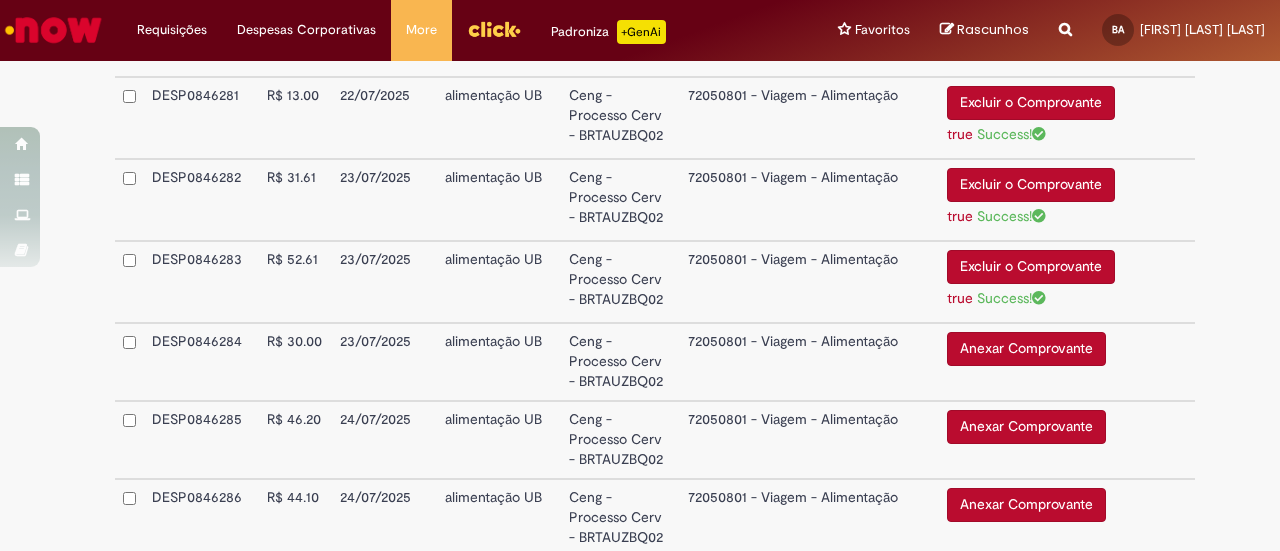 click on "Anexar Comprovante" at bounding box center (1026, 349) 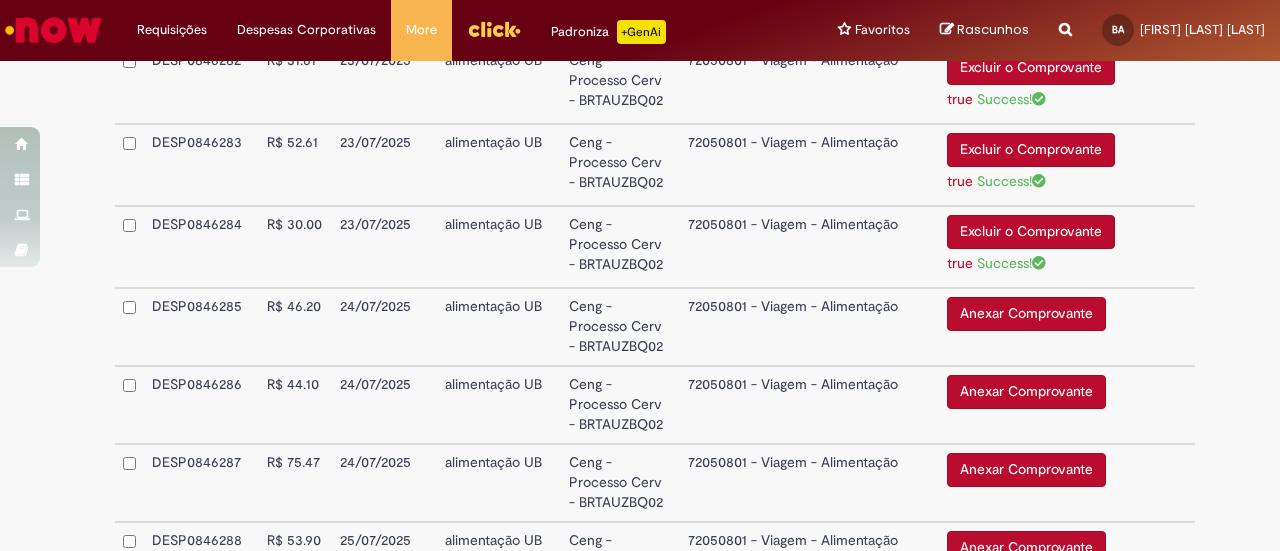 scroll, scrollTop: 1383, scrollLeft: 0, axis: vertical 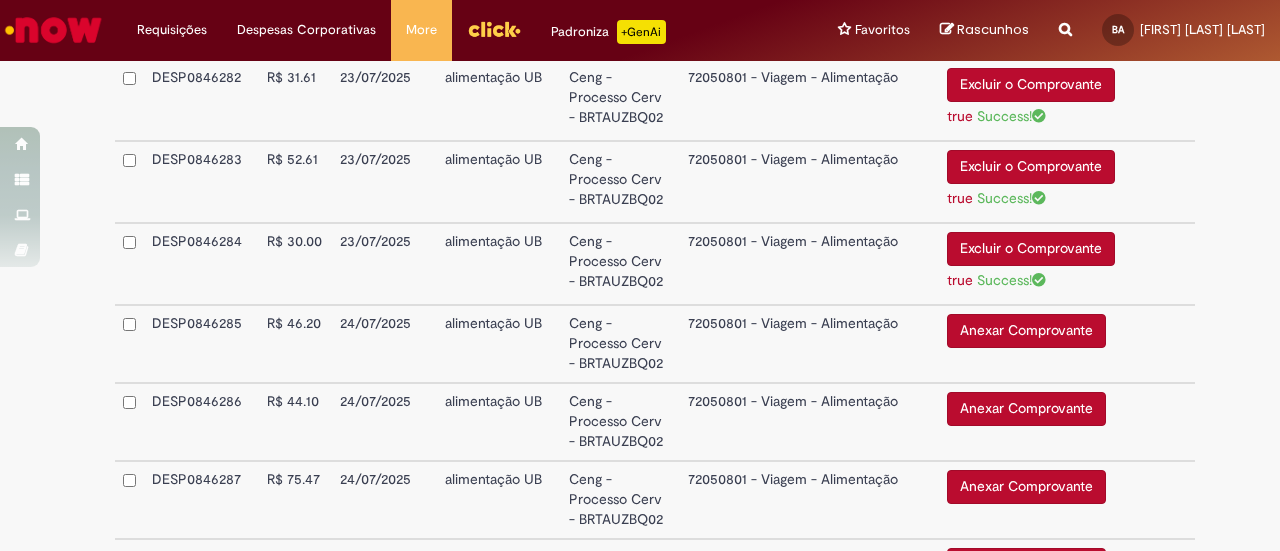 click on "Anexar Comprovante" at bounding box center (1026, 331) 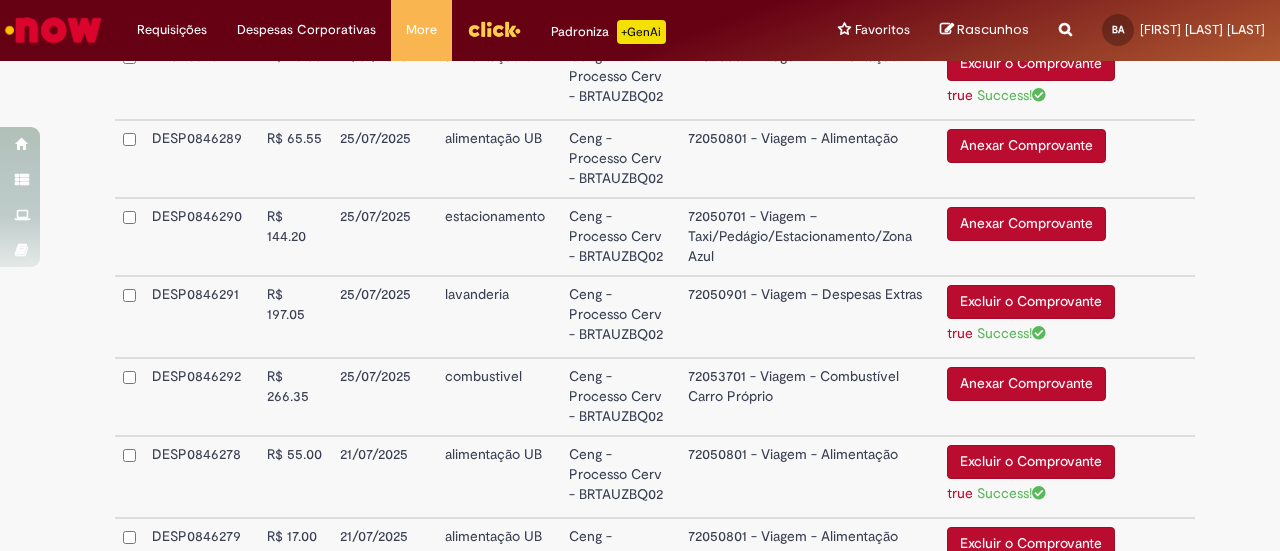 scroll, scrollTop: 583, scrollLeft: 0, axis: vertical 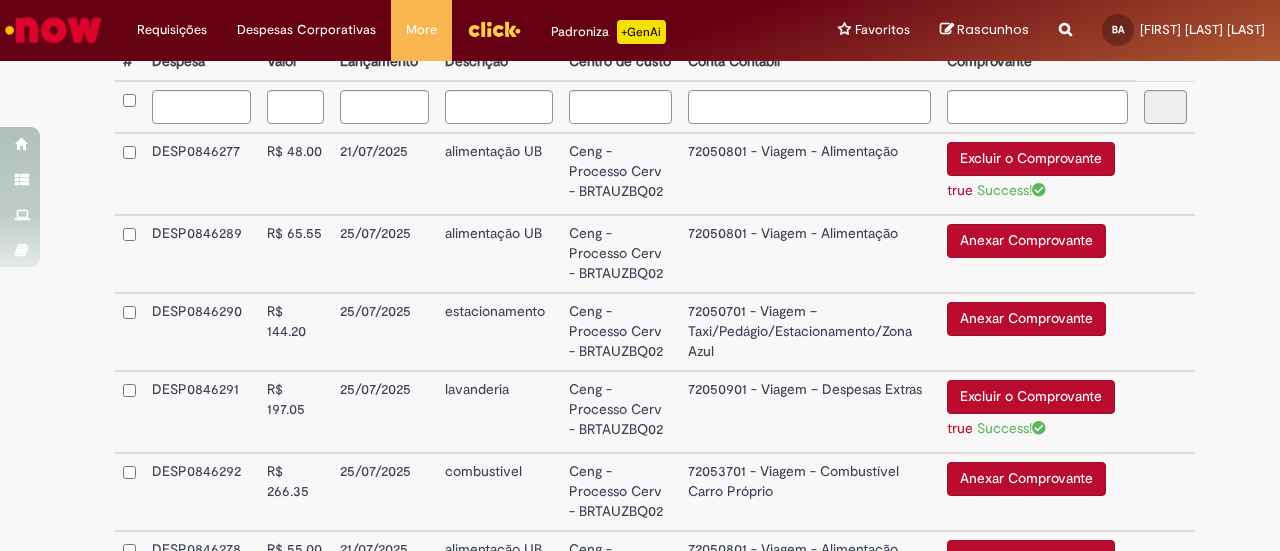 click on "Anexar Comprovante" at bounding box center [1026, 319] 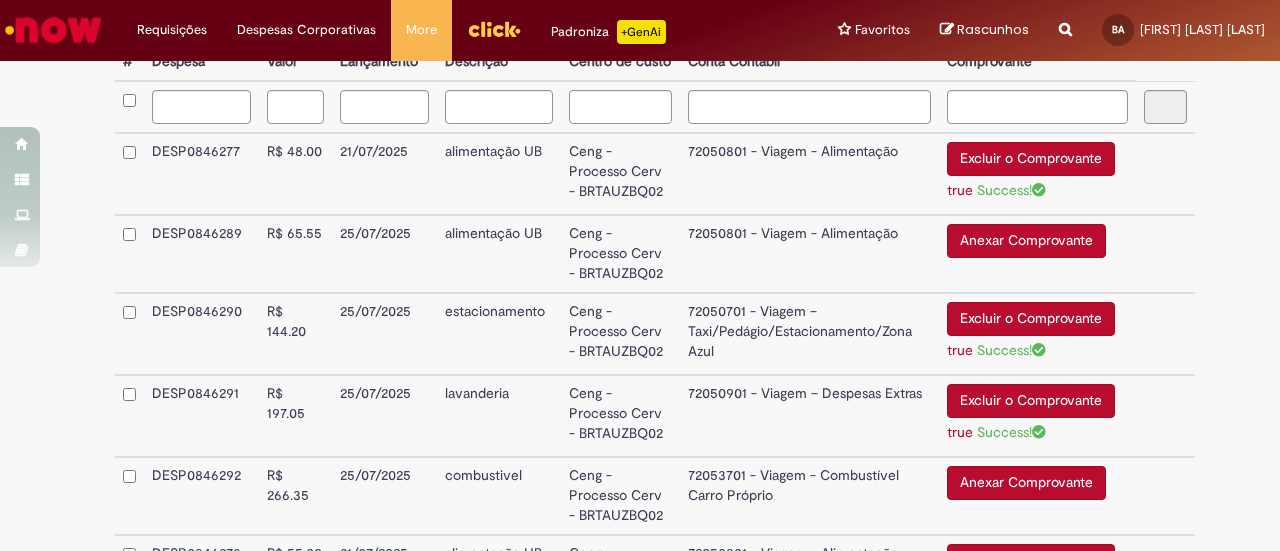 click on "Anexar Comprovante" at bounding box center [1026, 241] 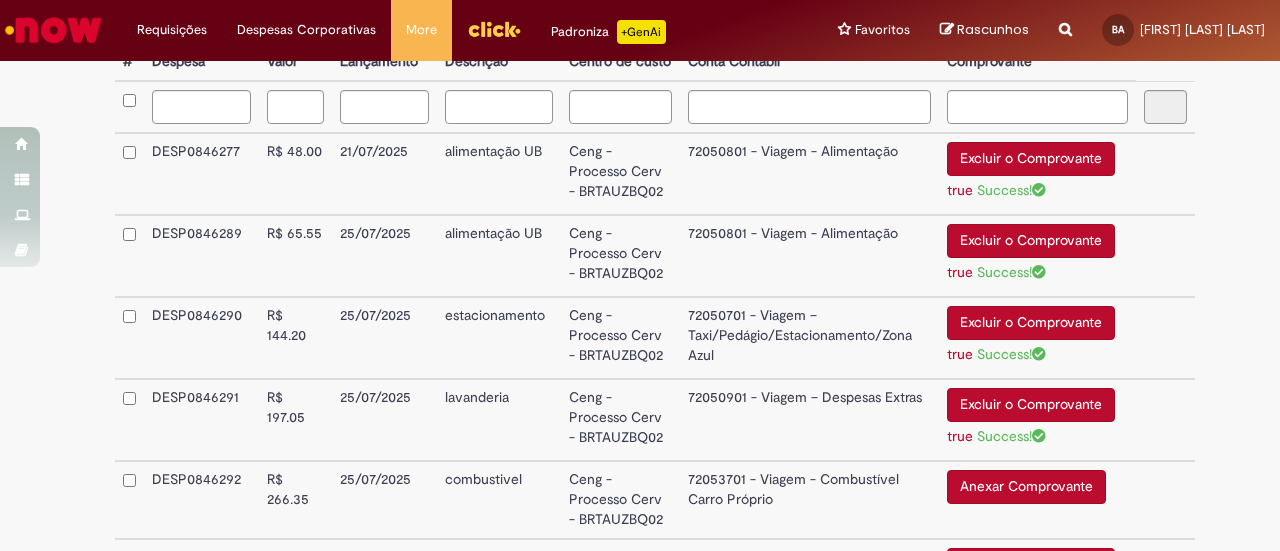 scroll, scrollTop: 683, scrollLeft: 0, axis: vertical 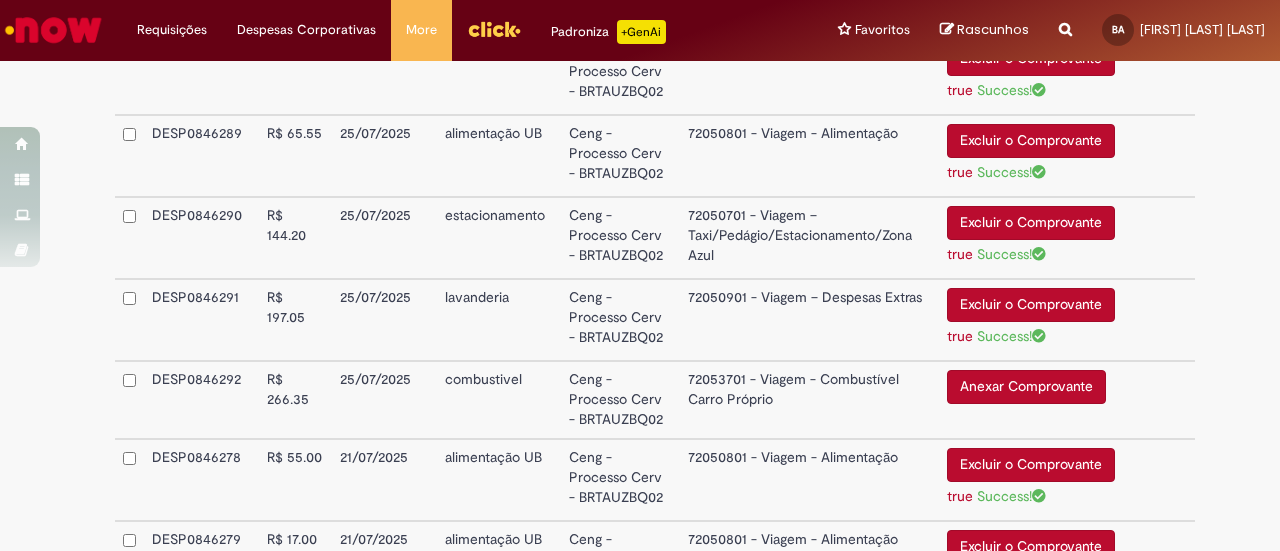 click on "Anexar Comprovante" at bounding box center (1026, 387) 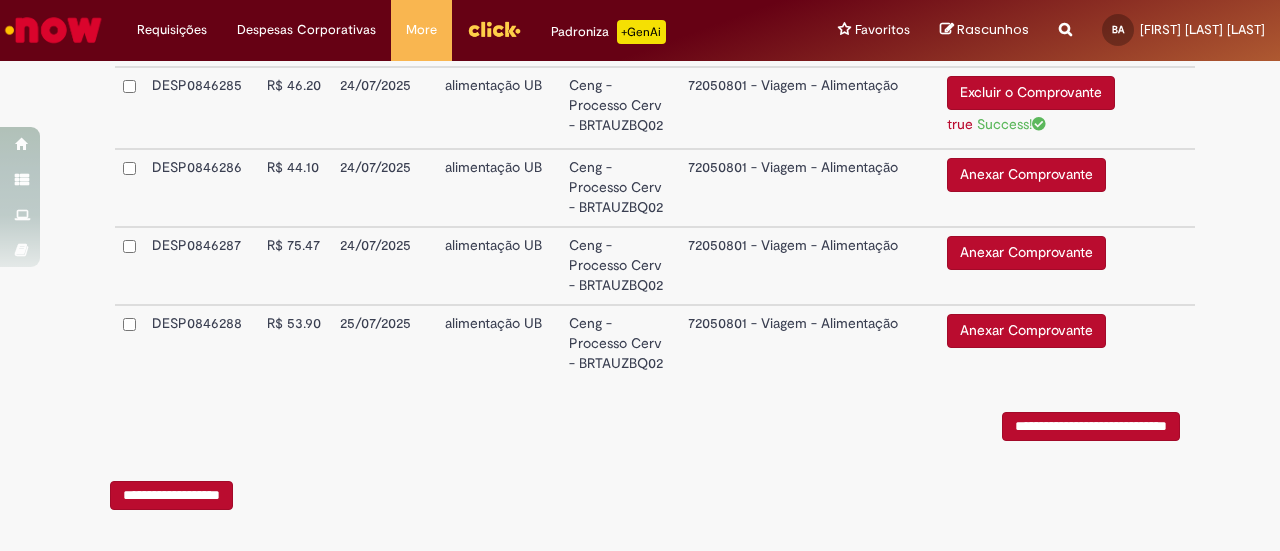 scroll, scrollTop: 1640, scrollLeft: 0, axis: vertical 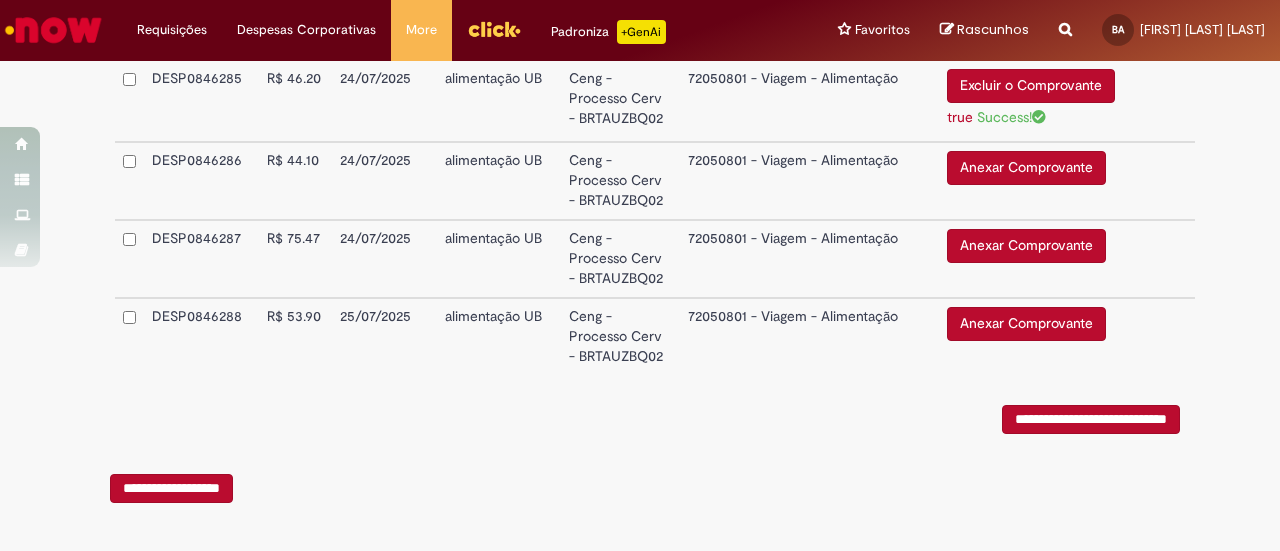 click on "Anexar Comprovante" at bounding box center (1026, 168) 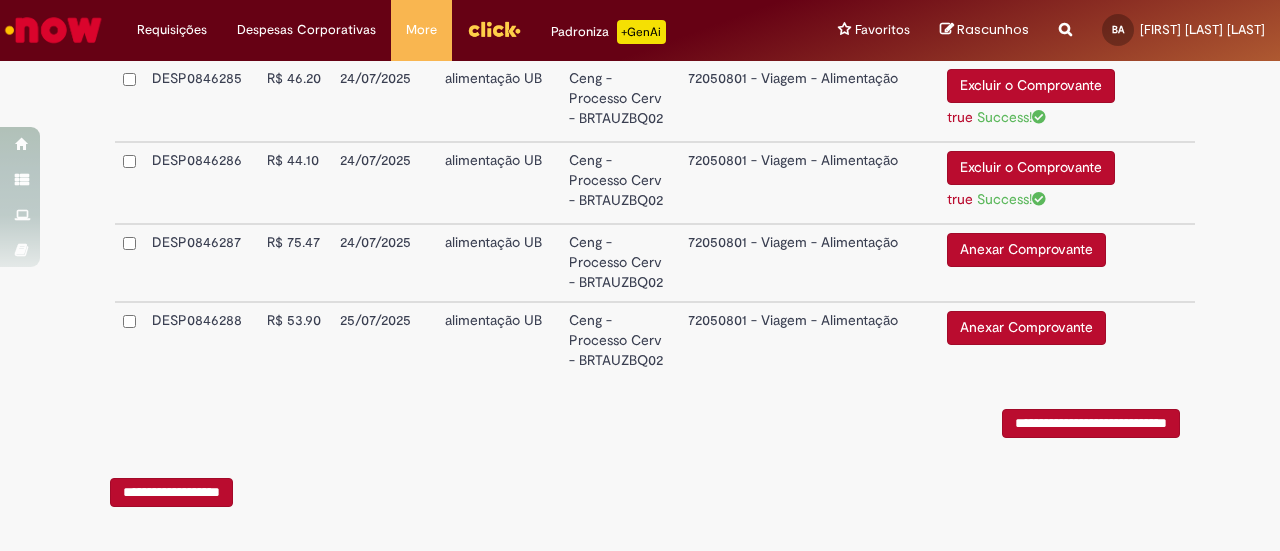 click on "72050801 -  Viagem  -  Alimentação" at bounding box center [810, 340] 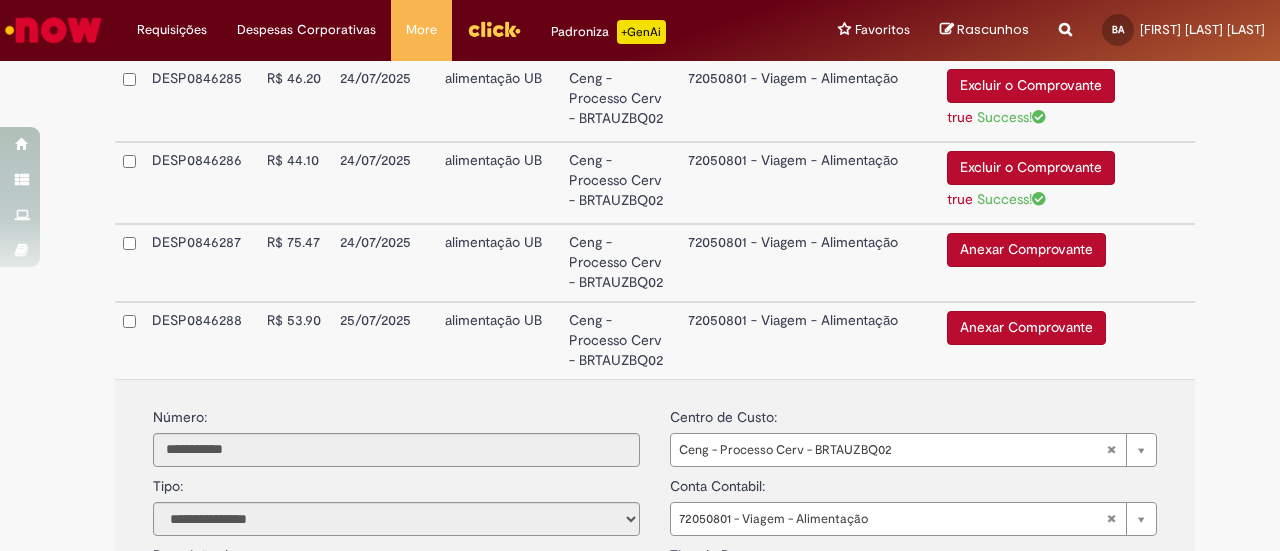 click on "Anexar Comprovante" at bounding box center (1026, 250) 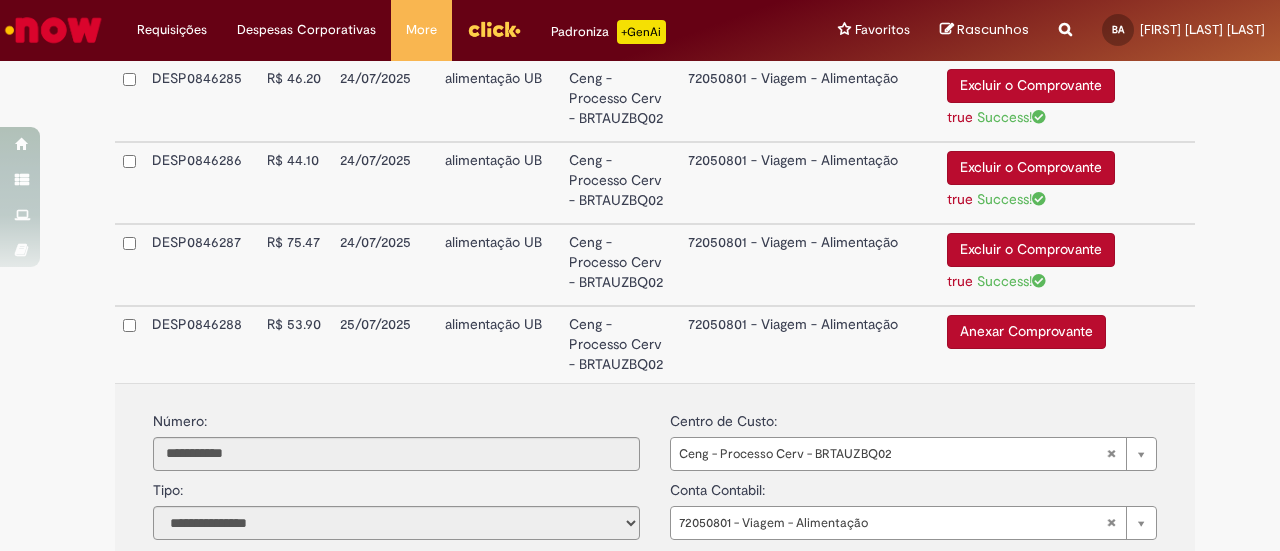 click on "72050801 -  Viagem  -  Alimentação" at bounding box center (810, 344) 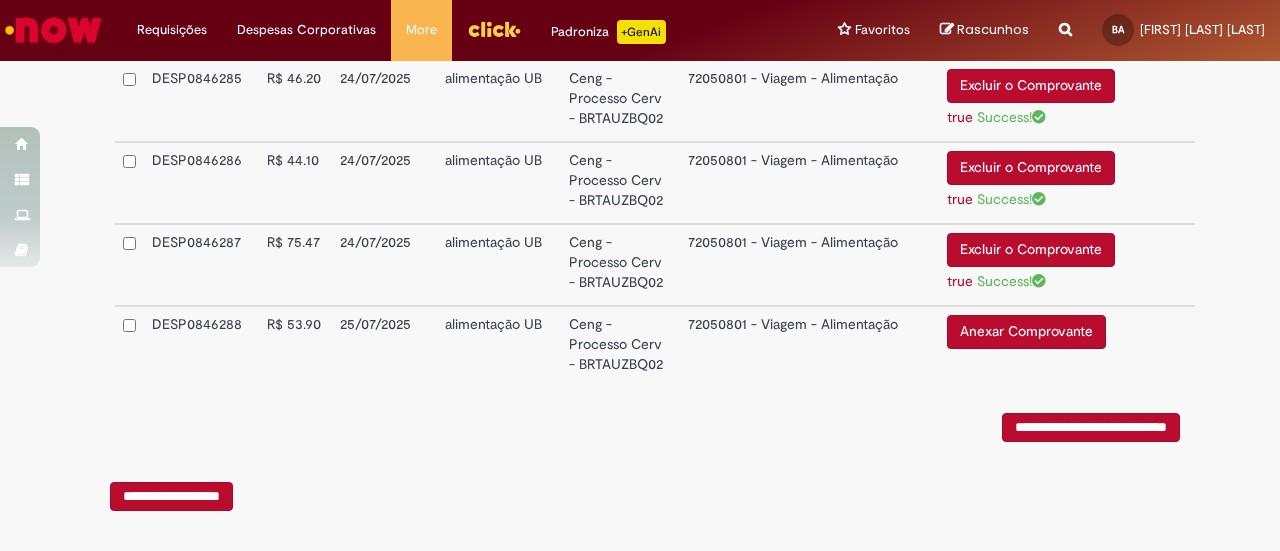 click on "**********" at bounding box center (655, -281) 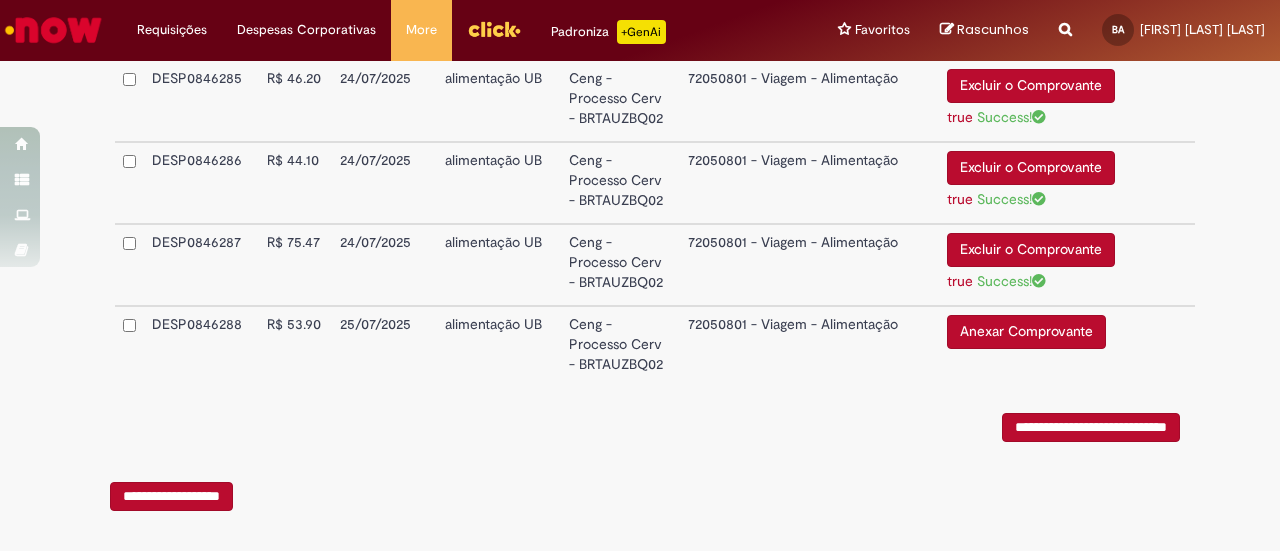 click on "Anexar Comprovante" at bounding box center [1026, 332] 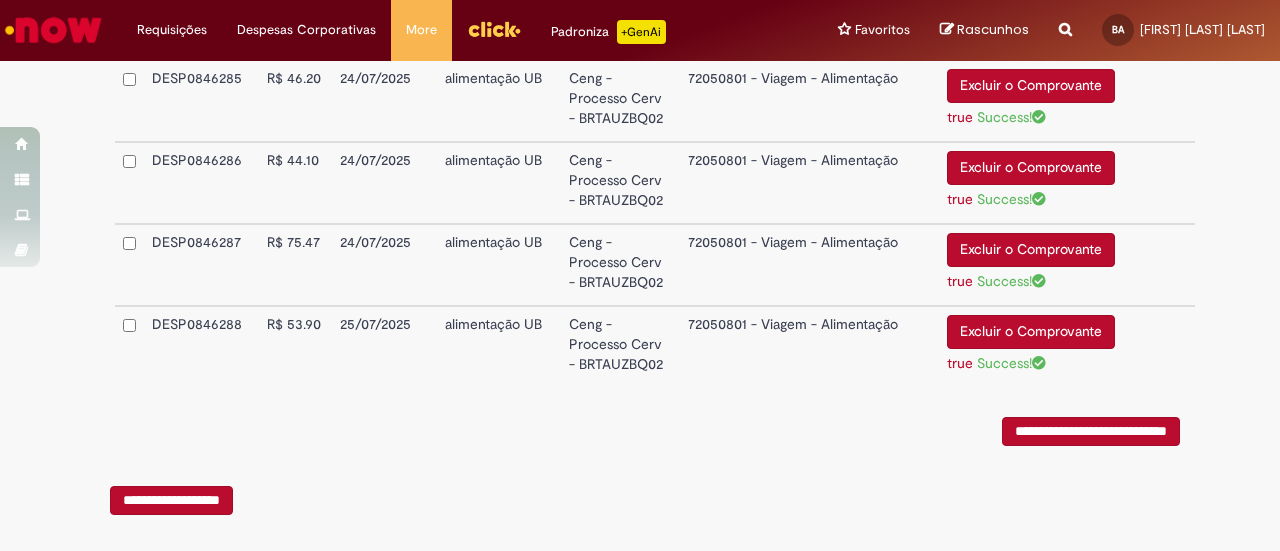 click on "**********" at bounding box center [1091, 431] 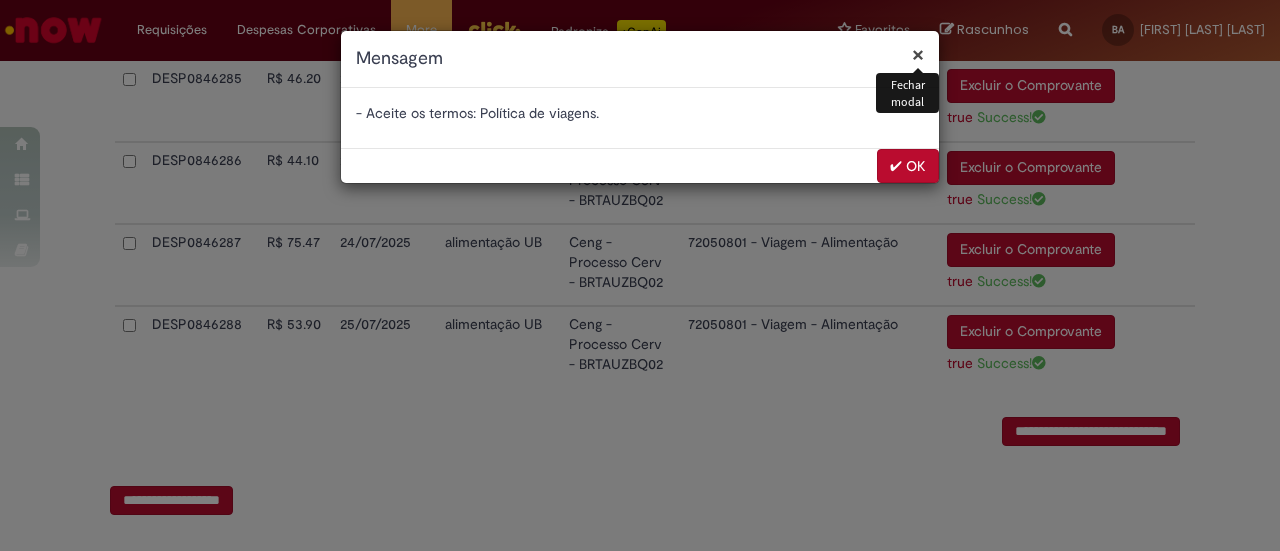 click on "✔ OK" at bounding box center [908, 166] 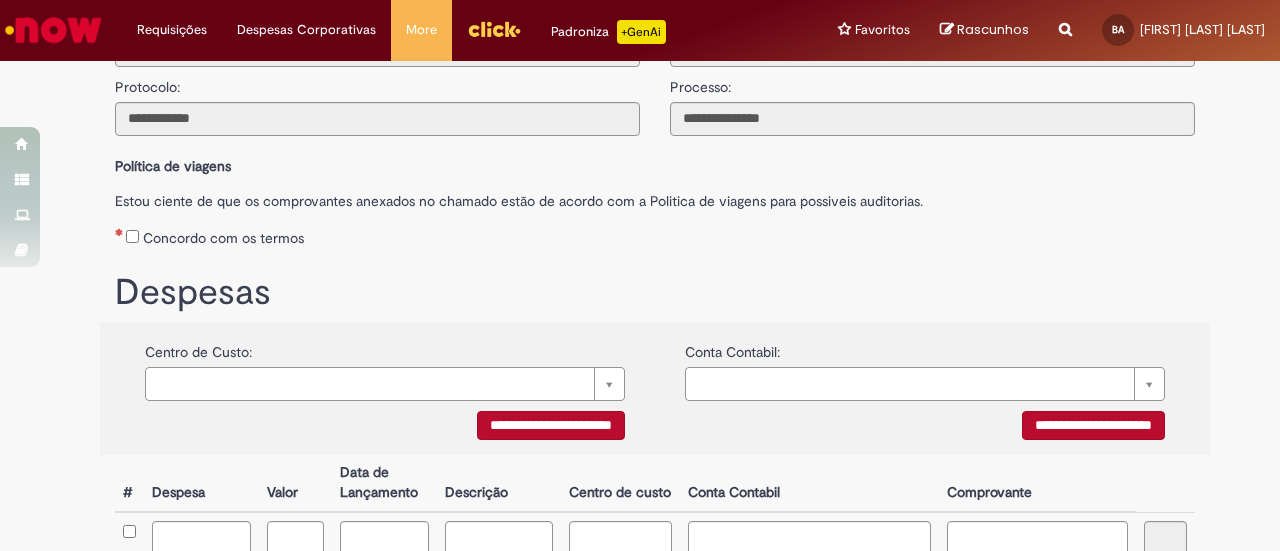 scroll, scrollTop: 140, scrollLeft: 0, axis: vertical 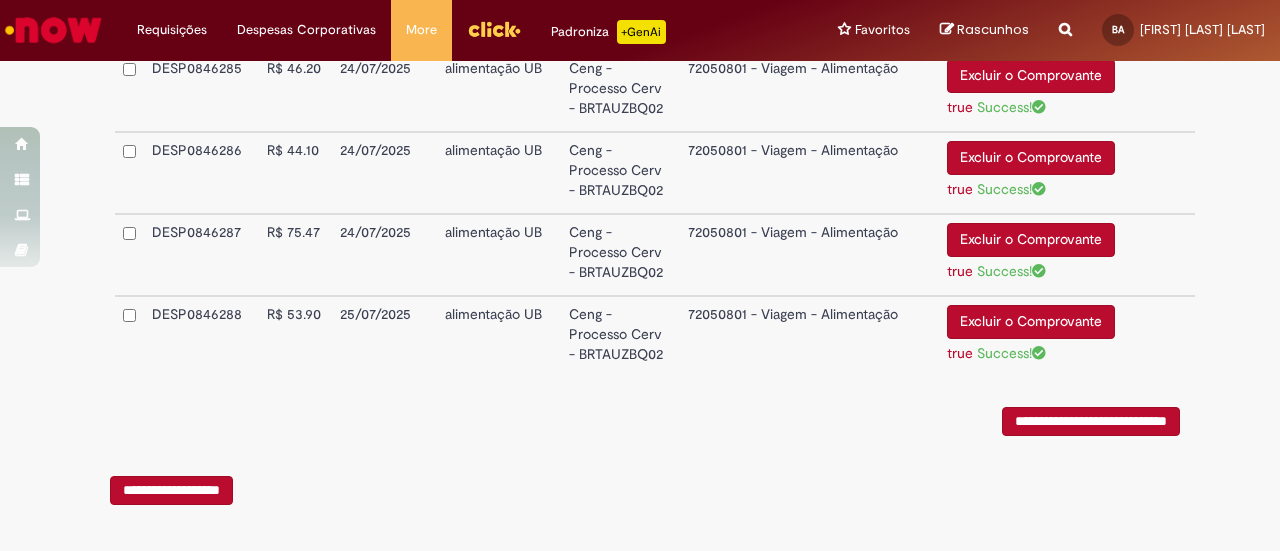 click on "**********" at bounding box center (1091, 421) 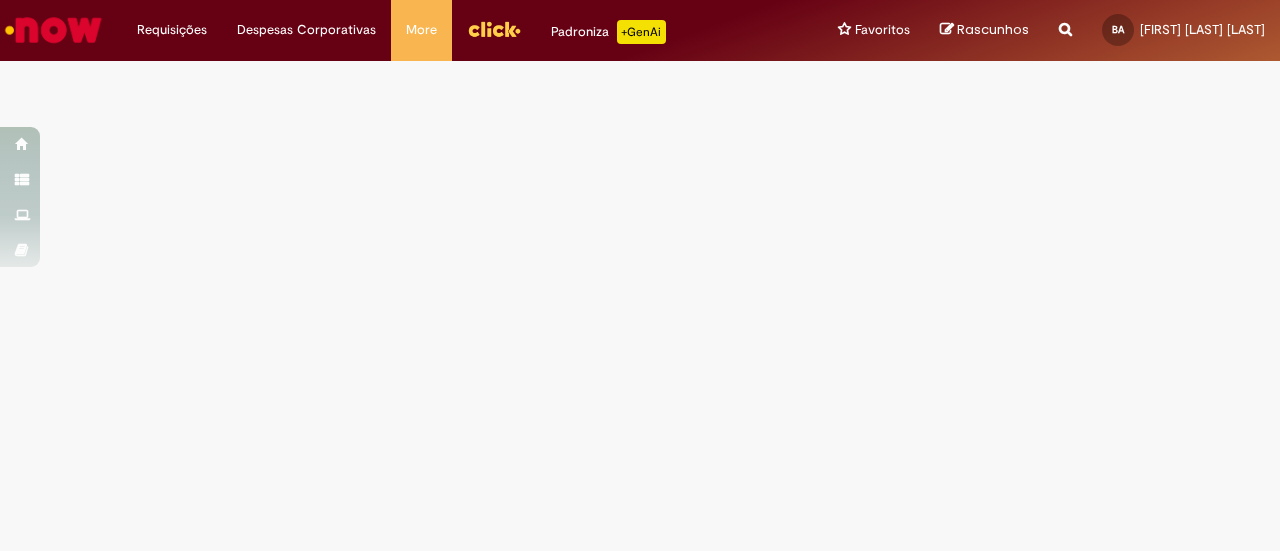 scroll, scrollTop: 0, scrollLeft: 0, axis: both 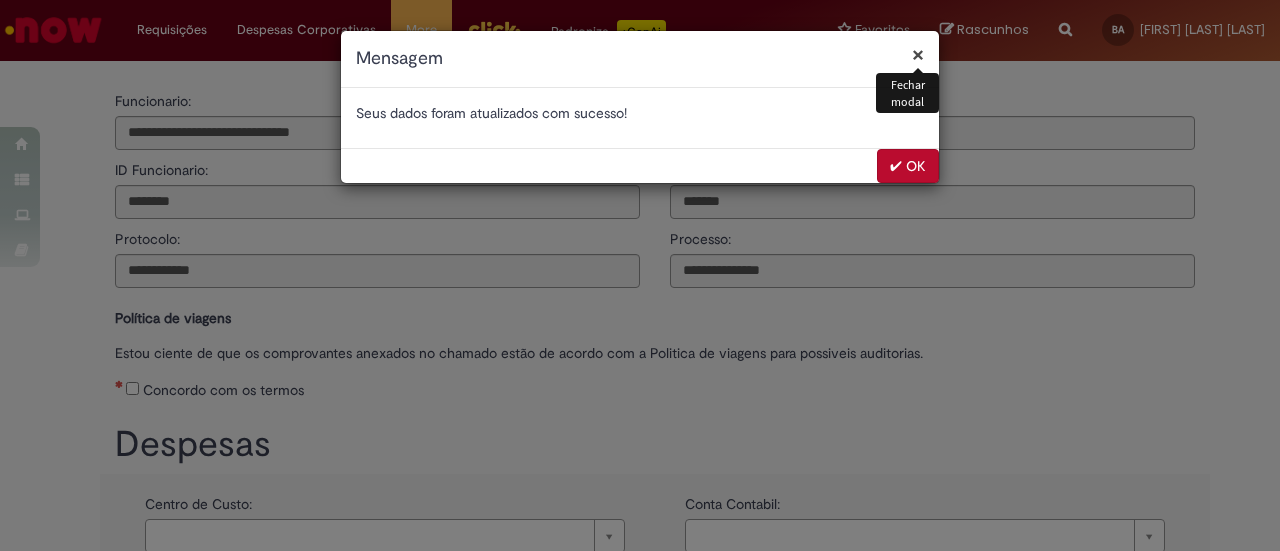 click on "✔ OK" at bounding box center [908, 166] 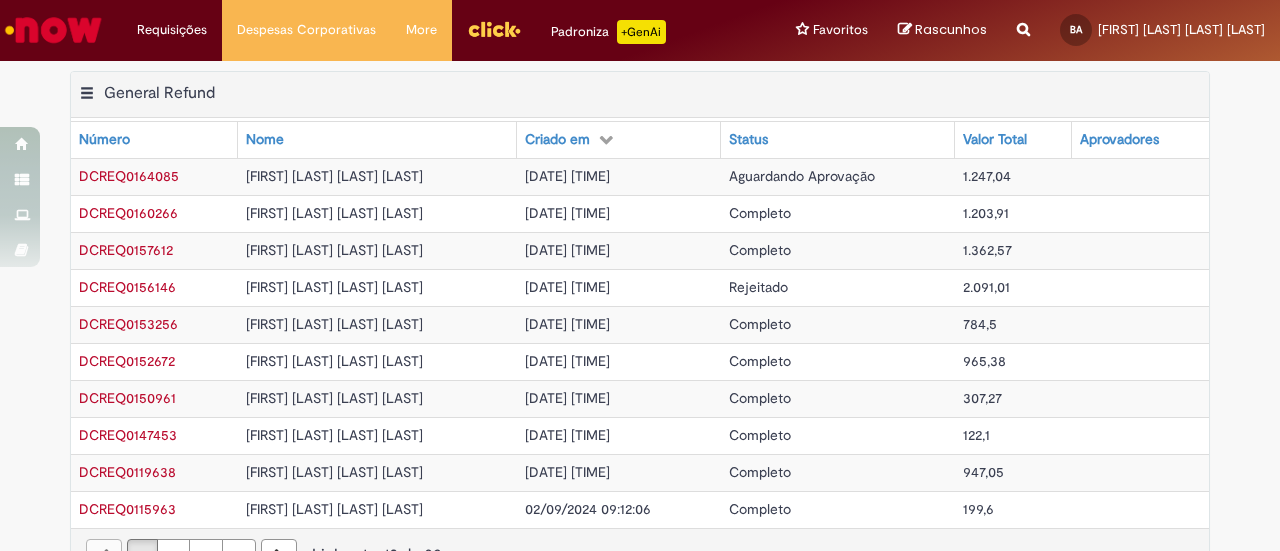 scroll, scrollTop: 0, scrollLeft: 0, axis: both 